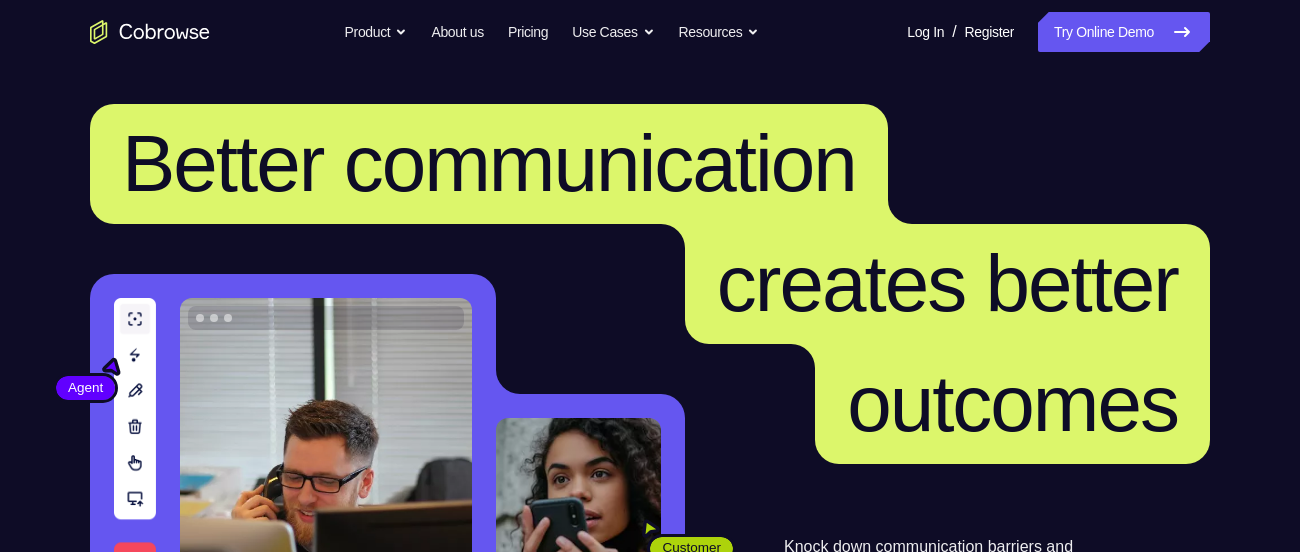 scroll, scrollTop: 0, scrollLeft: 0, axis: both 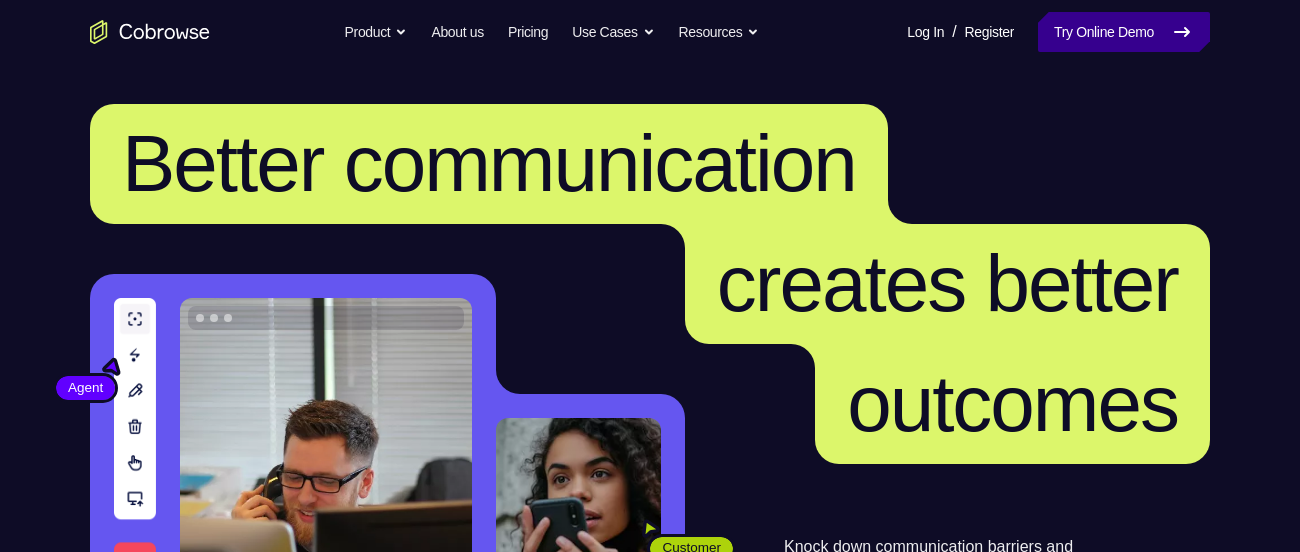 click on "Try Online Demo" at bounding box center [1124, 32] 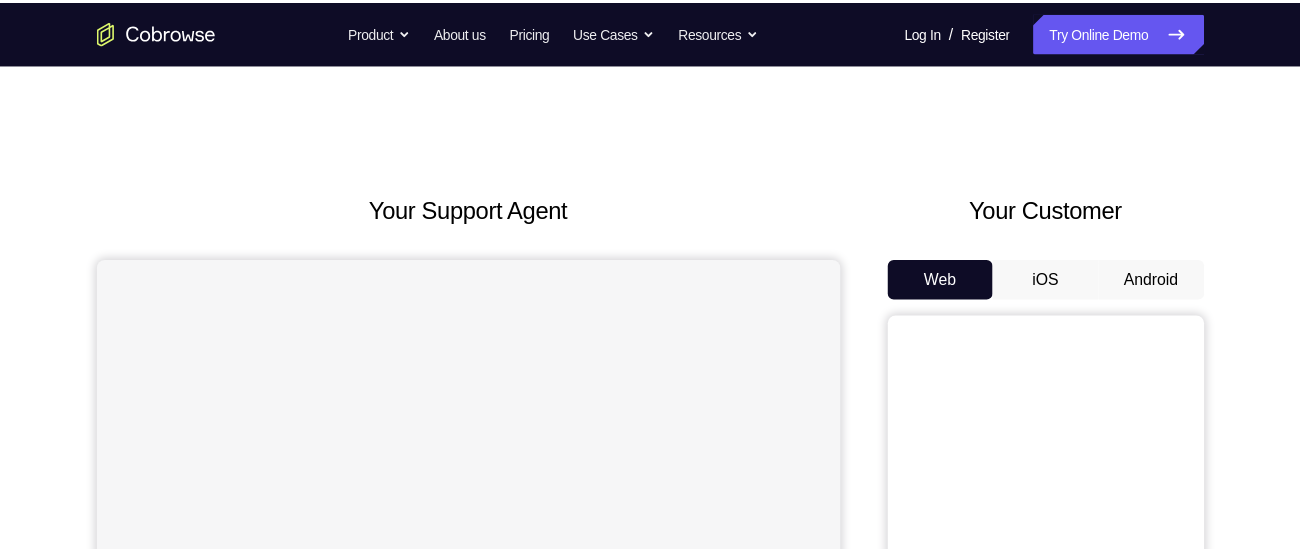 scroll, scrollTop: 0, scrollLeft: 0, axis: both 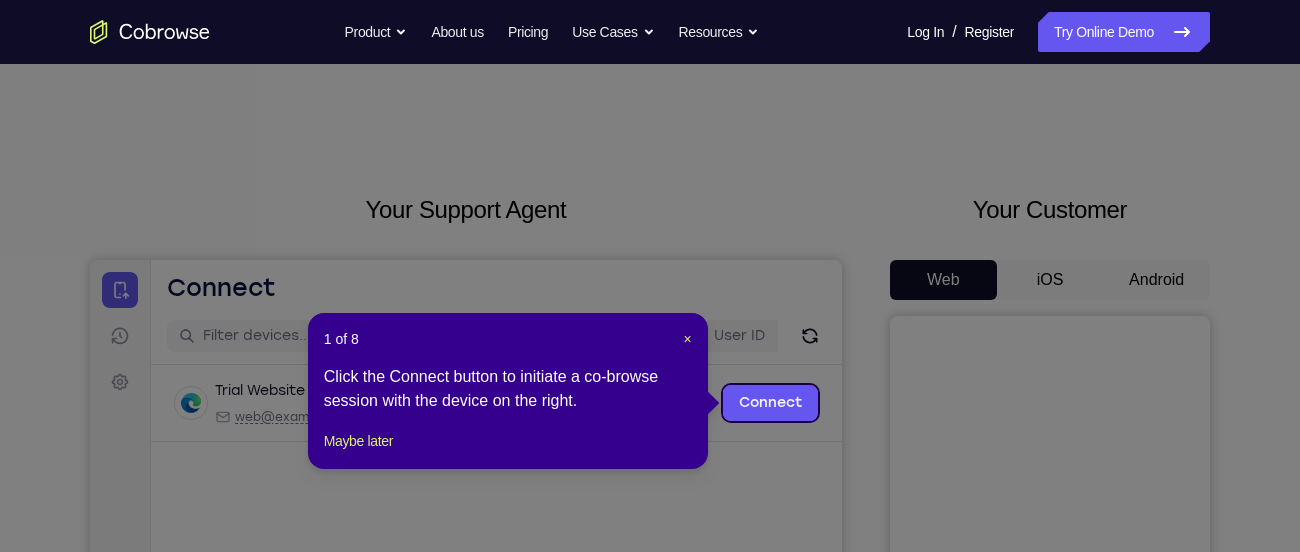 click 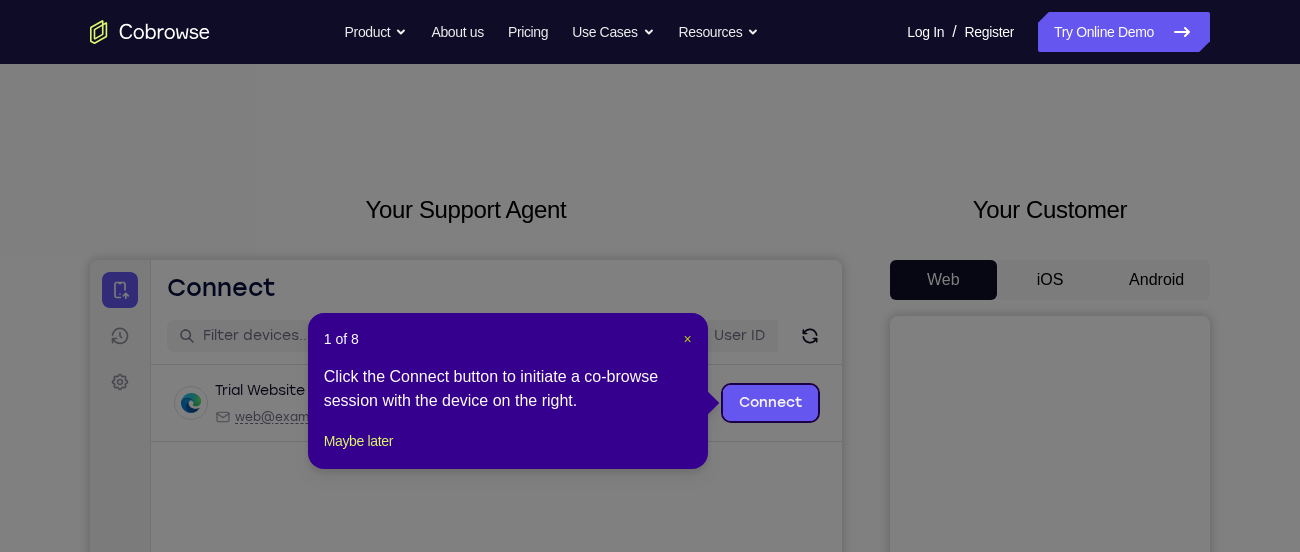 click on "×" at bounding box center (688, 339) 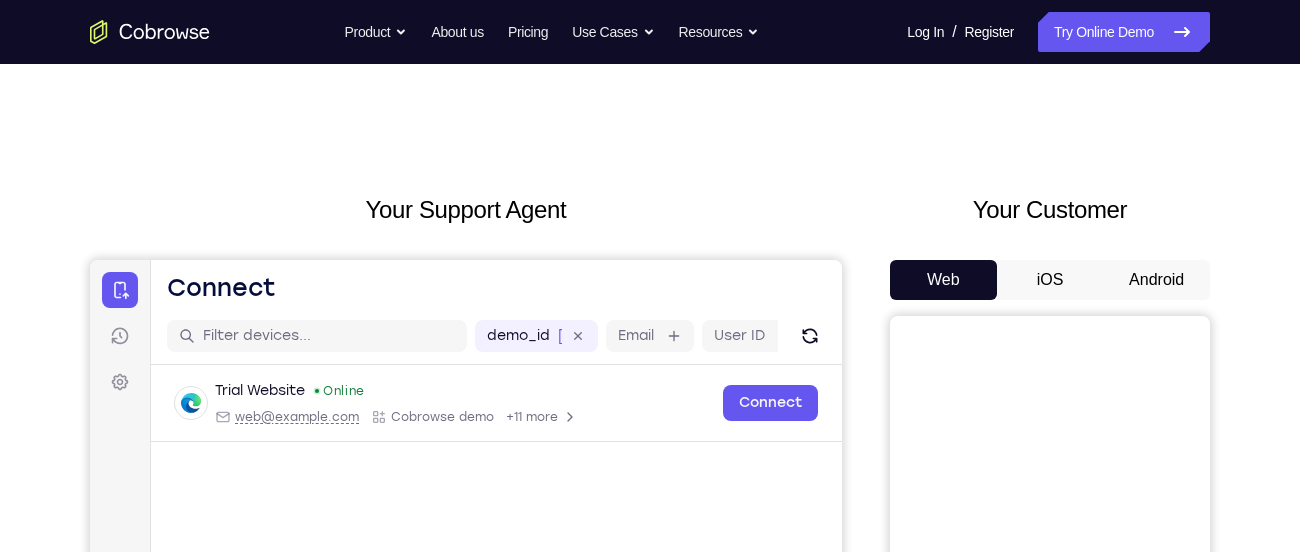 click on "Android" at bounding box center [1156, 280] 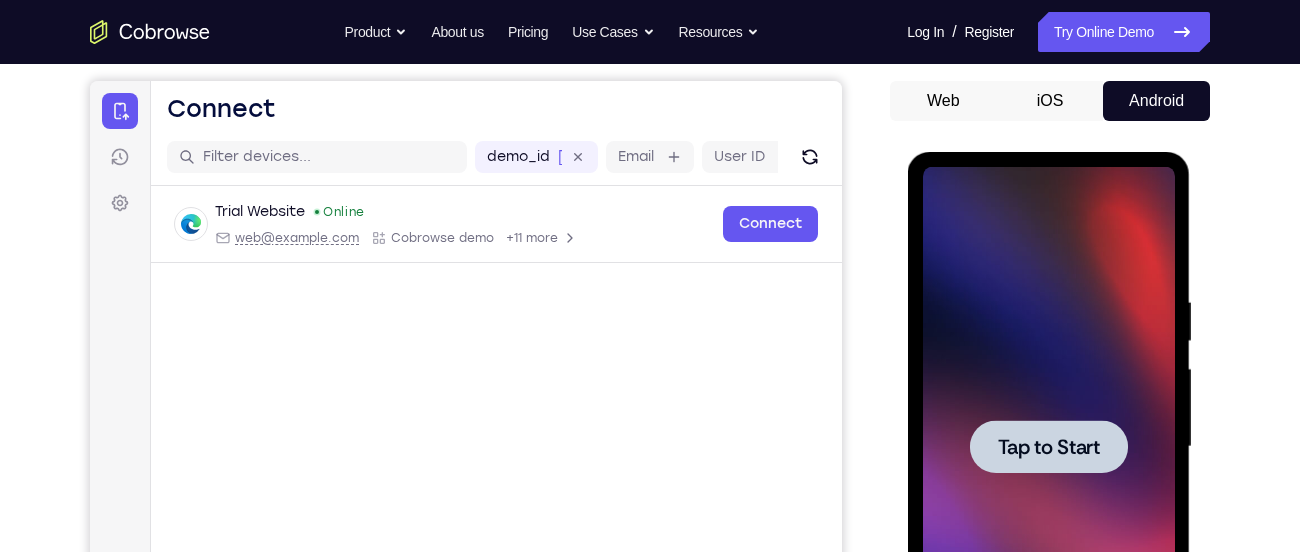 scroll, scrollTop: 0, scrollLeft: 0, axis: both 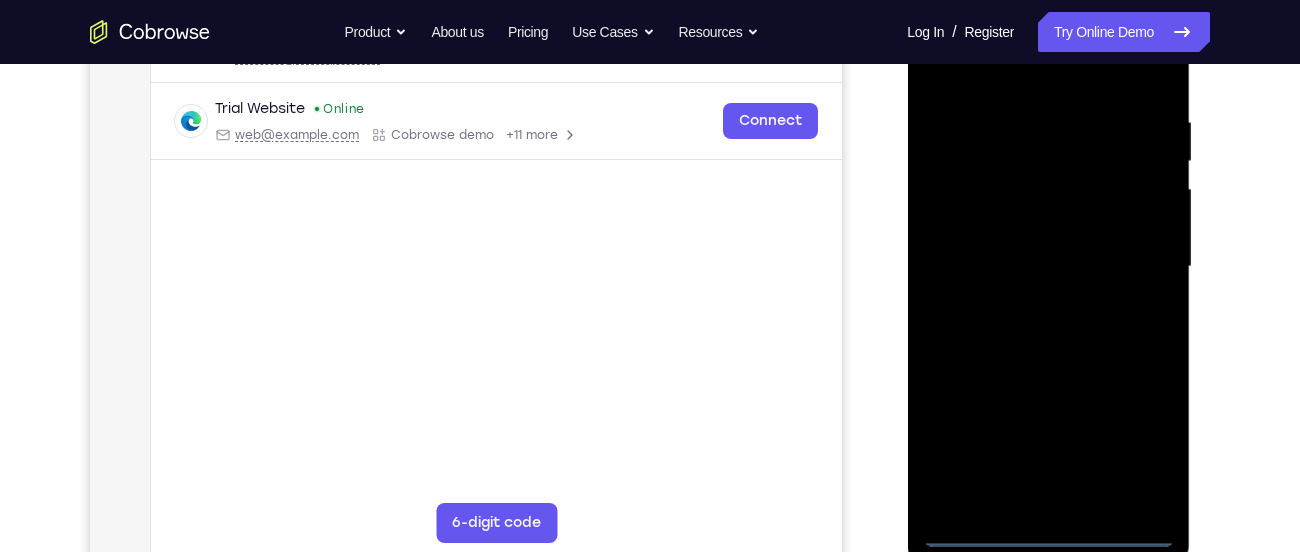 click at bounding box center (1048, 267) 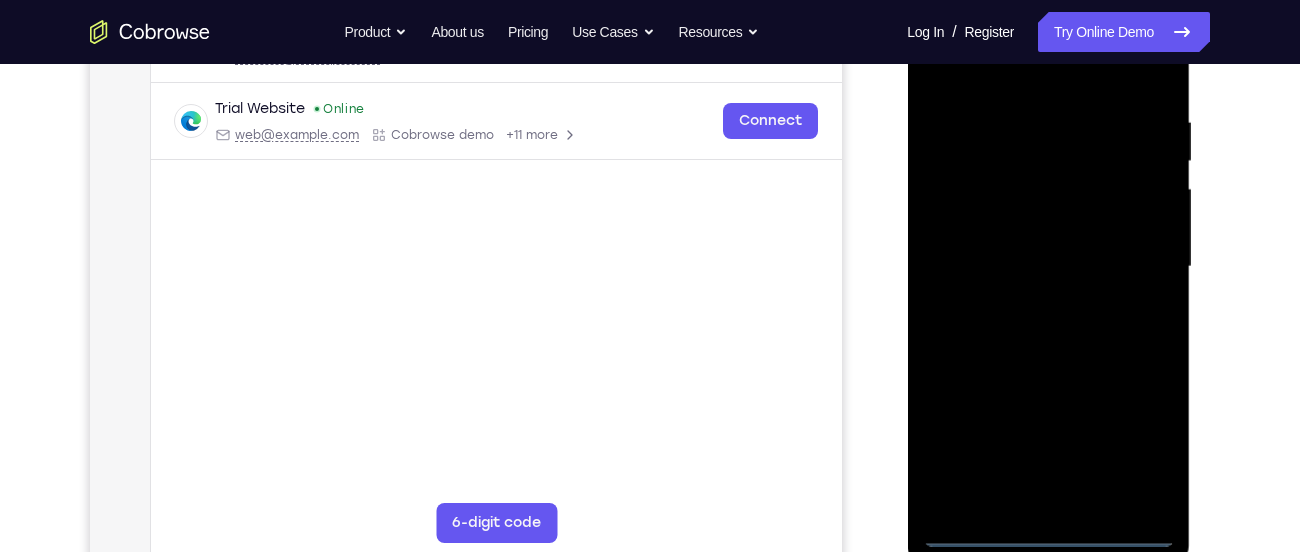 click at bounding box center [1048, 267] 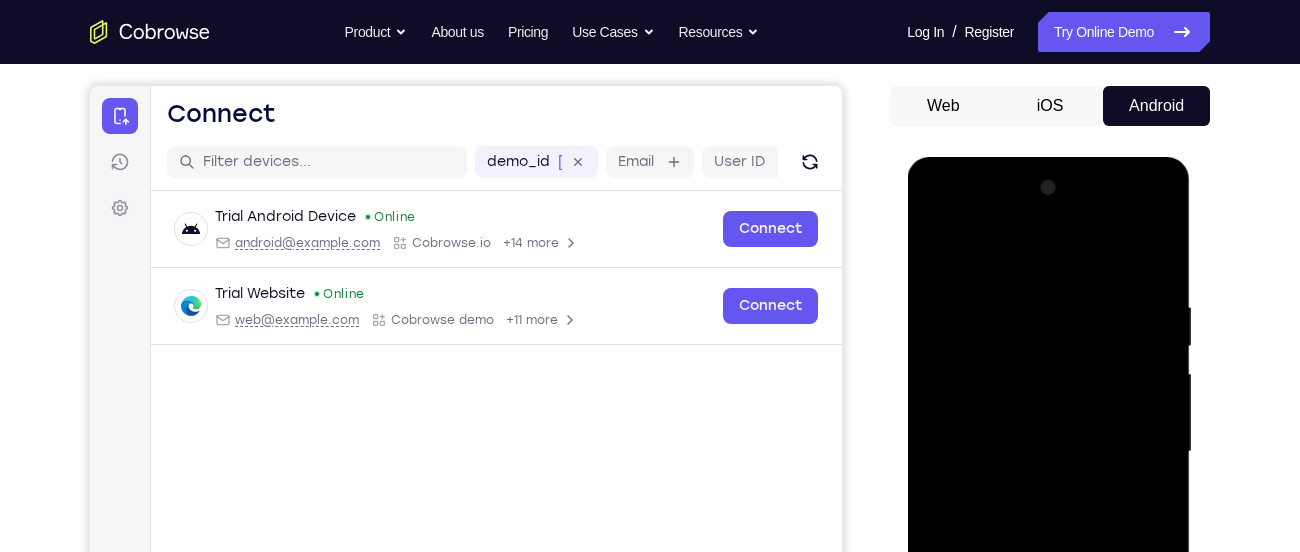 scroll, scrollTop: 170, scrollLeft: 0, axis: vertical 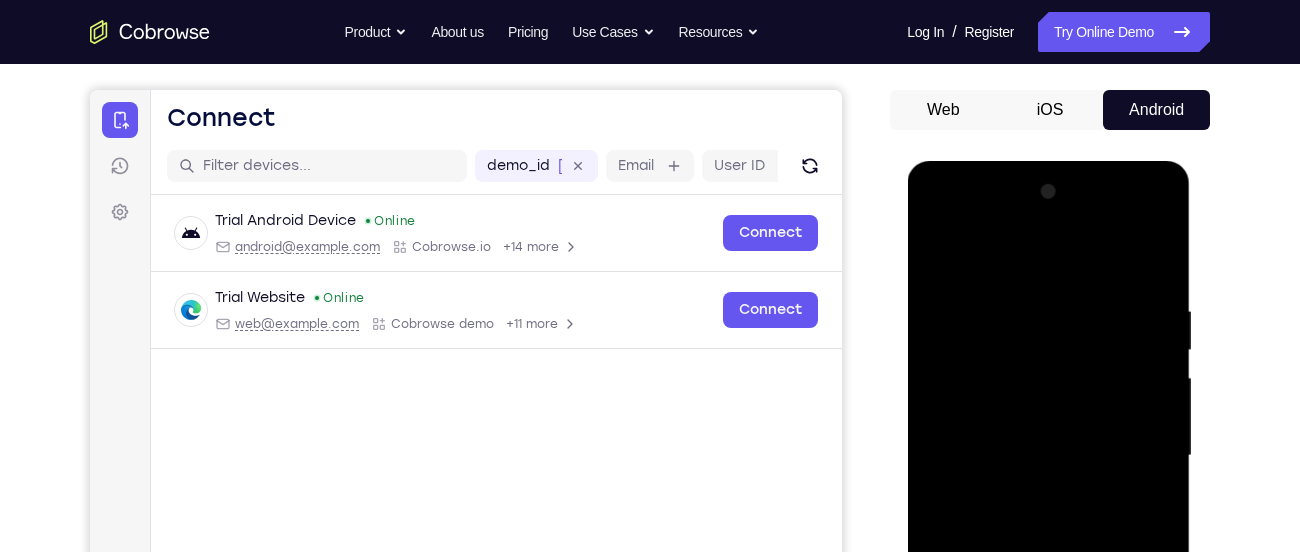 click at bounding box center (1048, 456) 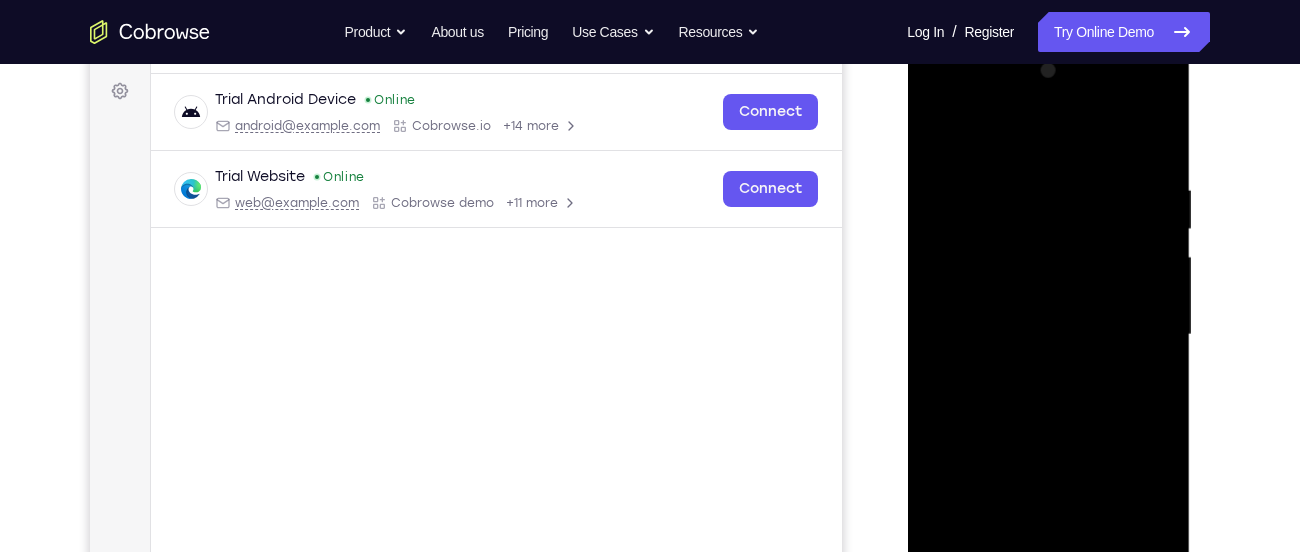 scroll, scrollTop: 300, scrollLeft: 0, axis: vertical 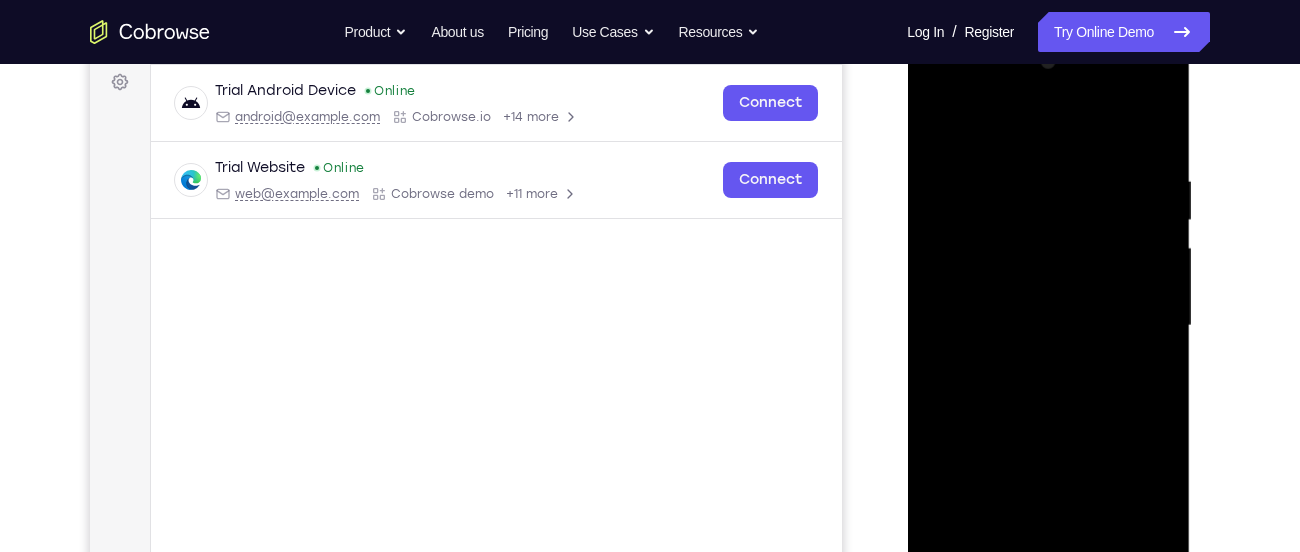 click at bounding box center (1048, 326) 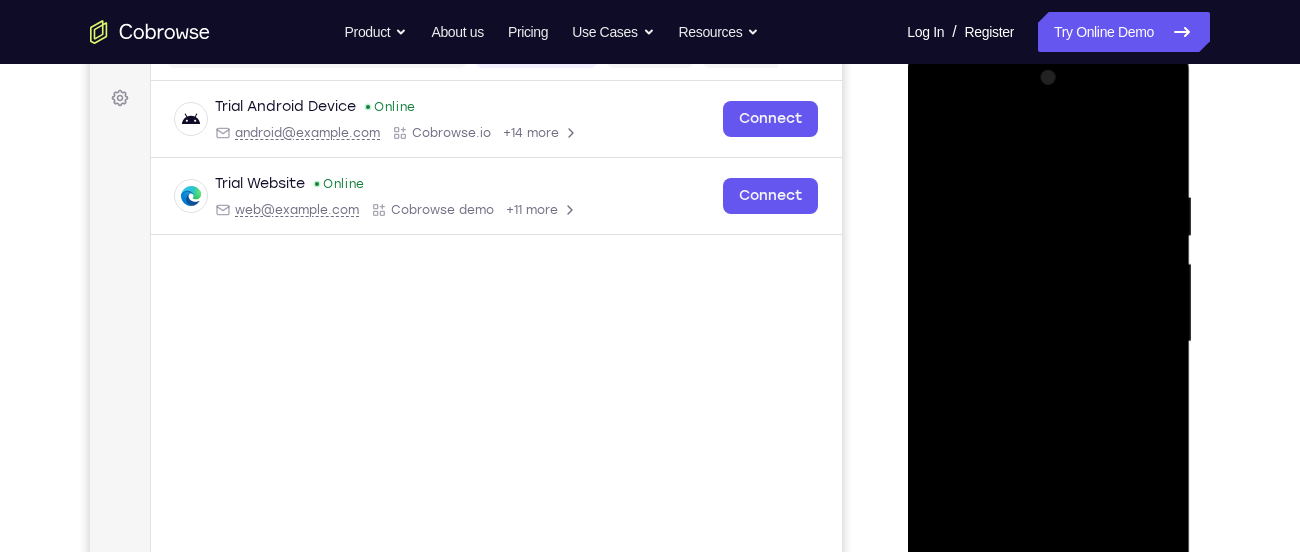 scroll, scrollTop: 283, scrollLeft: 0, axis: vertical 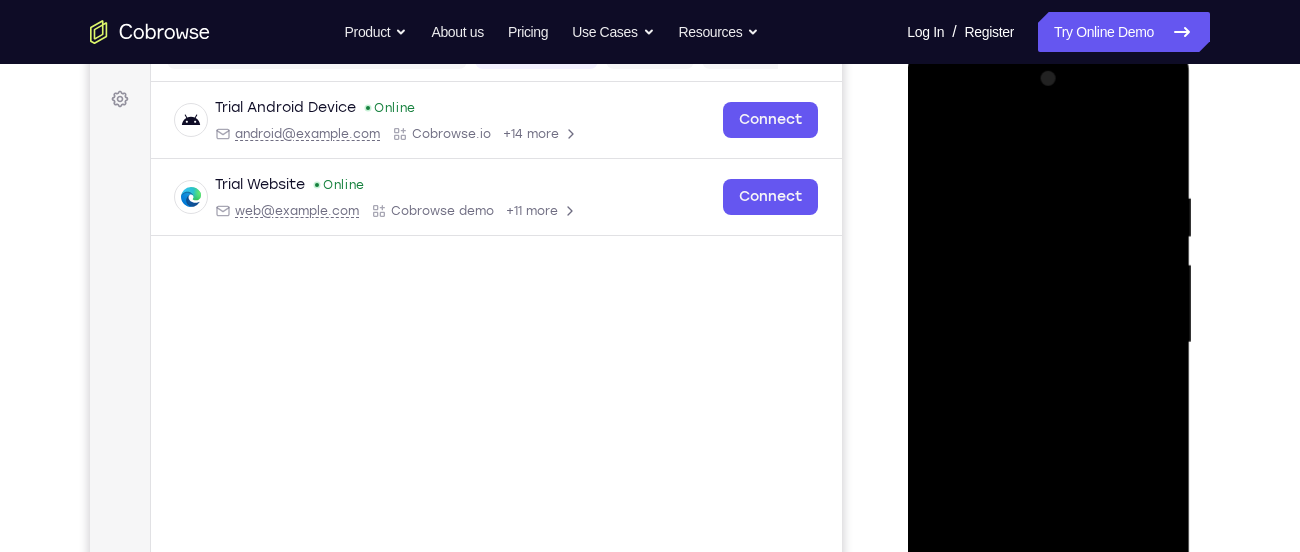 click at bounding box center (1048, 343) 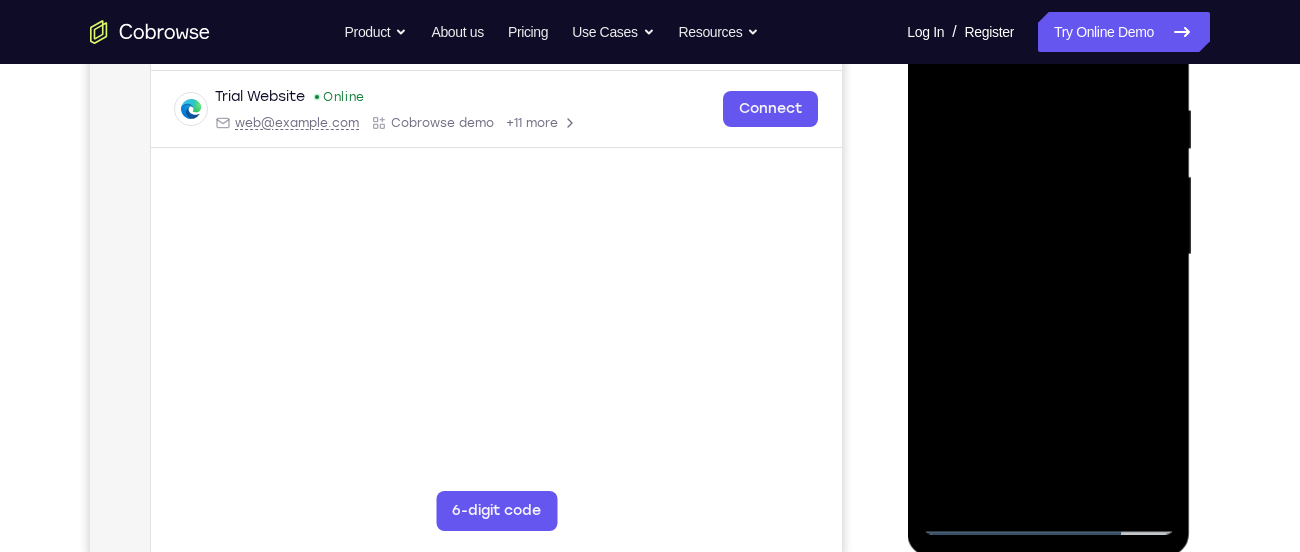scroll, scrollTop: 373, scrollLeft: 0, axis: vertical 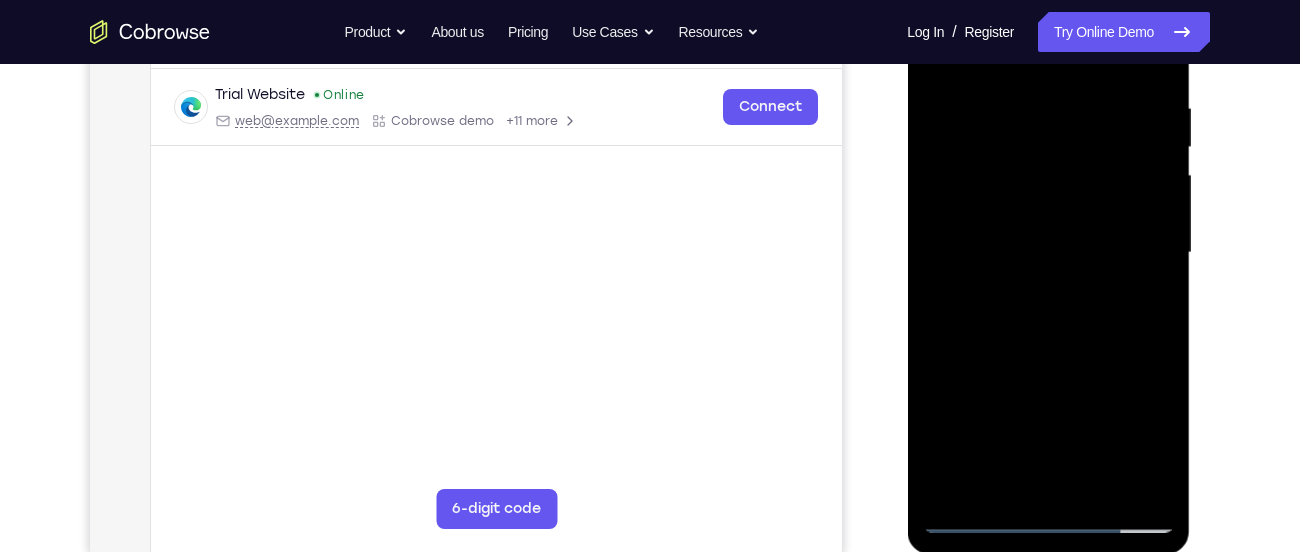 click at bounding box center (1048, 253) 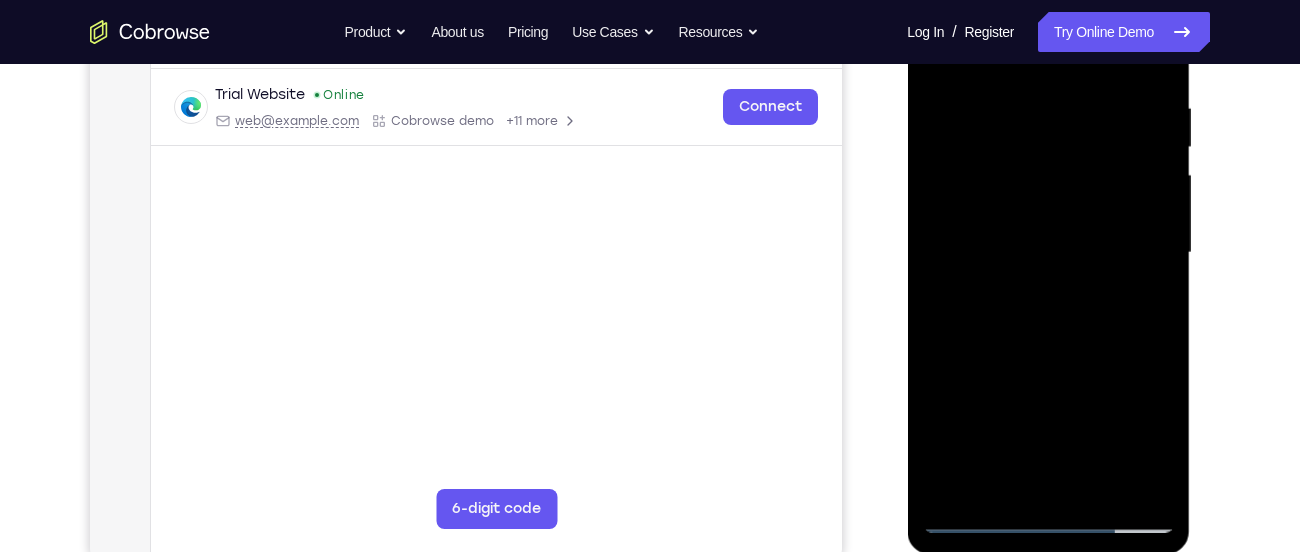 click at bounding box center [1048, 253] 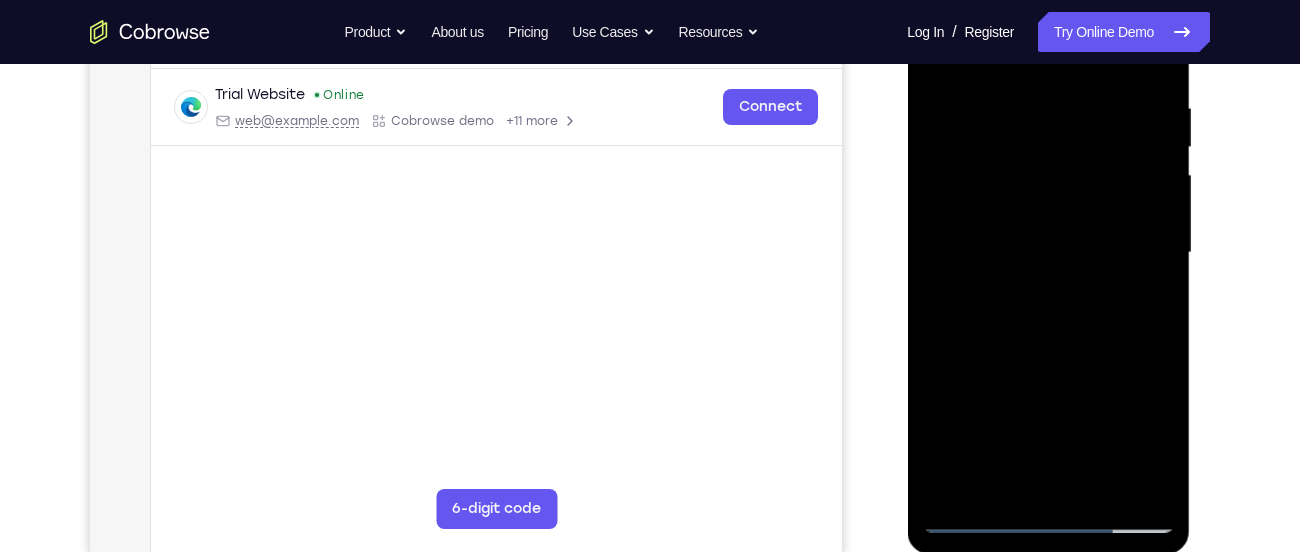 click at bounding box center (1048, 253) 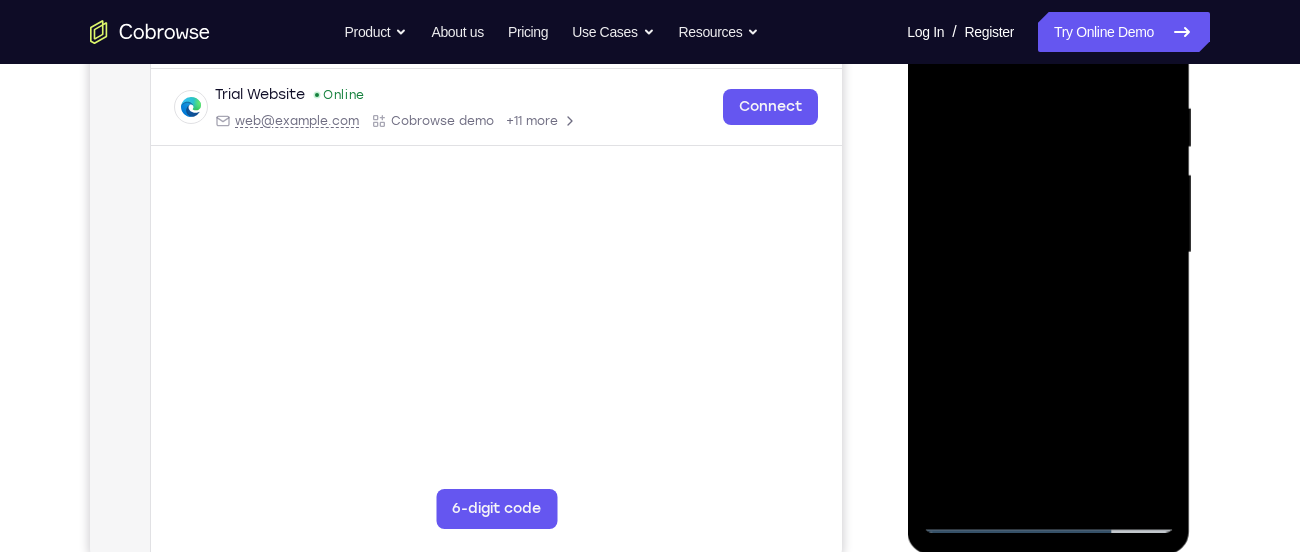 click at bounding box center (1048, 253) 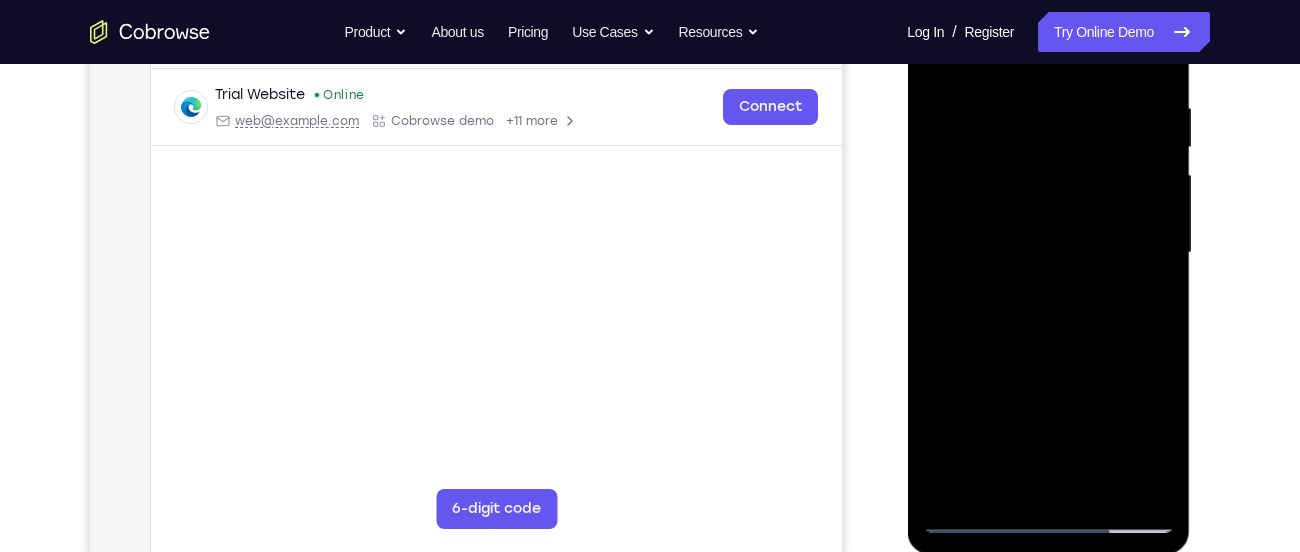 click at bounding box center (1048, 253) 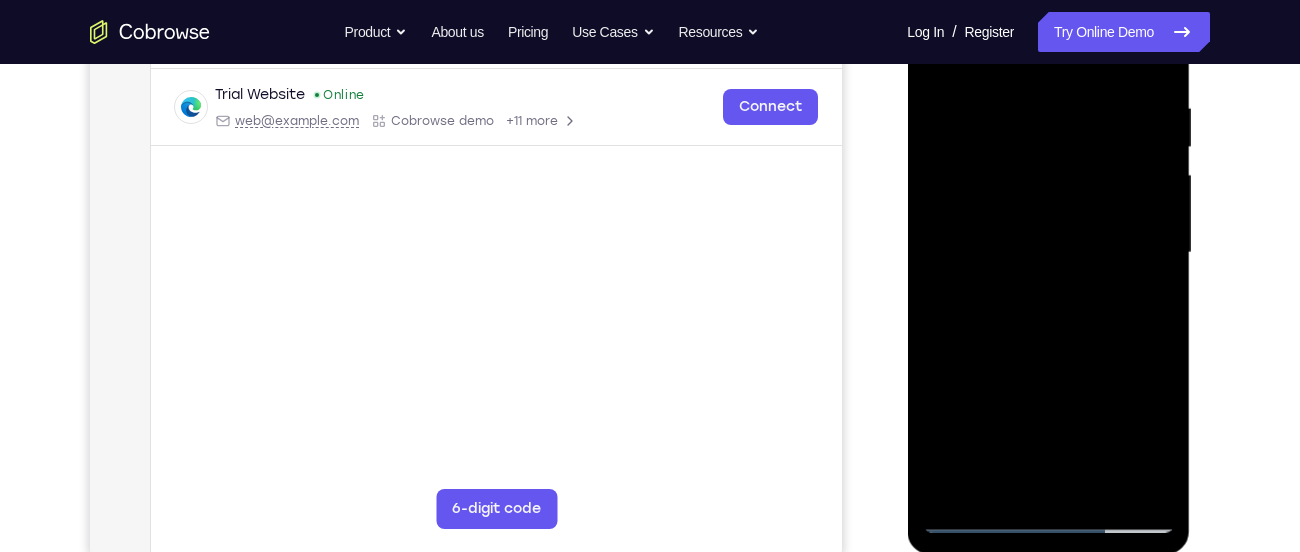 click at bounding box center [1048, 253] 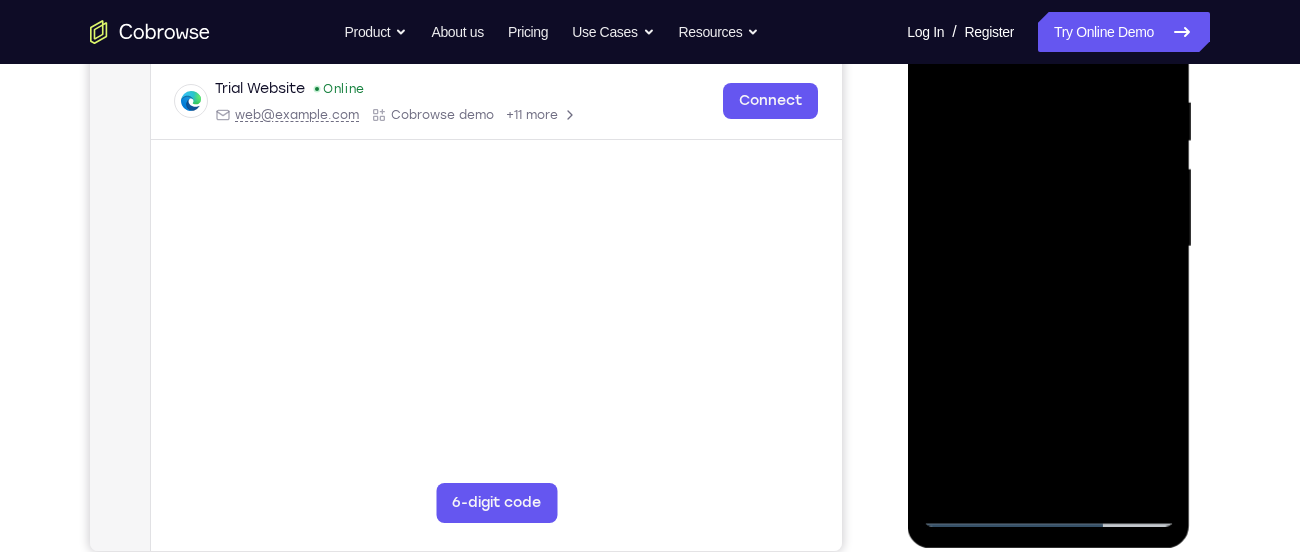 scroll, scrollTop: 381, scrollLeft: 0, axis: vertical 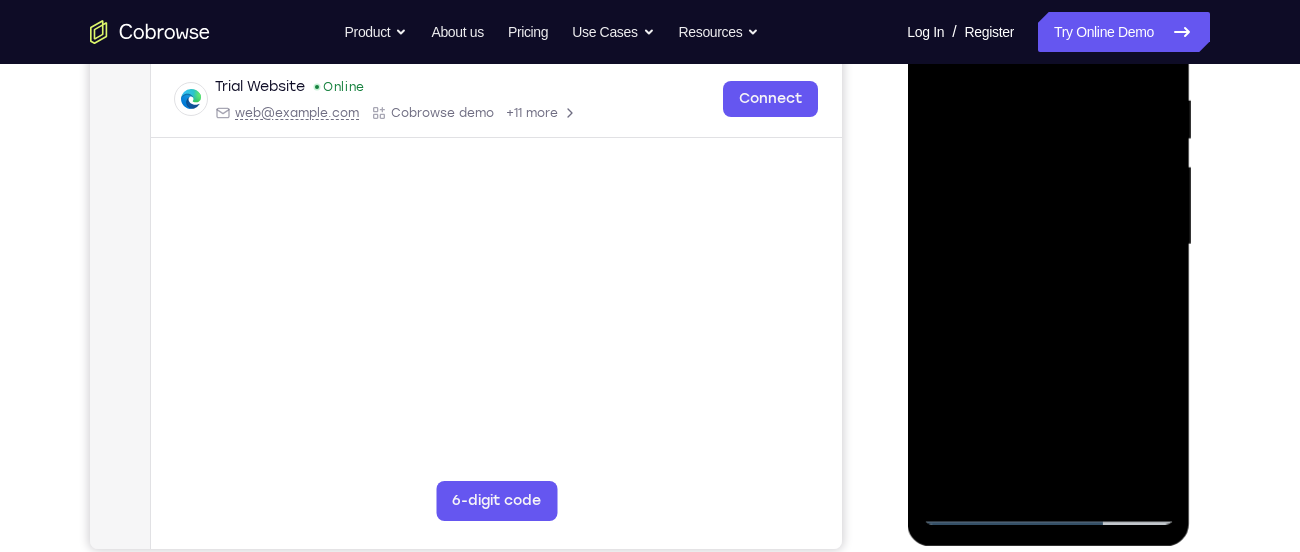drag, startPoint x: 1047, startPoint y: 447, endPoint x: 1035, endPoint y: 167, distance: 280.25702 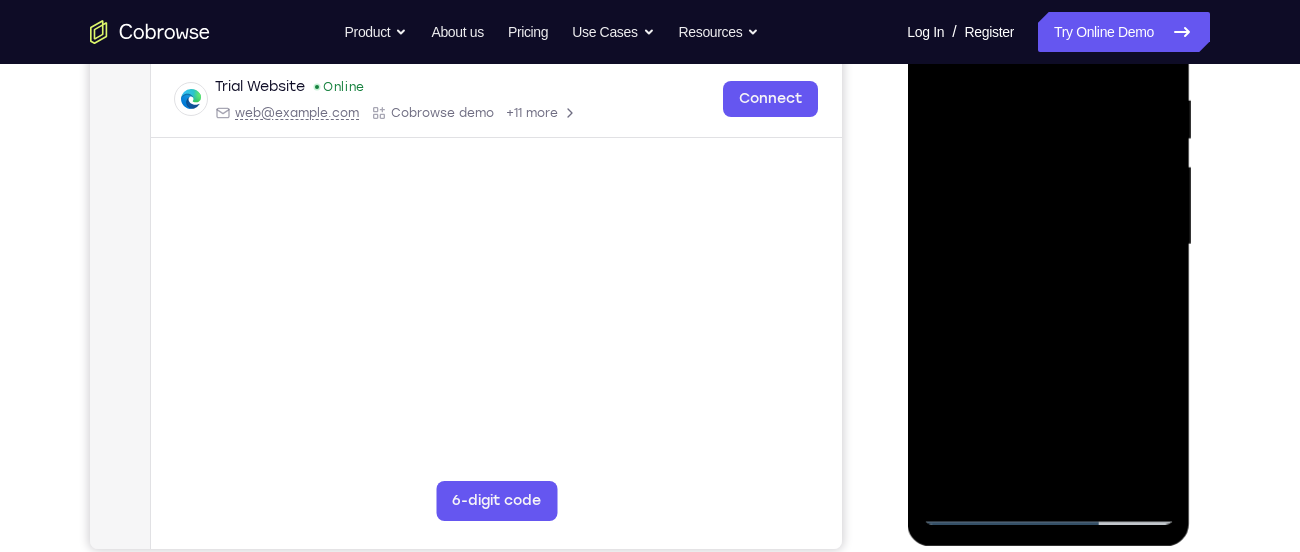 drag, startPoint x: 1052, startPoint y: 361, endPoint x: 1043, endPoint y: 212, distance: 149.27156 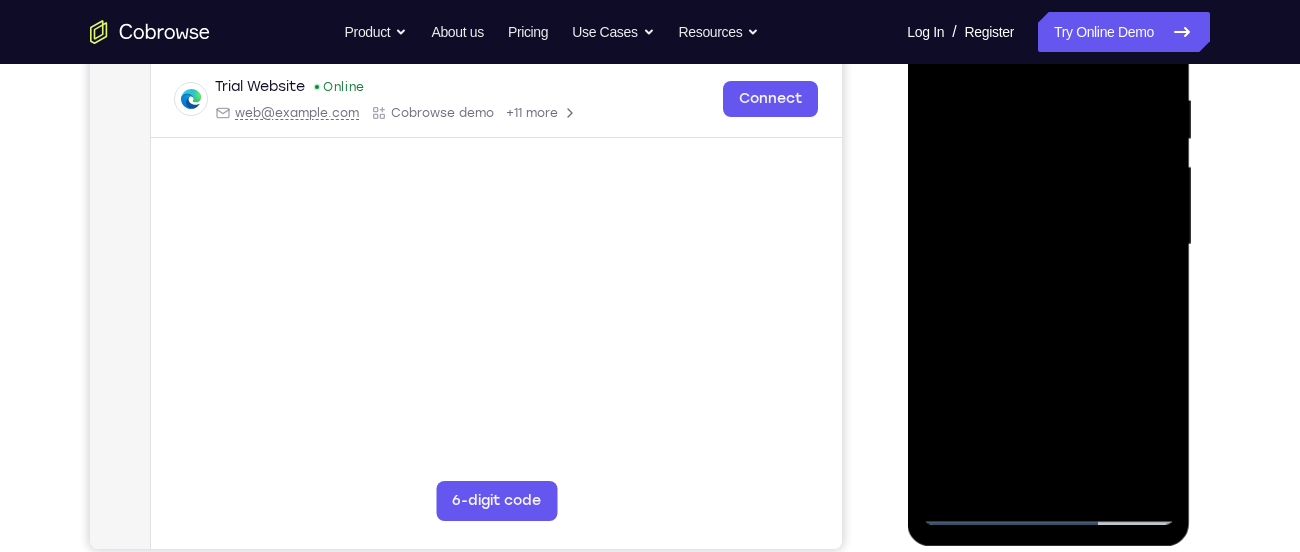 drag, startPoint x: 1047, startPoint y: 375, endPoint x: 1010, endPoint y: 189, distance: 189.64441 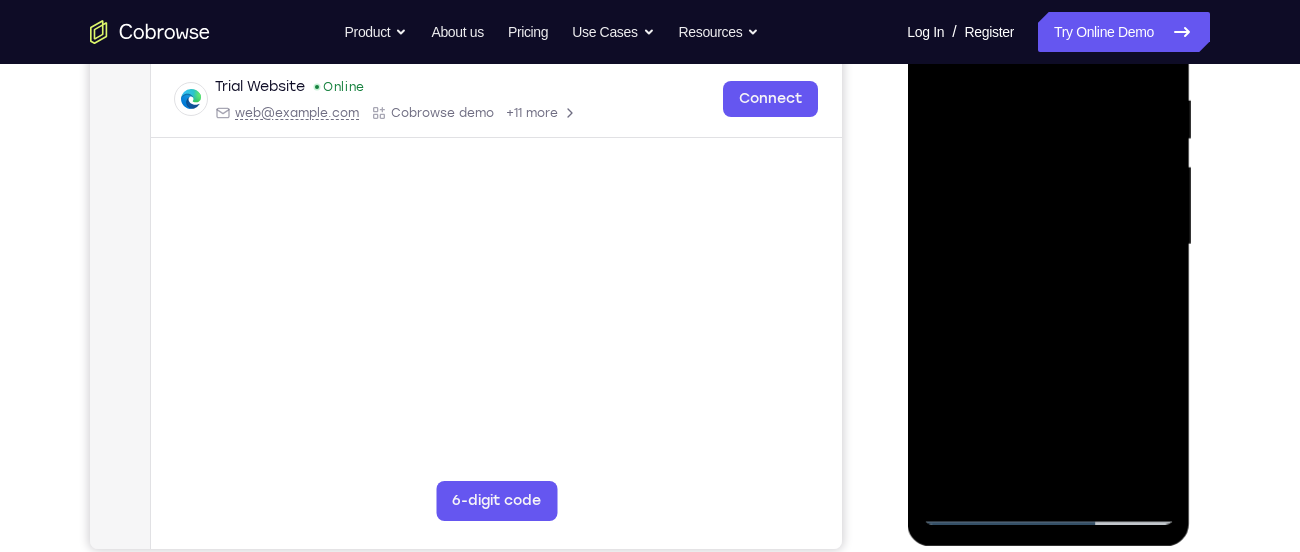 drag, startPoint x: 1062, startPoint y: 400, endPoint x: 1049, endPoint y: 294, distance: 106.7942 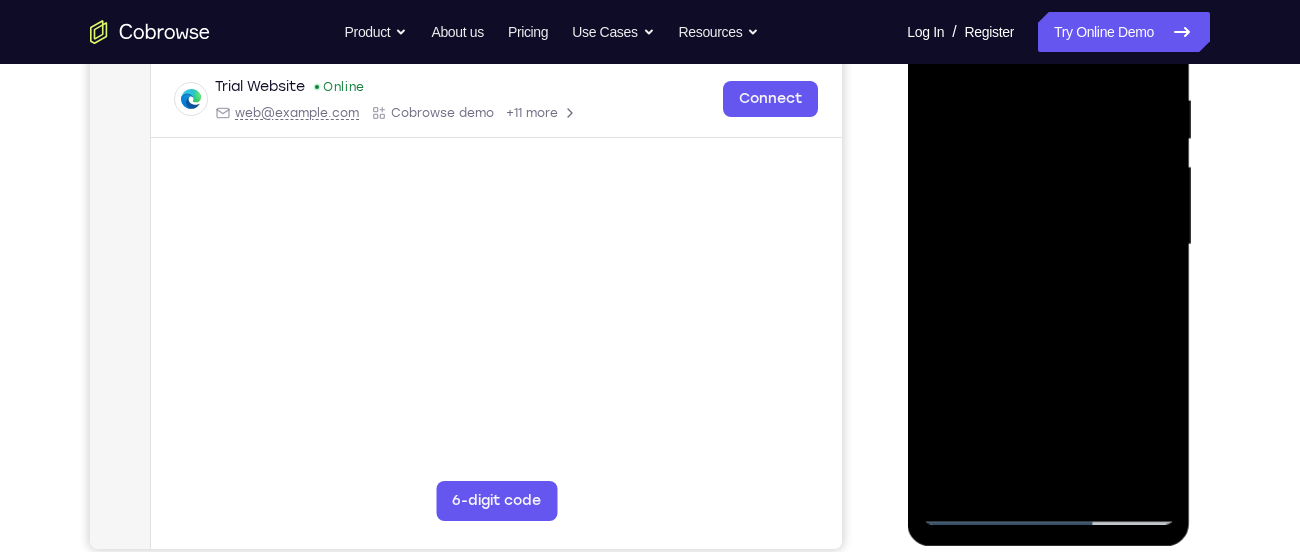 drag, startPoint x: 1049, startPoint y: 349, endPoint x: 1040, endPoint y: 212, distance: 137.2953 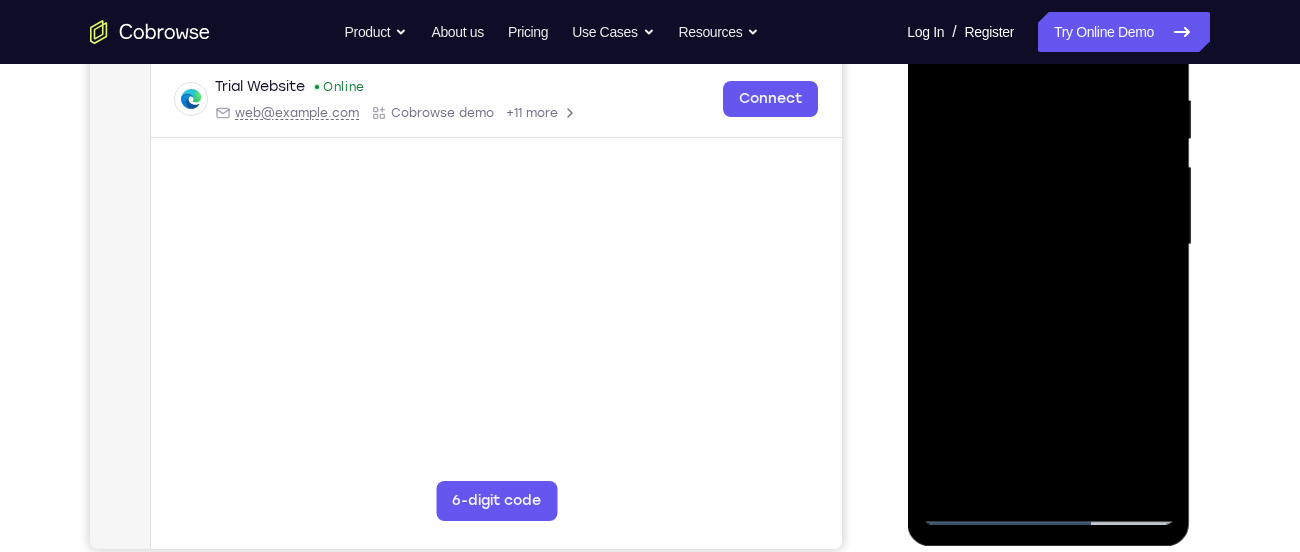 drag, startPoint x: 1056, startPoint y: 441, endPoint x: 1043, endPoint y: 198, distance: 243.34749 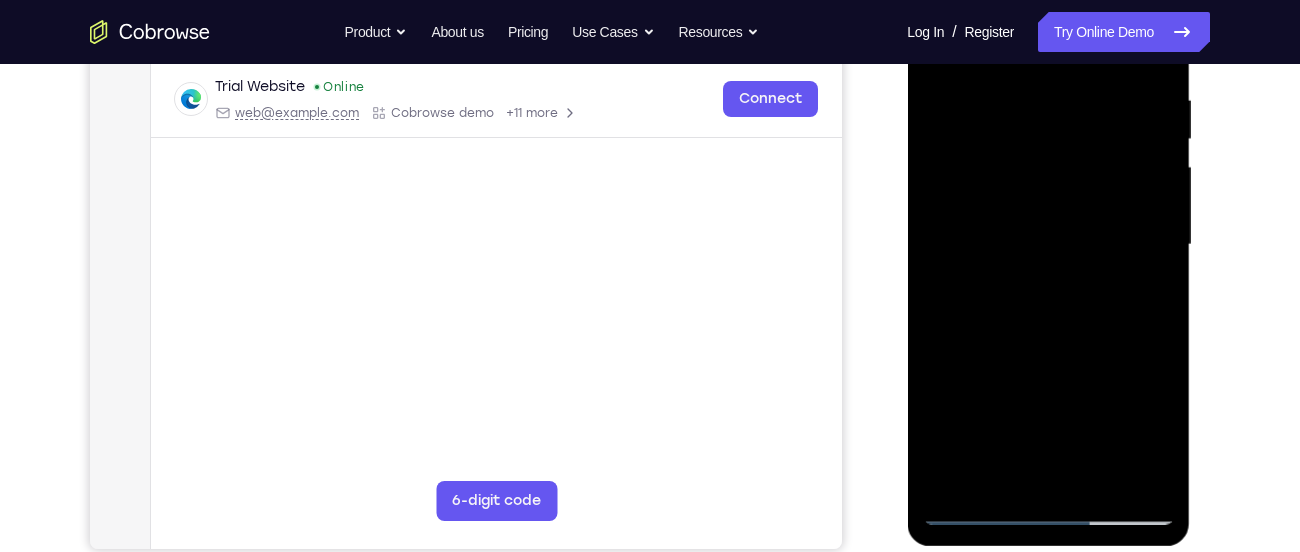 drag, startPoint x: 1039, startPoint y: 447, endPoint x: 1037, endPoint y: 156, distance: 291.00687 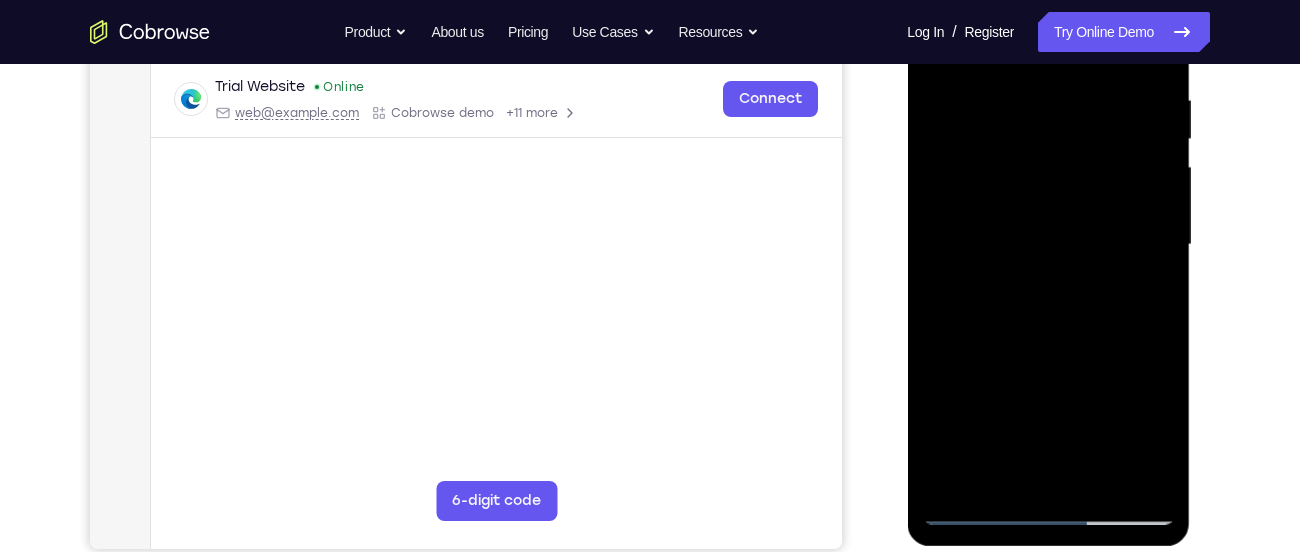 drag, startPoint x: 1051, startPoint y: 291, endPoint x: 1042, endPoint y: 202, distance: 89.453896 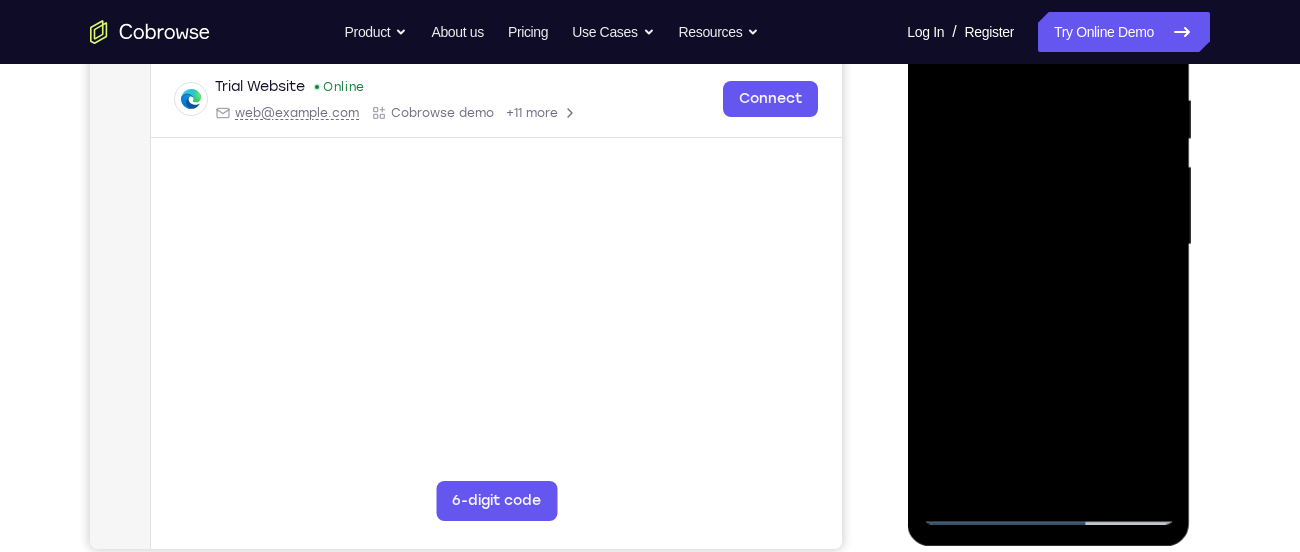 drag, startPoint x: 1045, startPoint y: 407, endPoint x: 1027, endPoint y: 232, distance: 175.92328 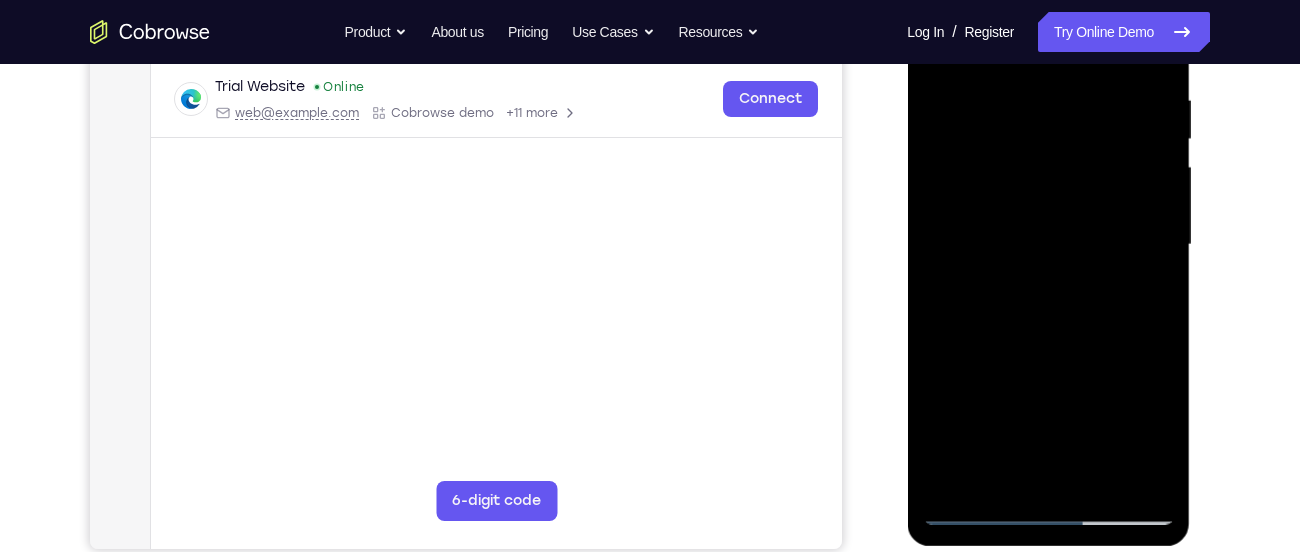 drag, startPoint x: 1035, startPoint y: 421, endPoint x: 1021, endPoint y: 167, distance: 254.38553 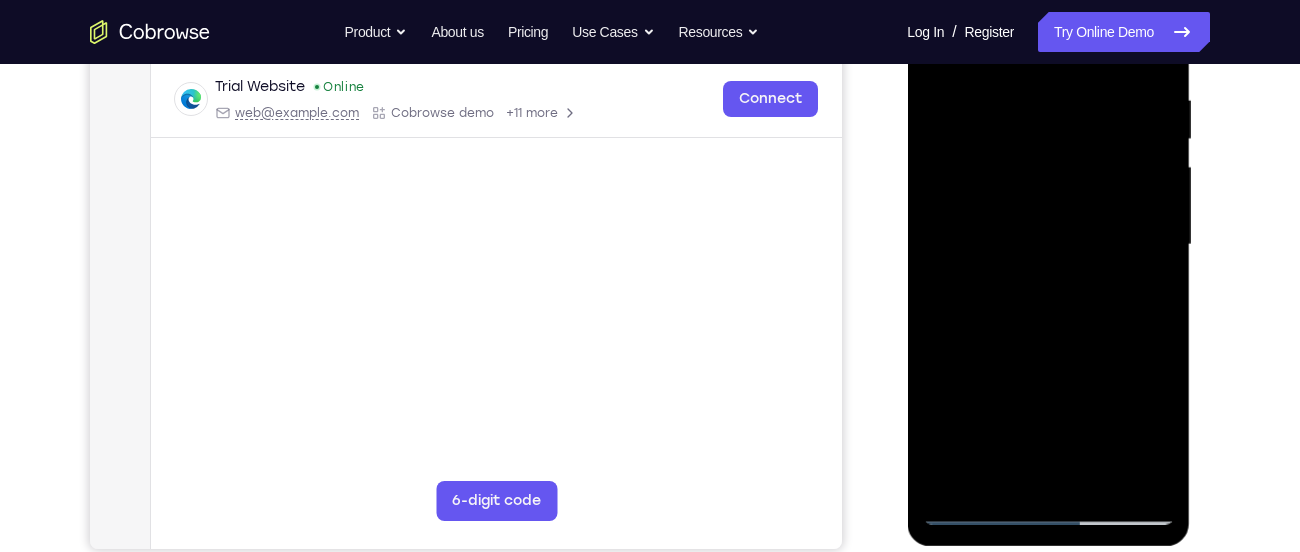 drag, startPoint x: 1064, startPoint y: 407, endPoint x: 1035, endPoint y: 130, distance: 278.51392 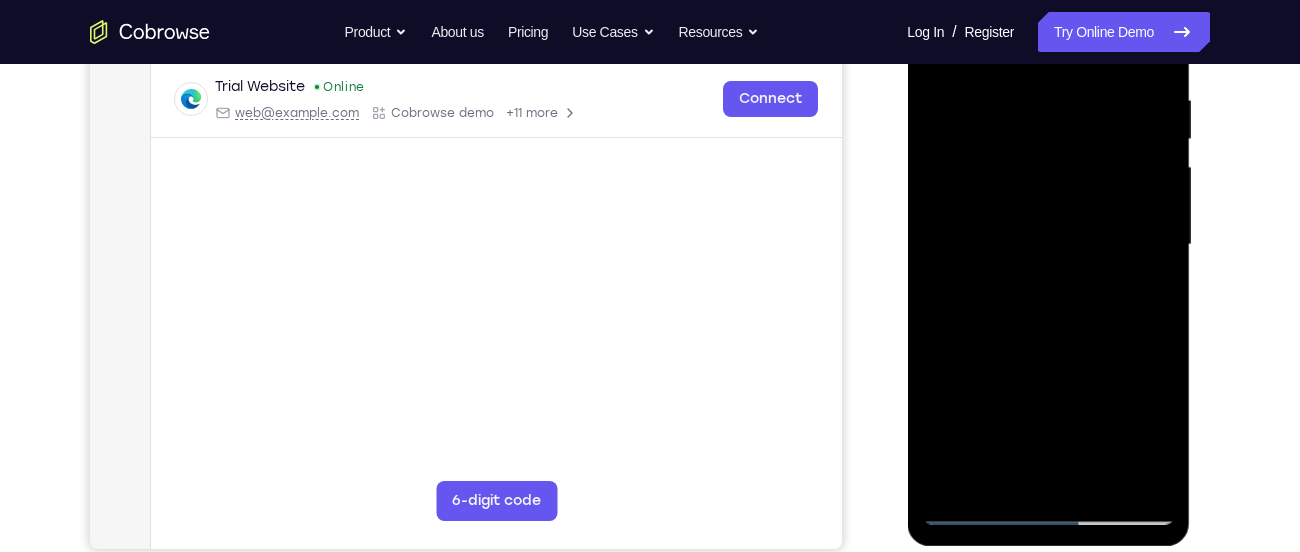 drag, startPoint x: 1059, startPoint y: 310, endPoint x: 1046, endPoint y: 122, distance: 188.44893 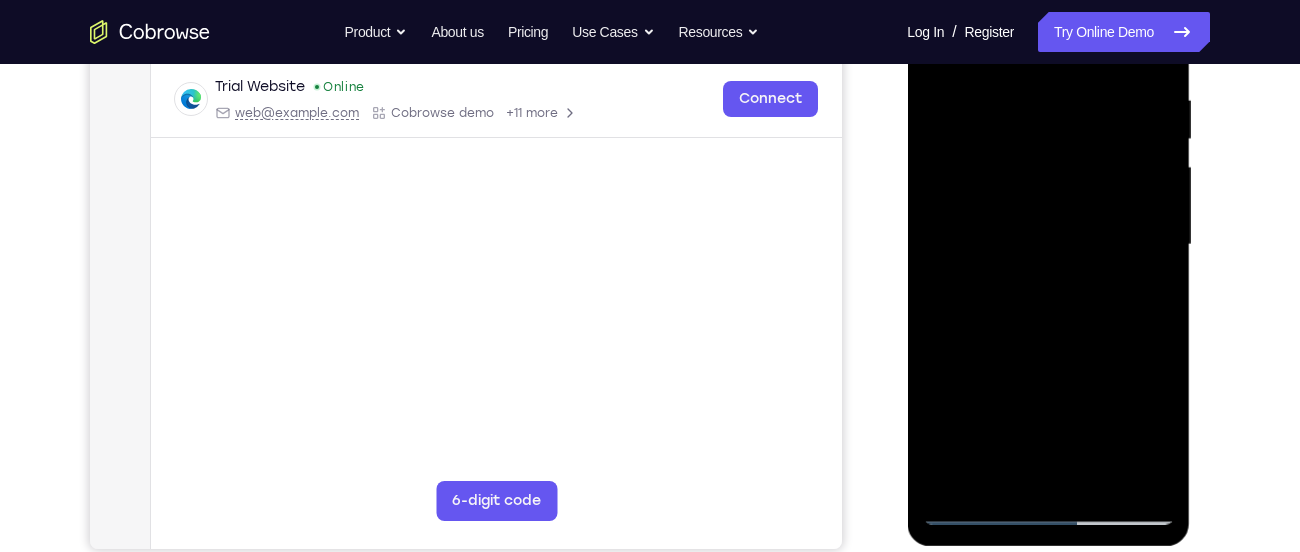 click at bounding box center [1048, 245] 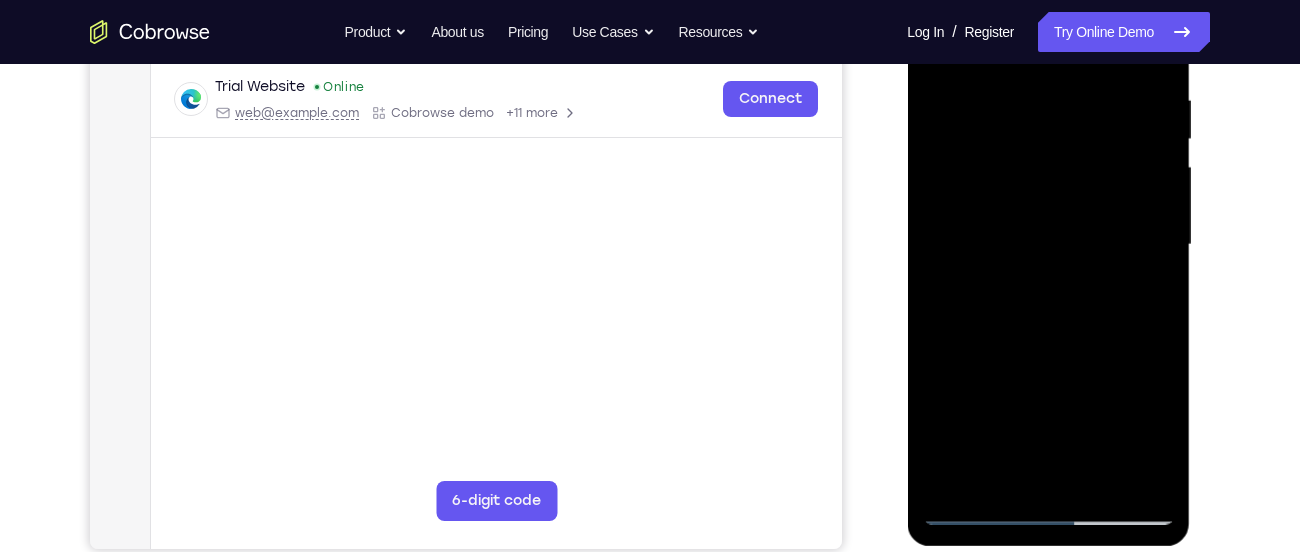 click at bounding box center (1048, 245) 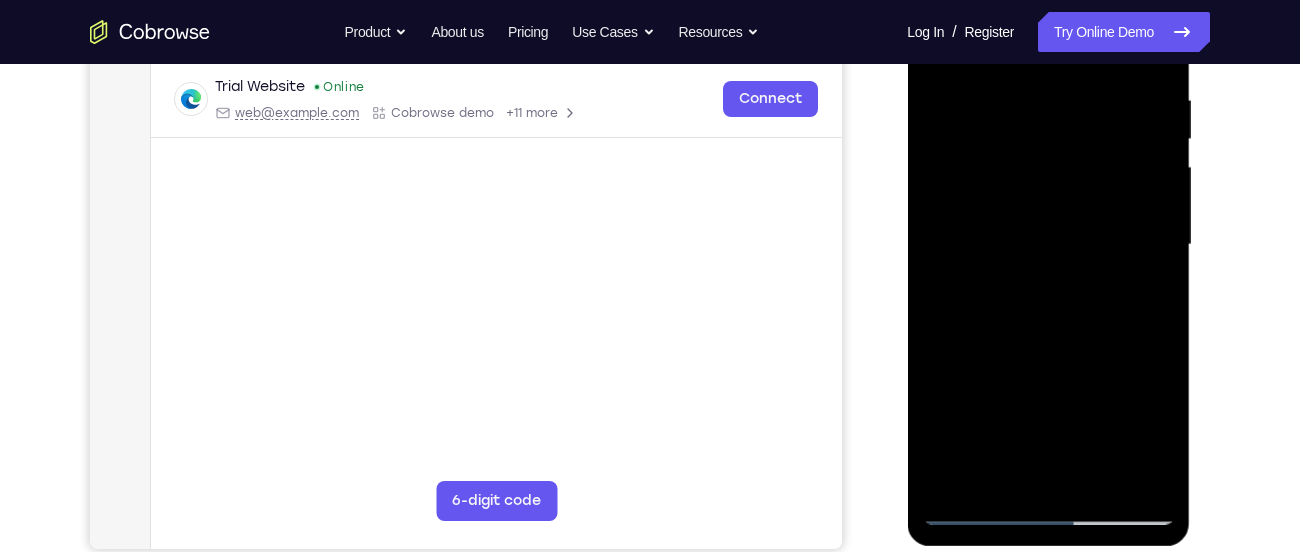 click at bounding box center [1048, 245] 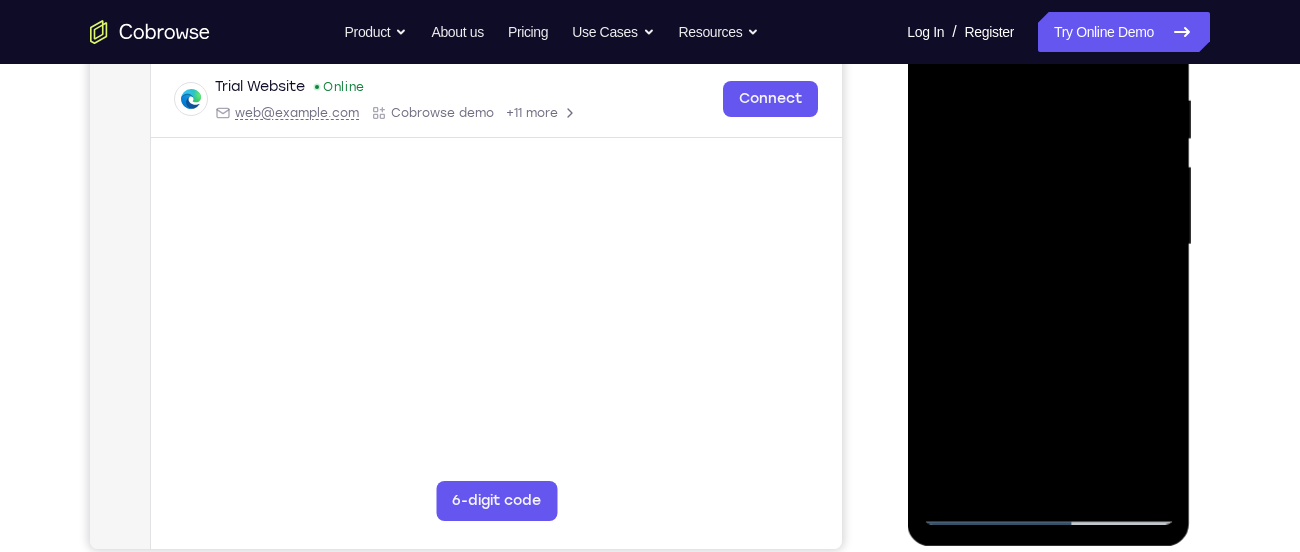 click at bounding box center [1048, 245] 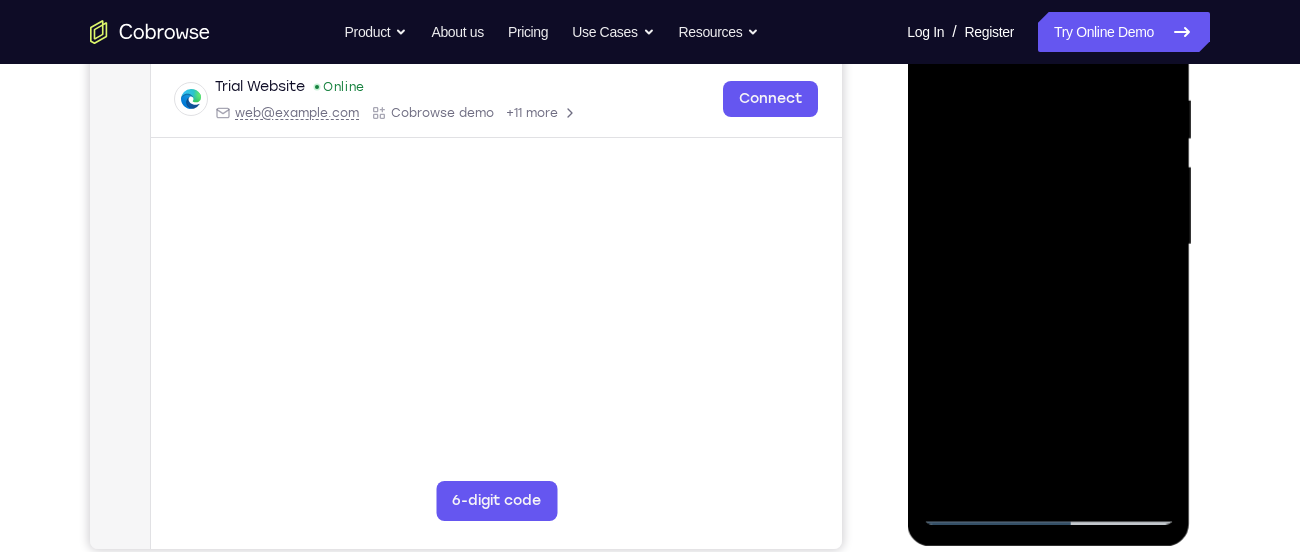 click at bounding box center [1048, 245] 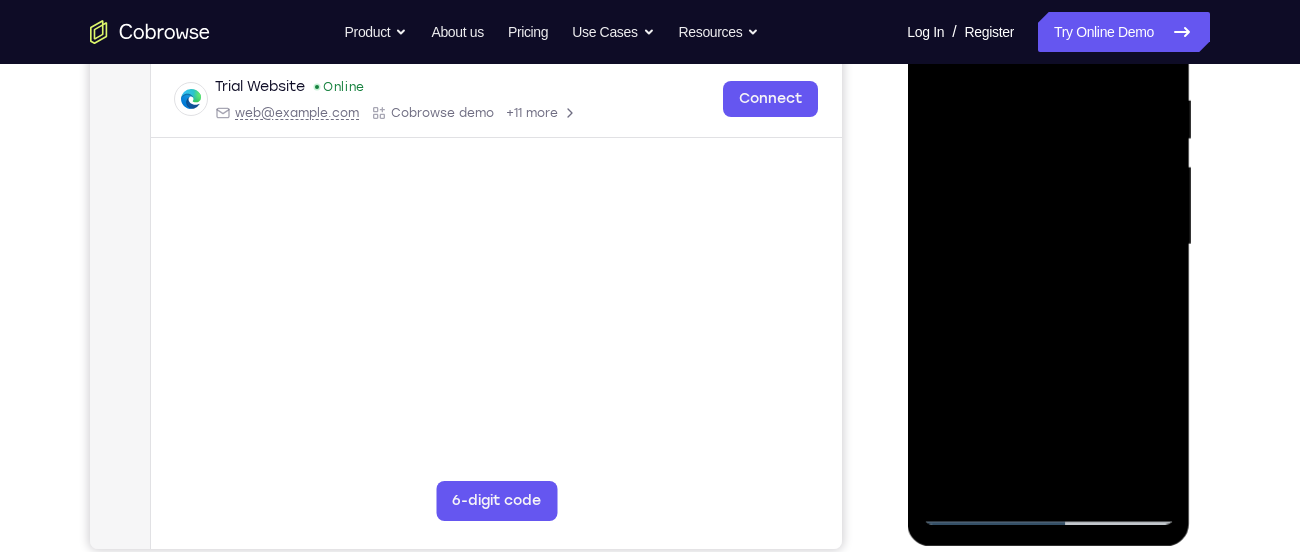 click at bounding box center (1048, 245) 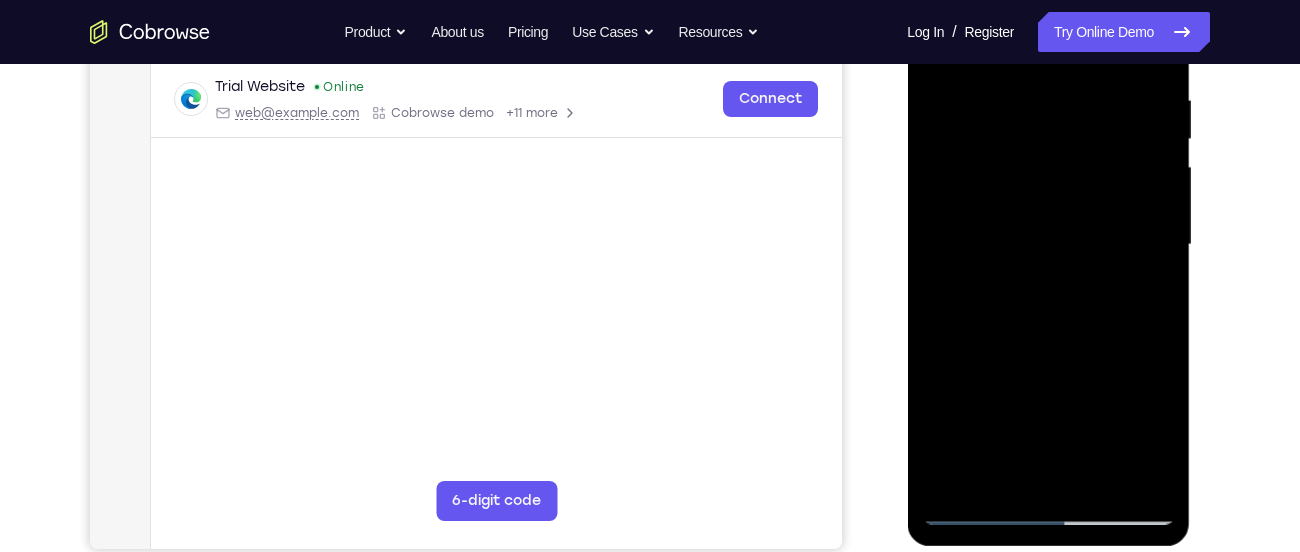 click at bounding box center (1048, 245) 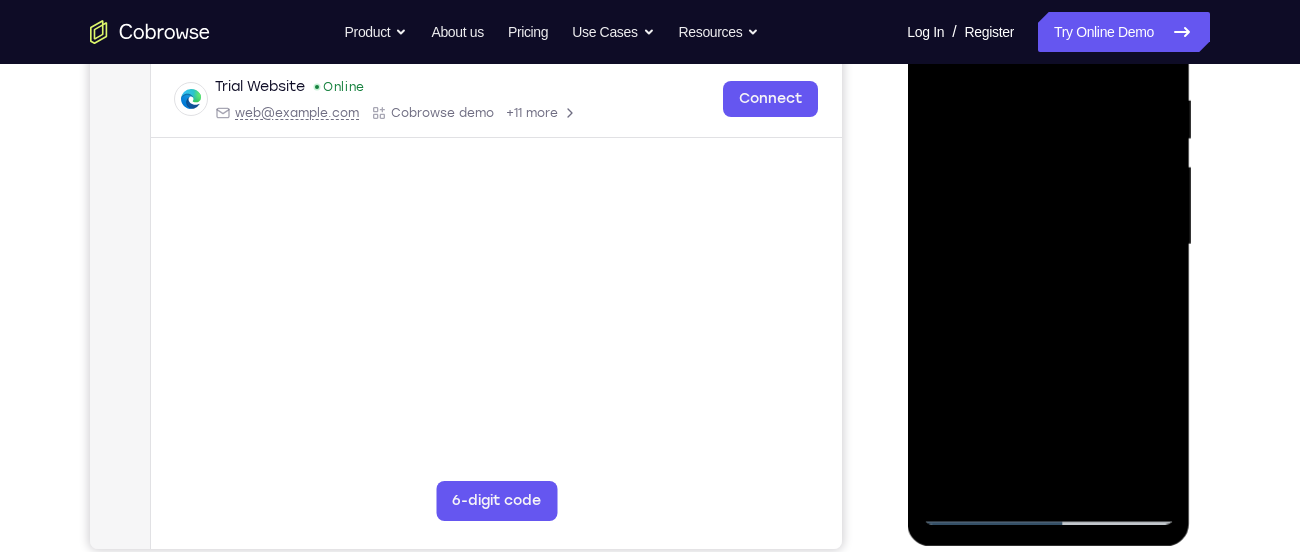 click at bounding box center (1048, 245) 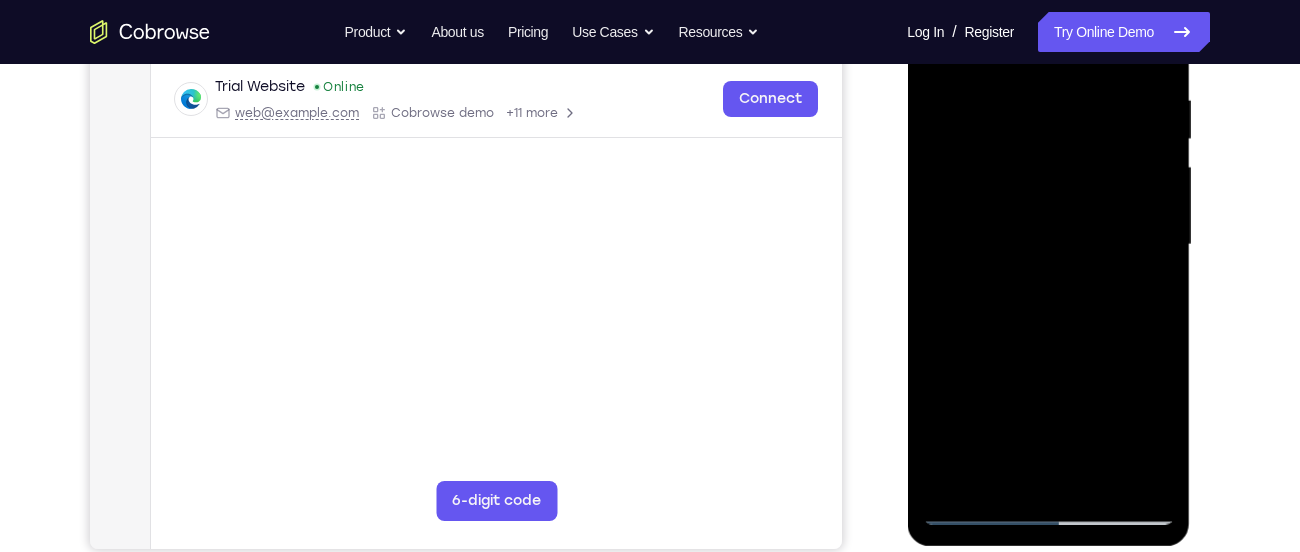 click at bounding box center [1048, 245] 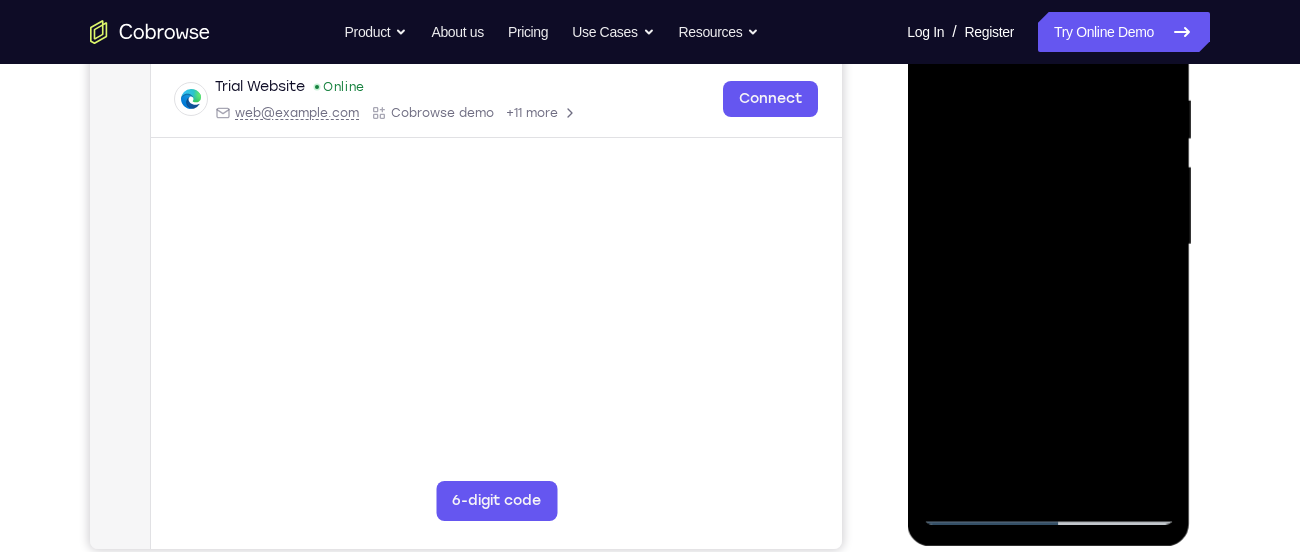 click at bounding box center [1048, 245] 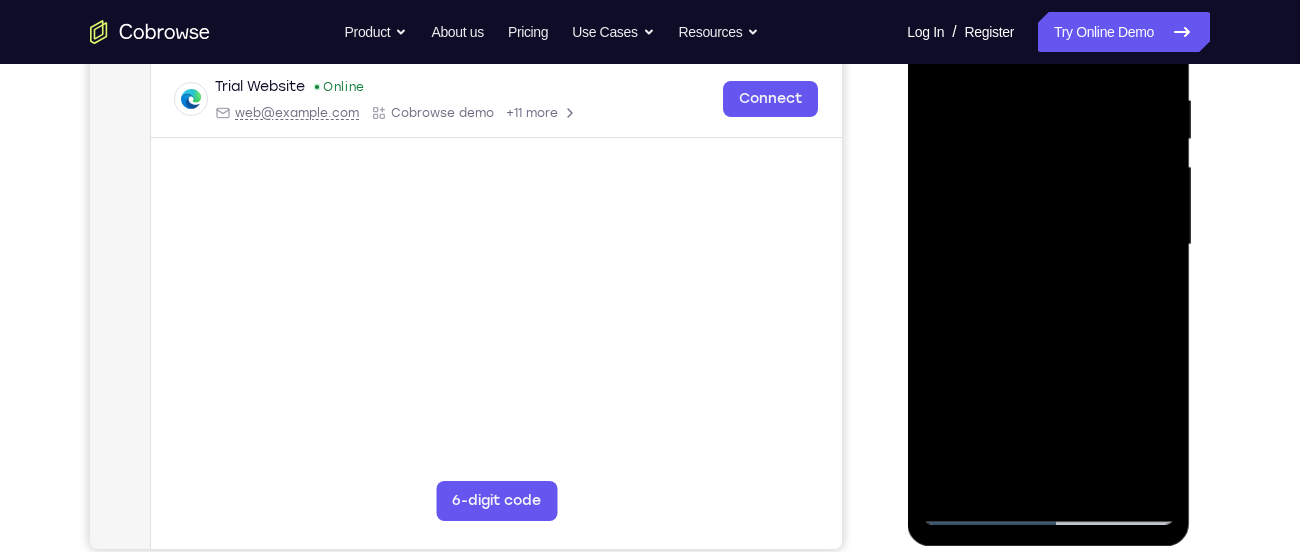 click at bounding box center (1048, 245) 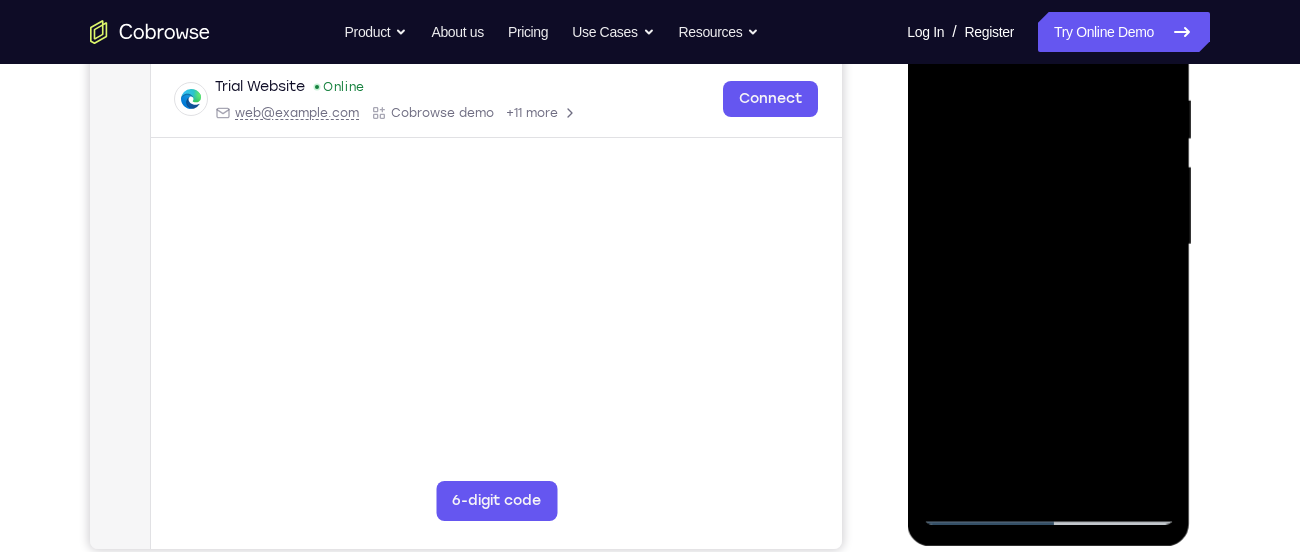 click at bounding box center [1048, 245] 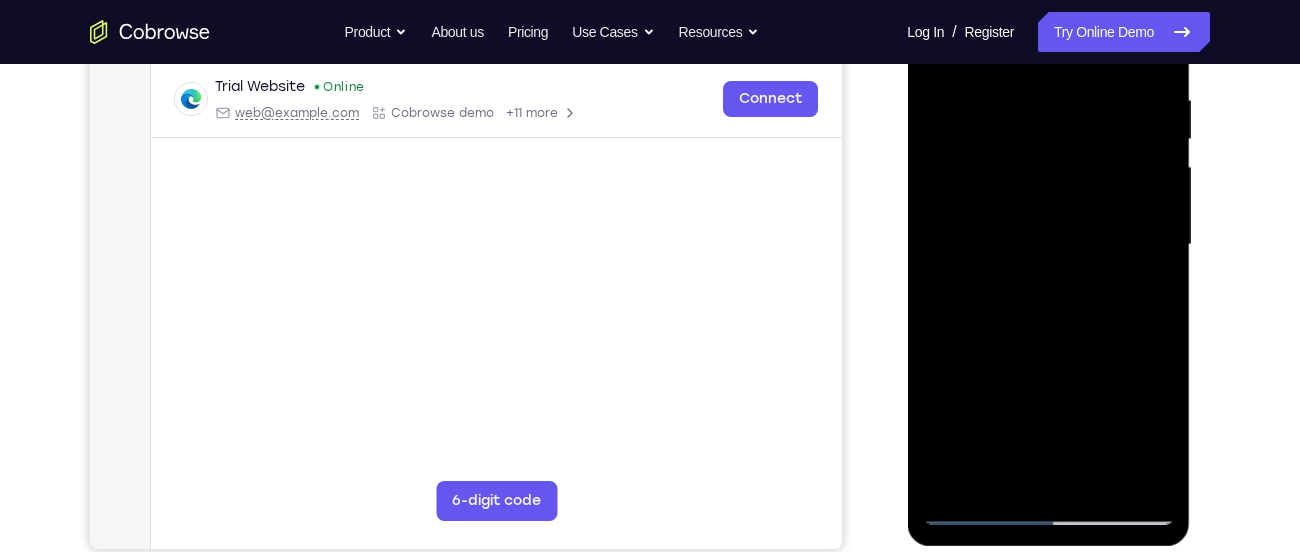 click at bounding box center (1048, 245) 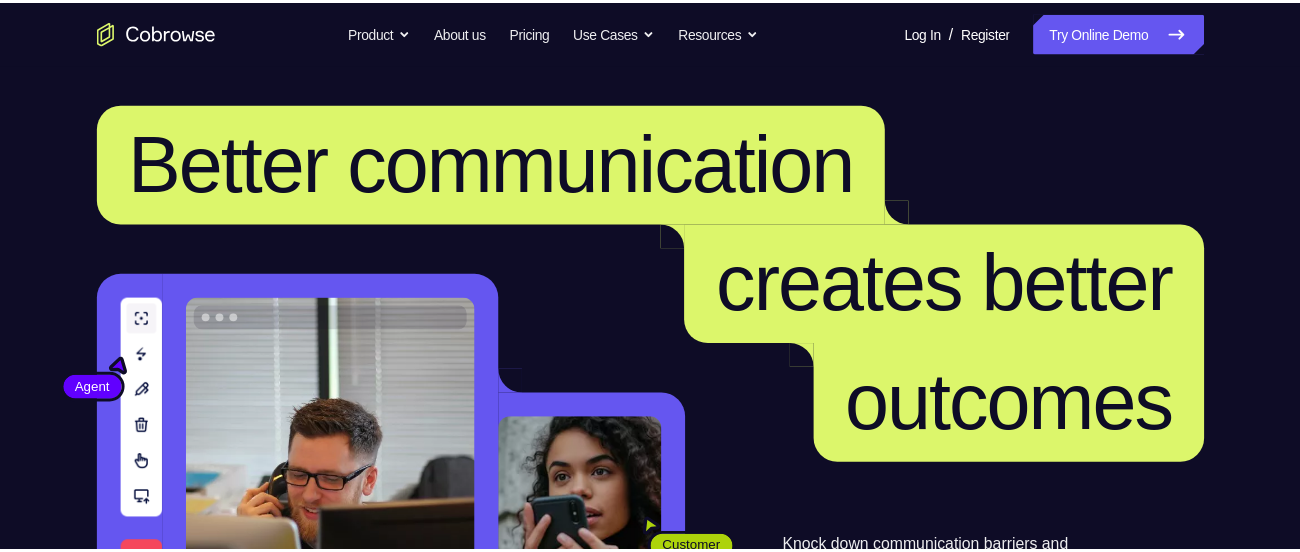 scroll, scrollTop: 0, scrollLeft: 0, axis: both 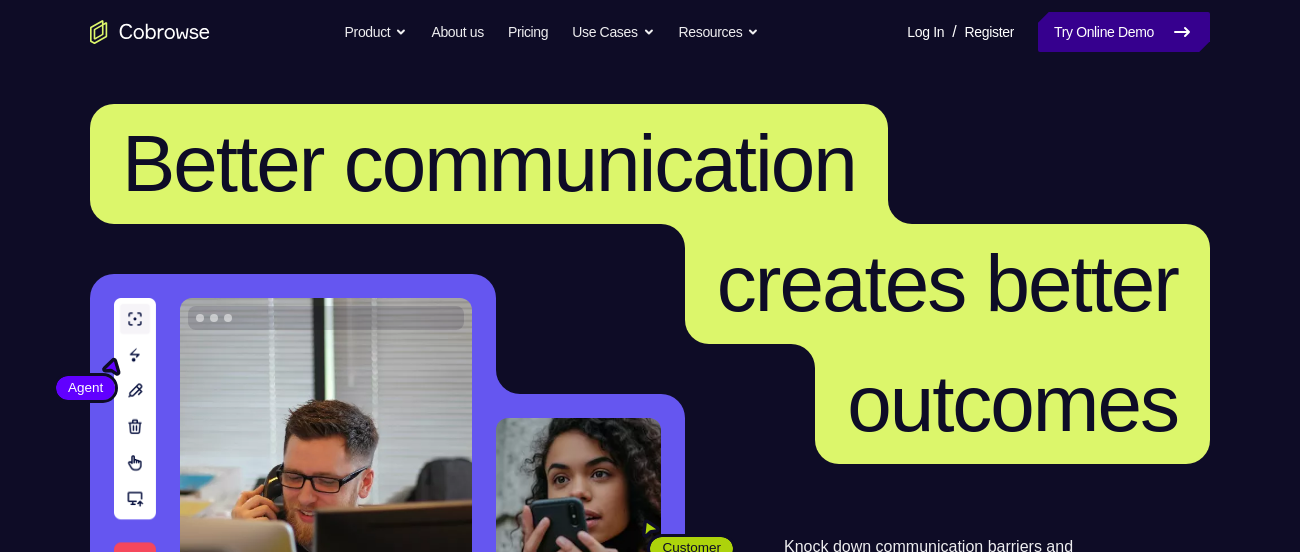 click on "Try Online Demo" at bounding box center (1124, 32) 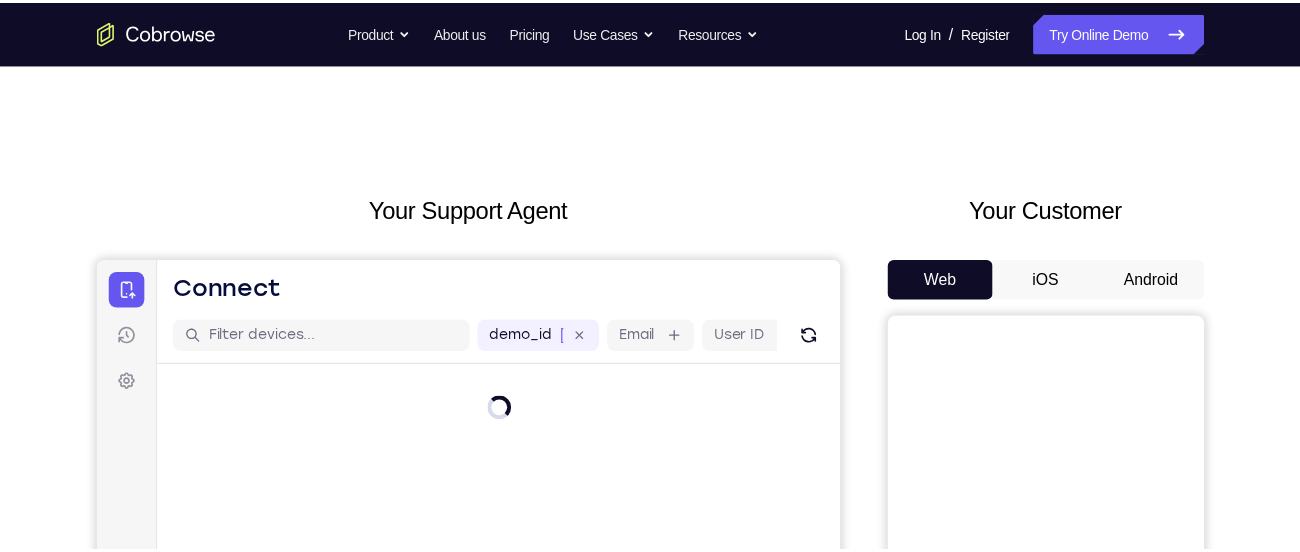 scroll, scrollTop: 0, scrollLeft: 0, axis: both 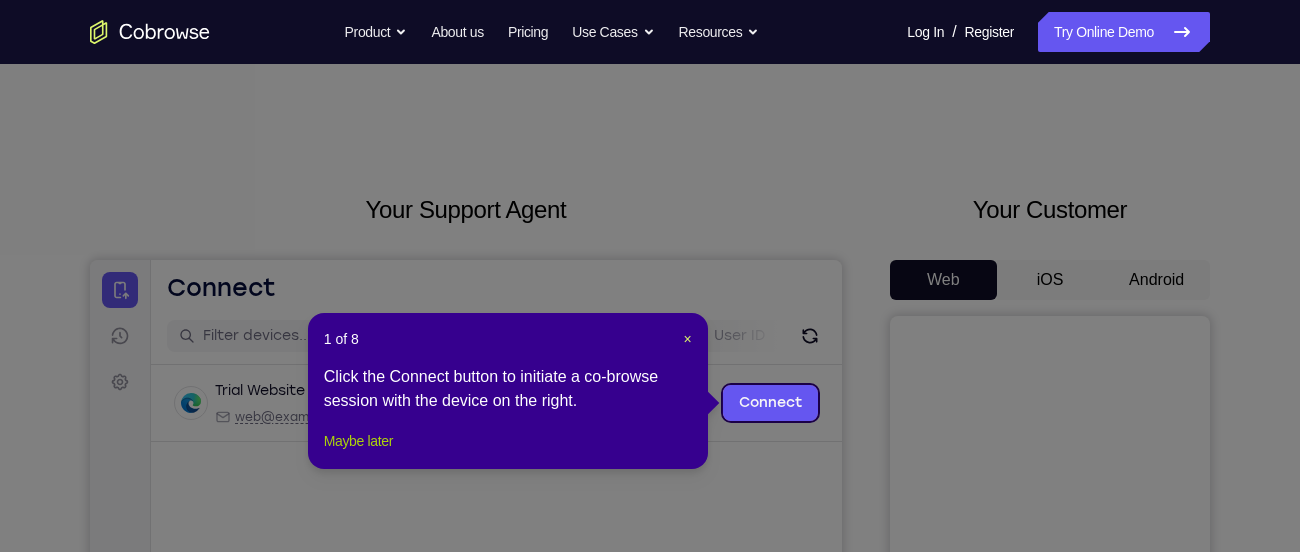 click on "Maybe later" at bounding box center (358, 441) 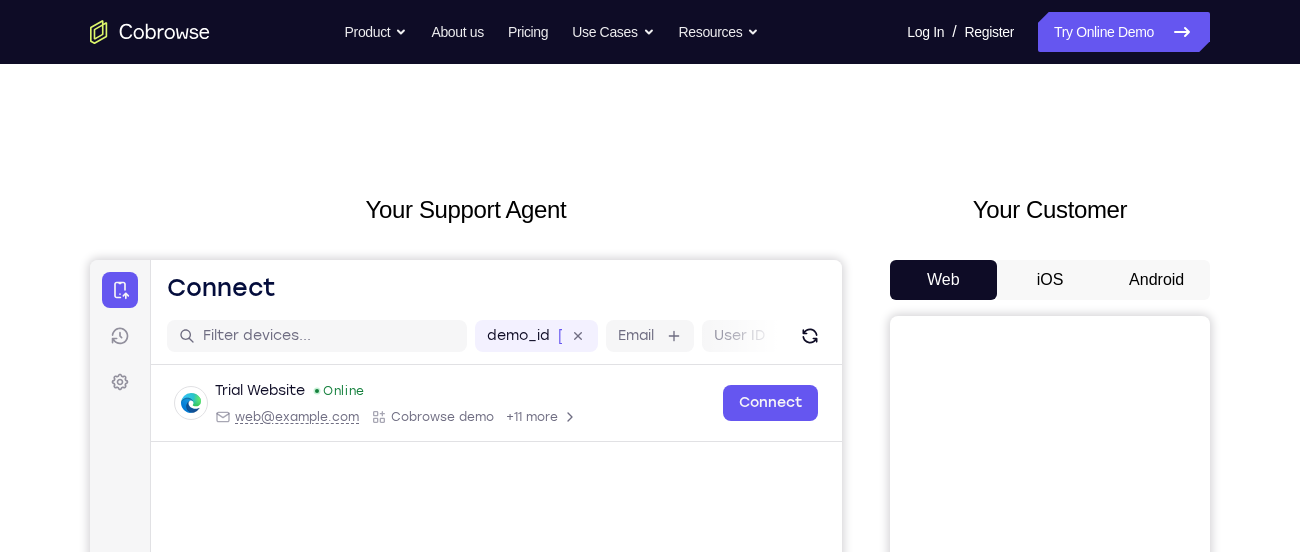 click on "Android" at bounding box center [1156, 280] 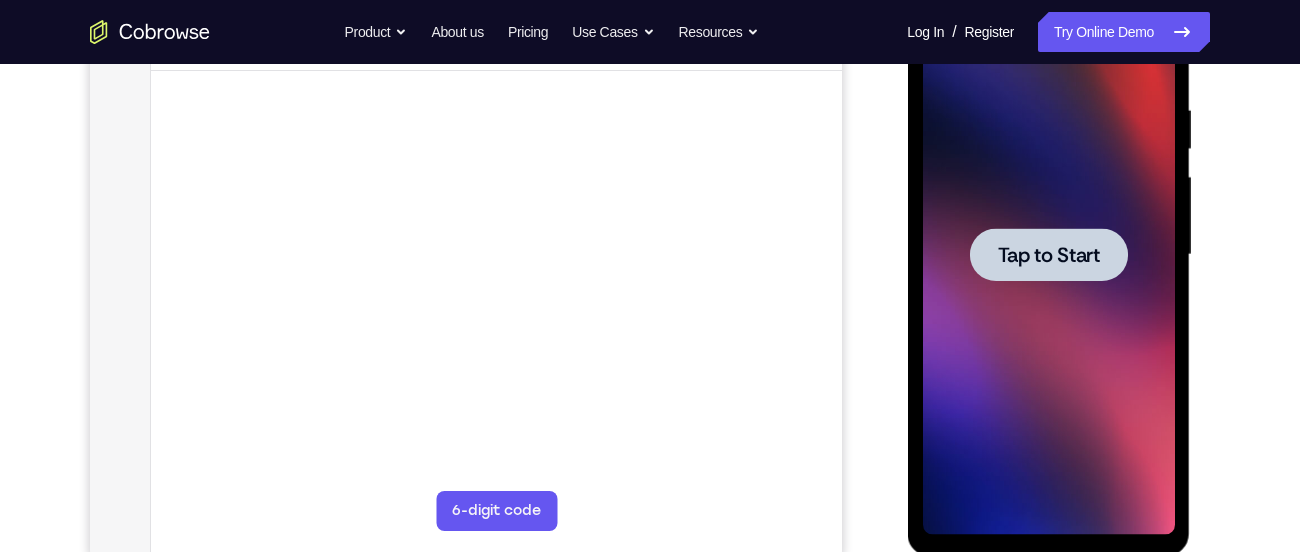scroll, scrollTop: 0, scrollLeft: 0, axis: both 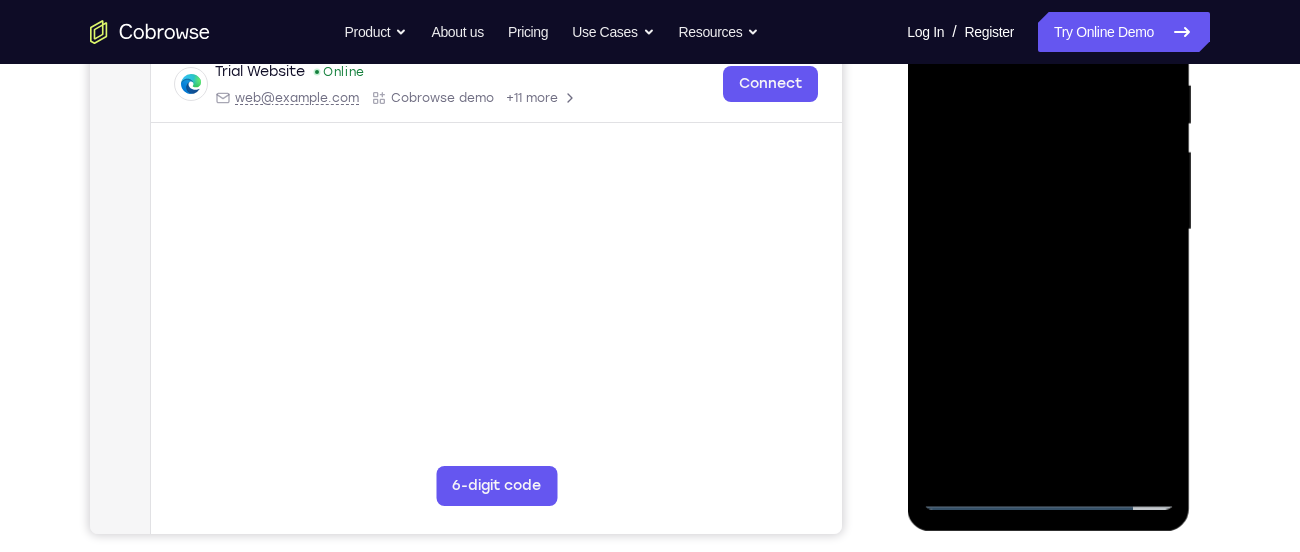 click at bounding box center (1048, 230) 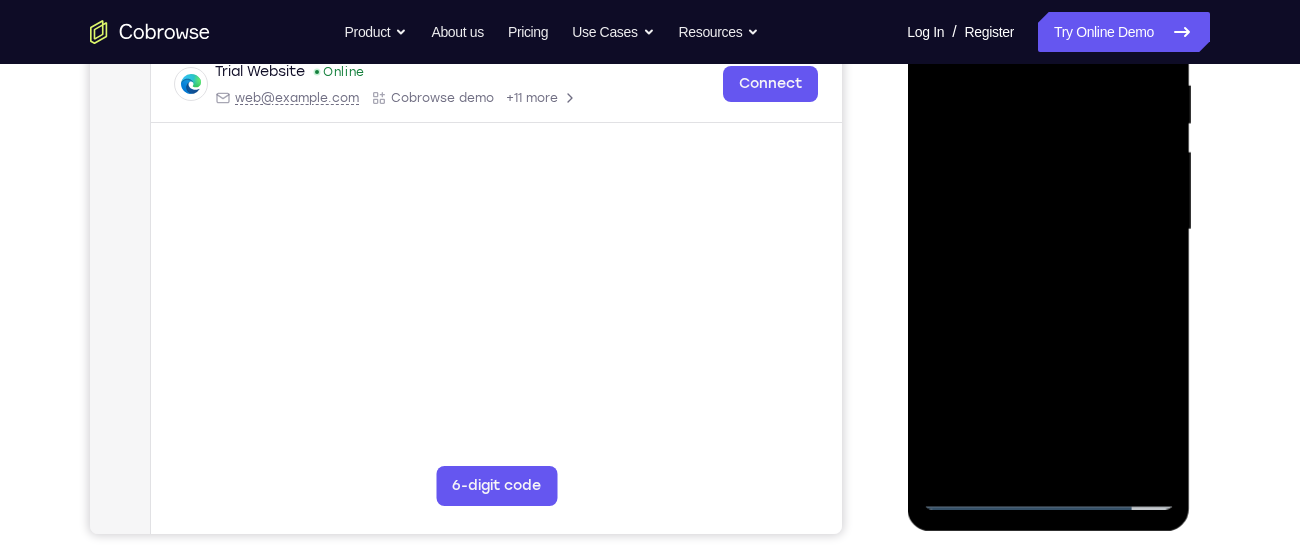 click at bounding box center [1048, 230] 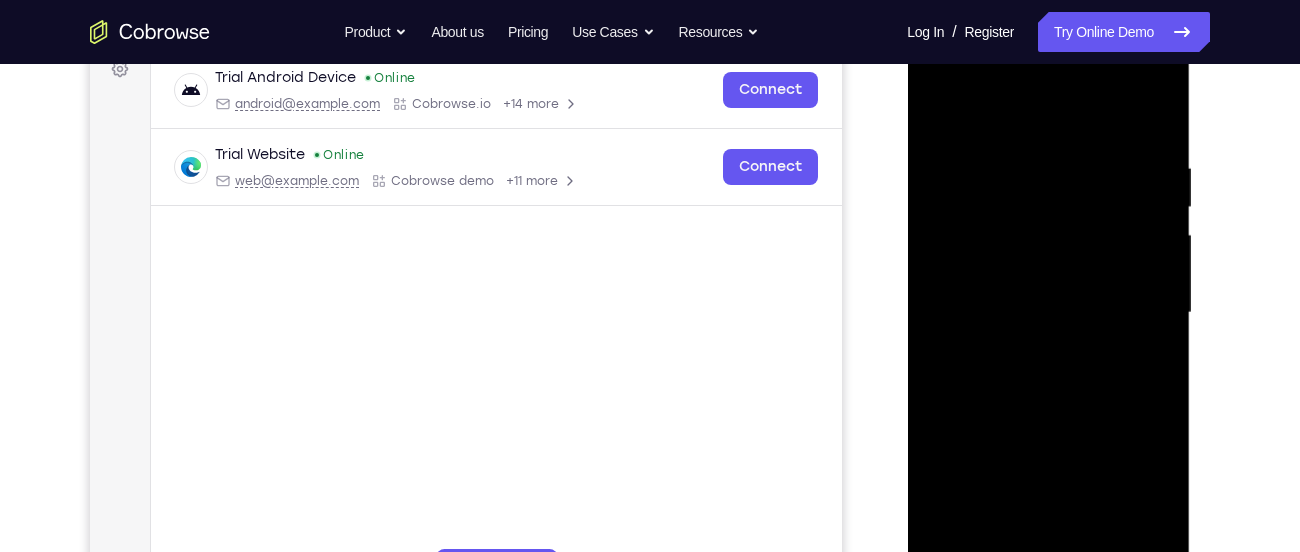scroll, scrollTop: 311, scrollLeft: 0, axis: vertical 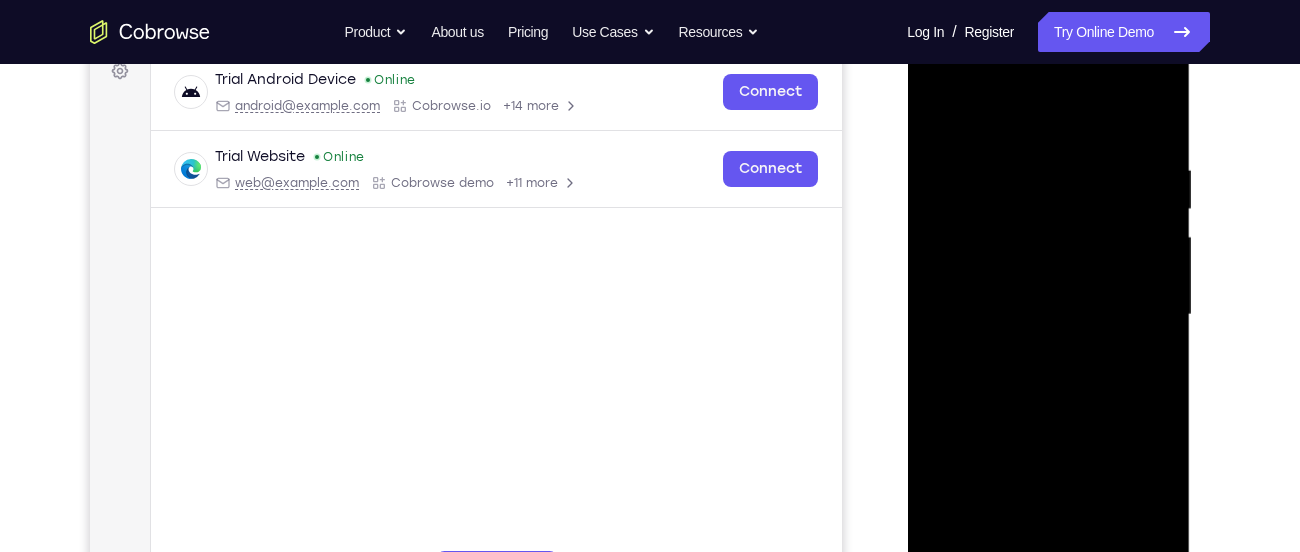 click at bounding box center (1048, 315) 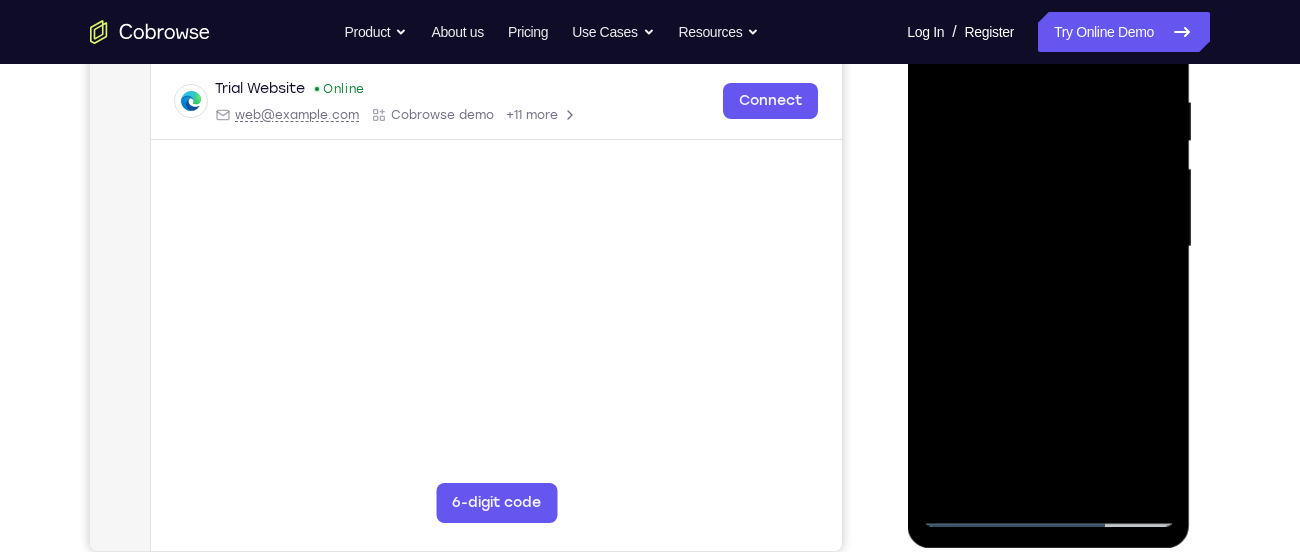 scroll, scrollTop: 382, scrollLeft: 0, axis: vertical 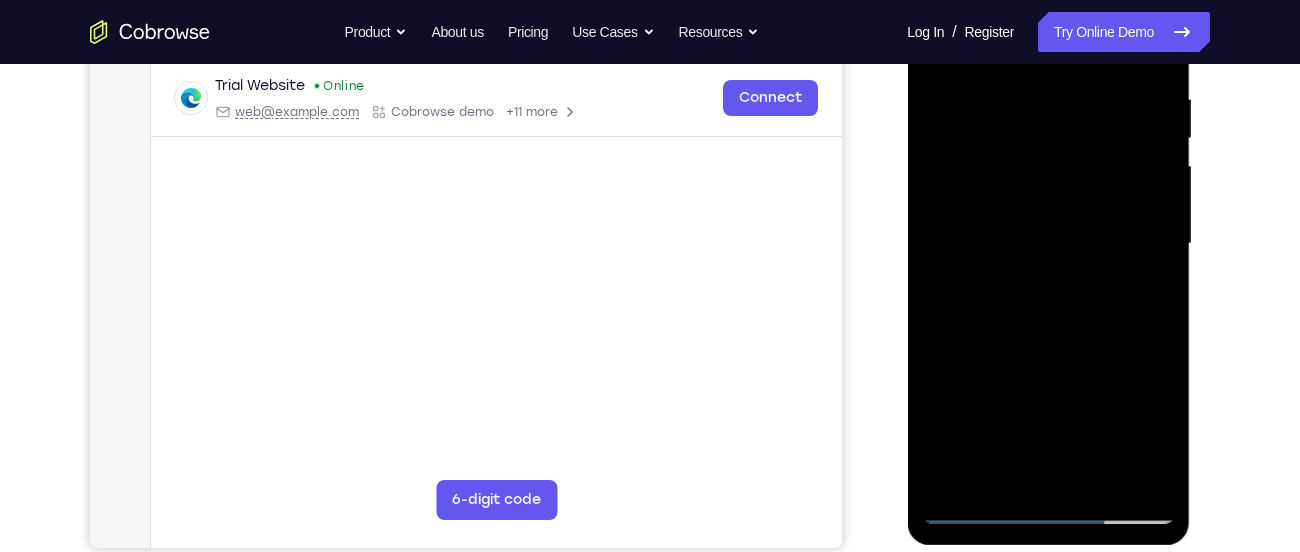 click at bounding box center [1048, 244] 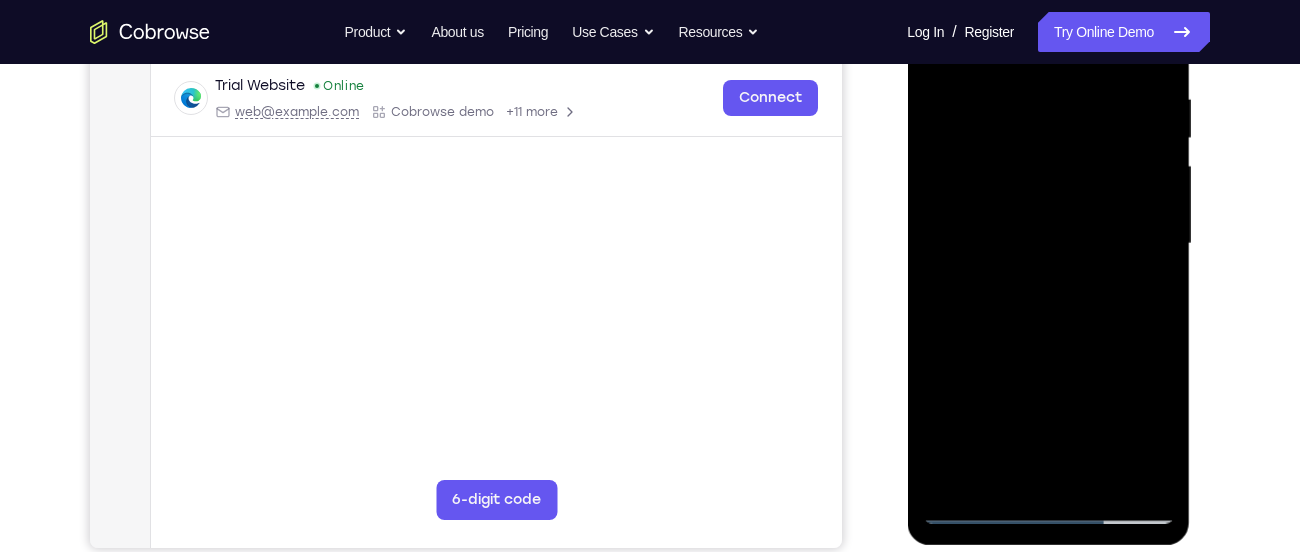 click at bounding box center (1048, 244) 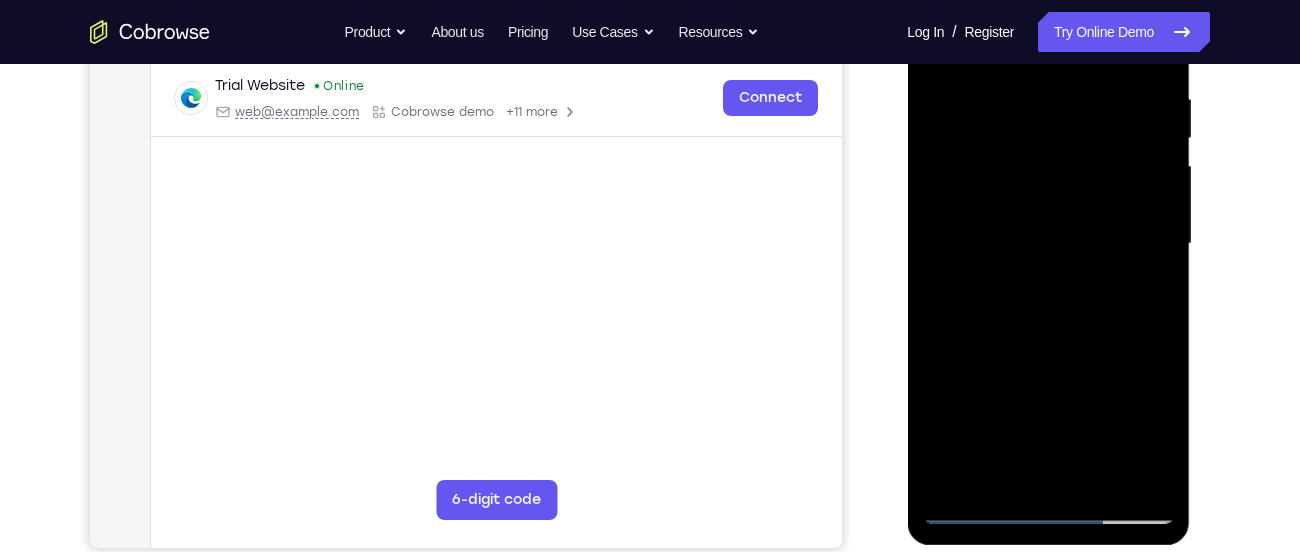 click at bounding box center (1048, 244) 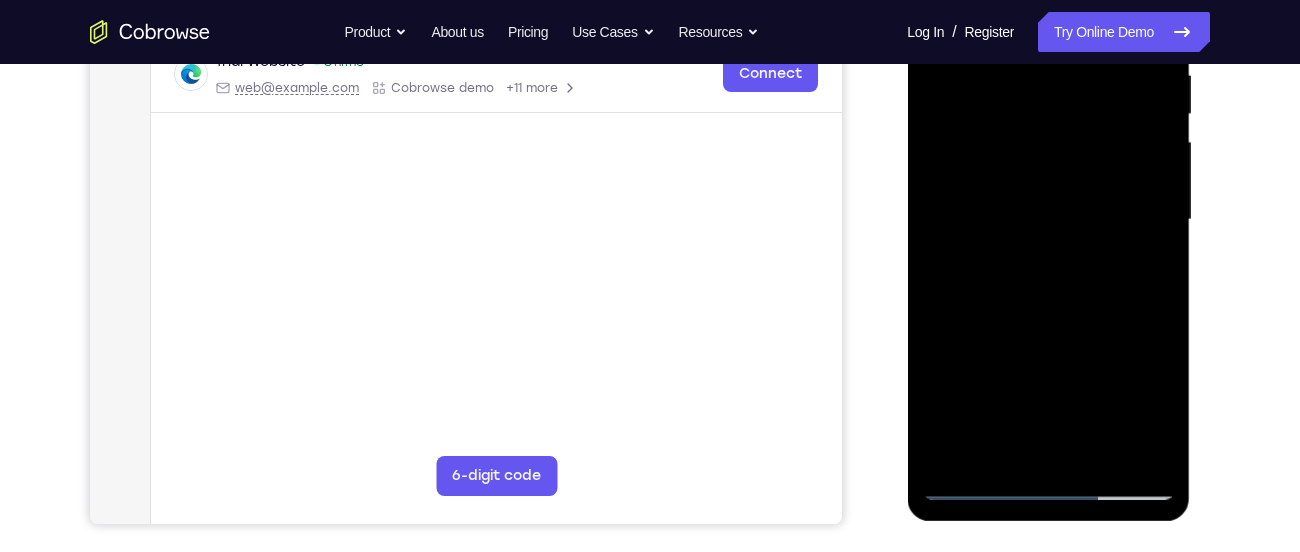 scroll, scrollTop: 412, scrollLeft: 0, axis: vertical 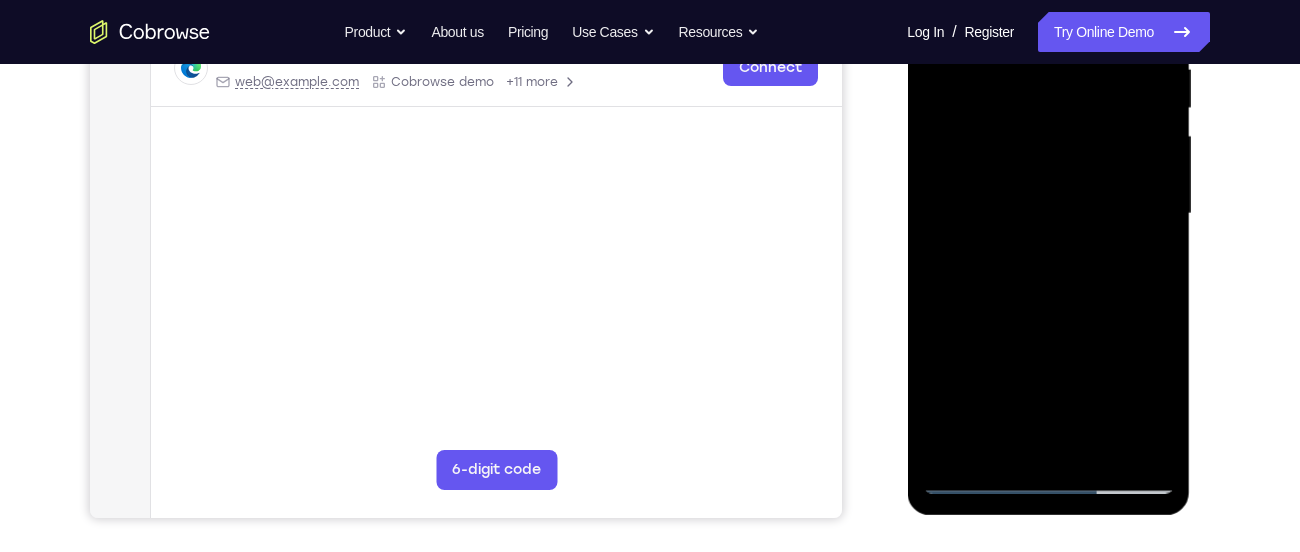 click at bounding box center (1048, 214) 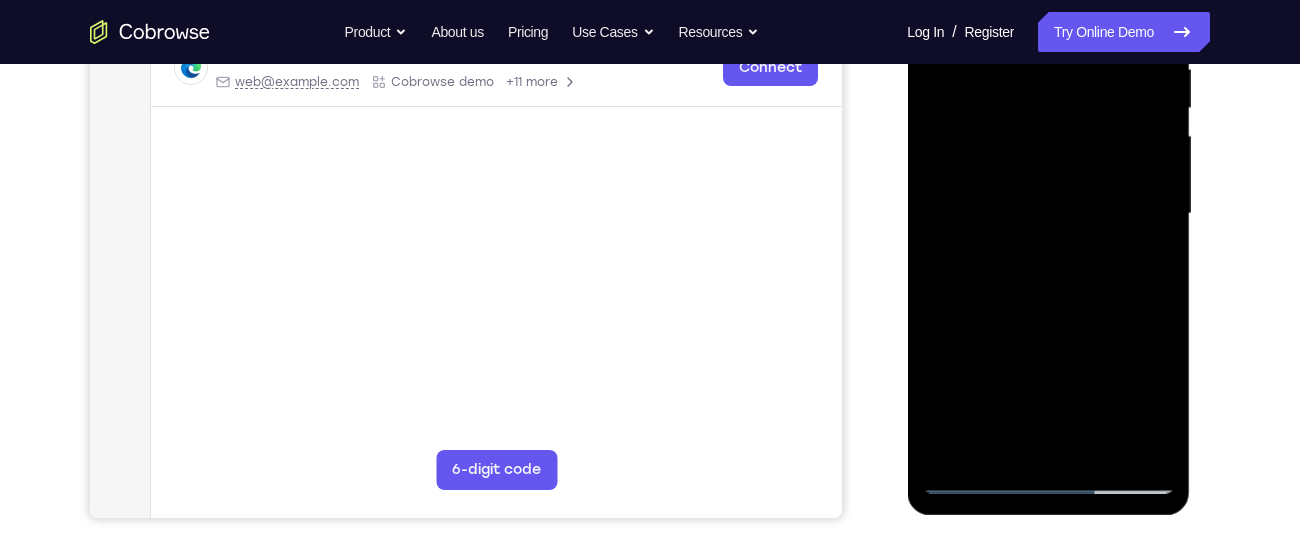 click at bounding box center (1048, 214) 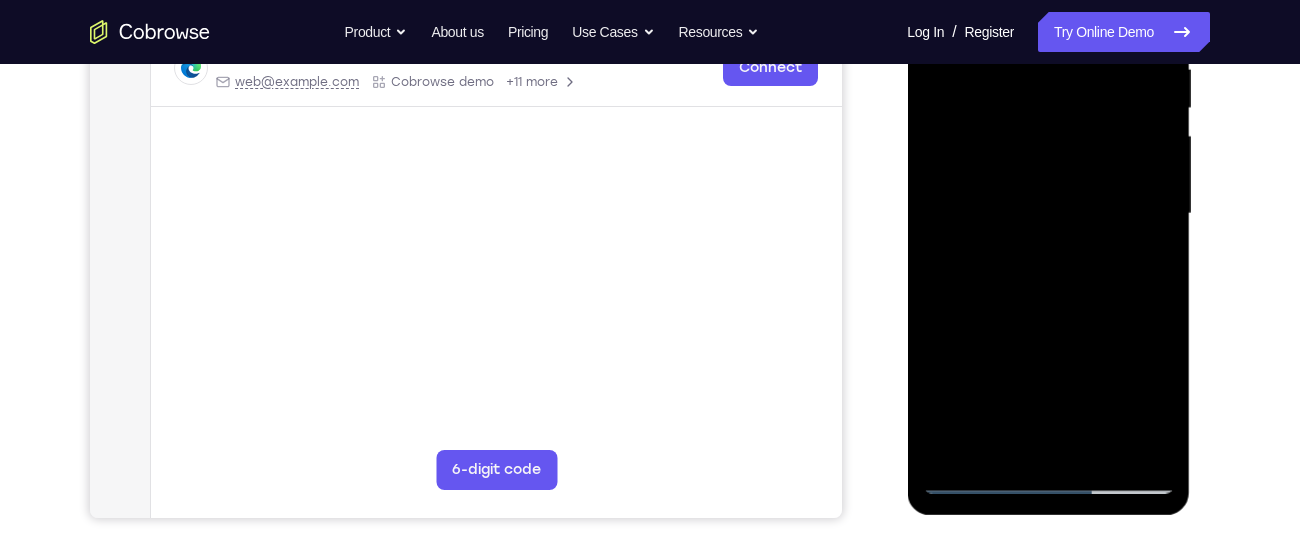 click at bounding box center (1048, 214) 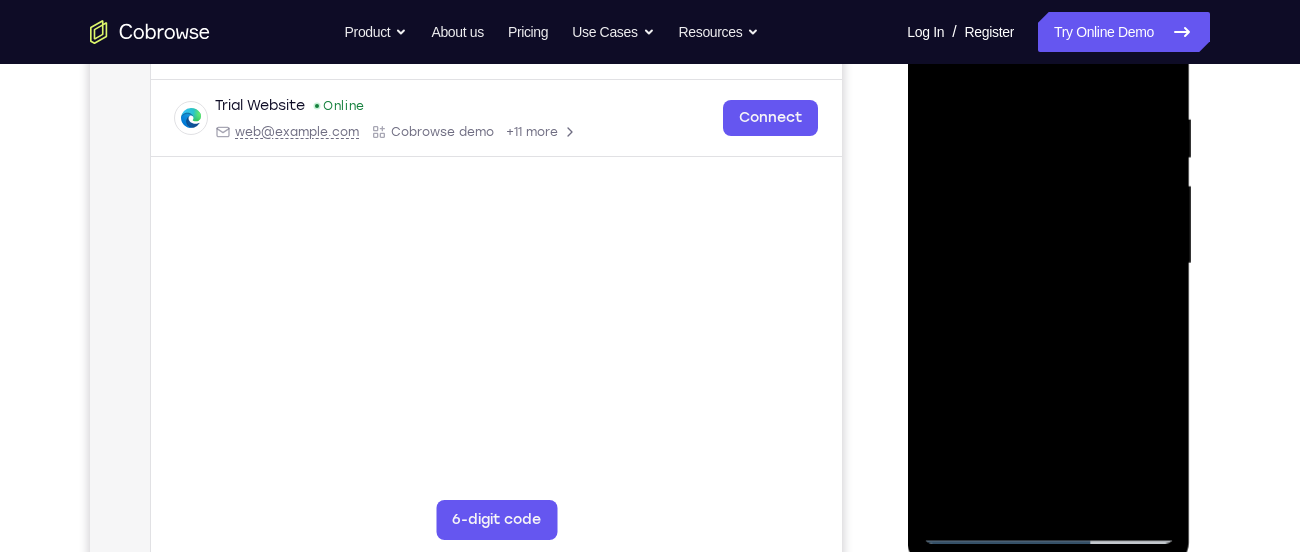 scroll, scrollTop: 361, scrollLeft: 0, axis: vertical 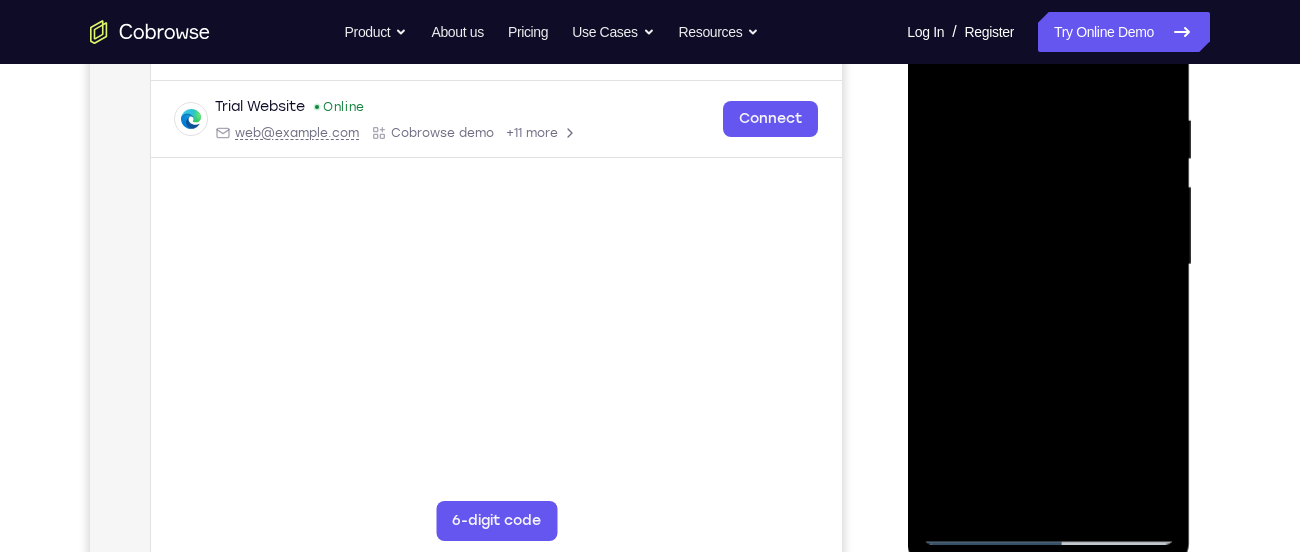 click at bounding box center (1048, 265) 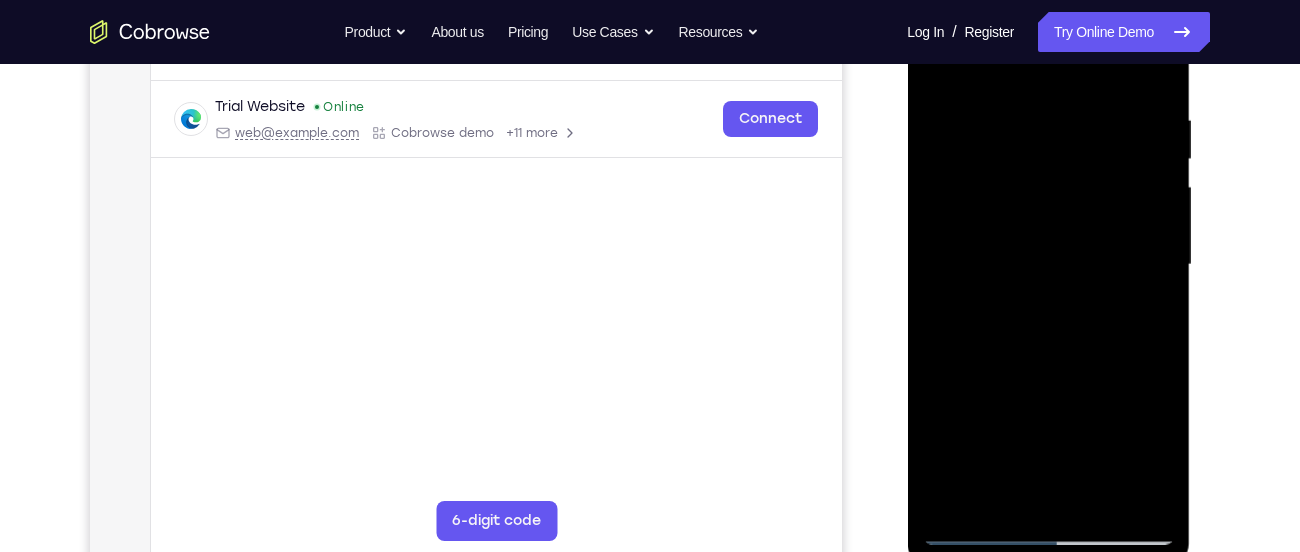 click at bounding box center [1048, 265] 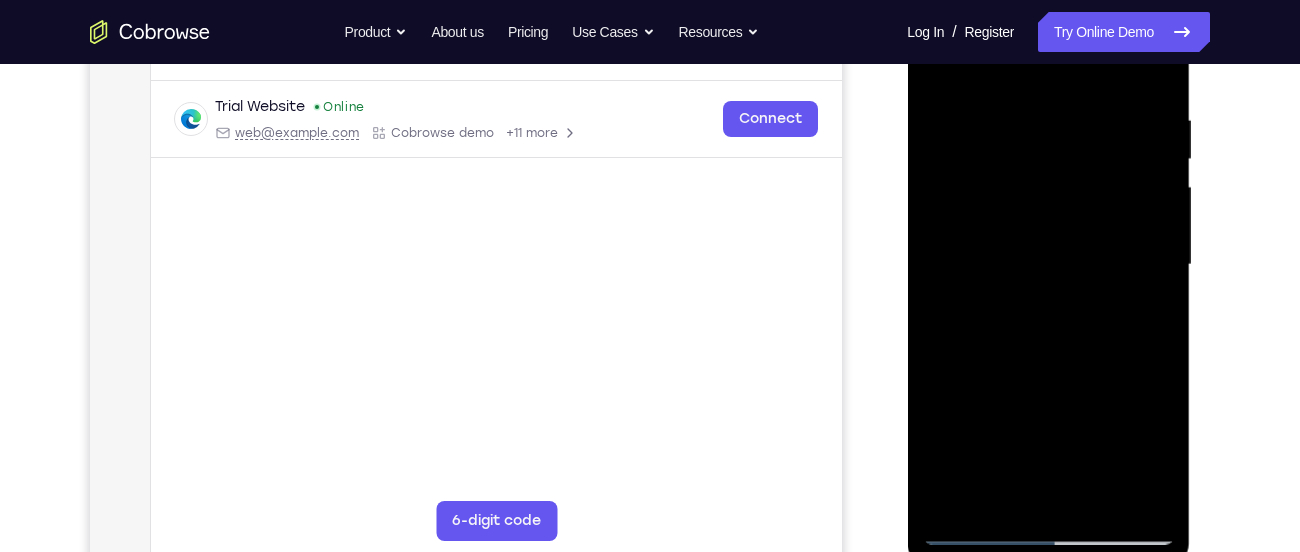 click at bounding box center (1048, 265) 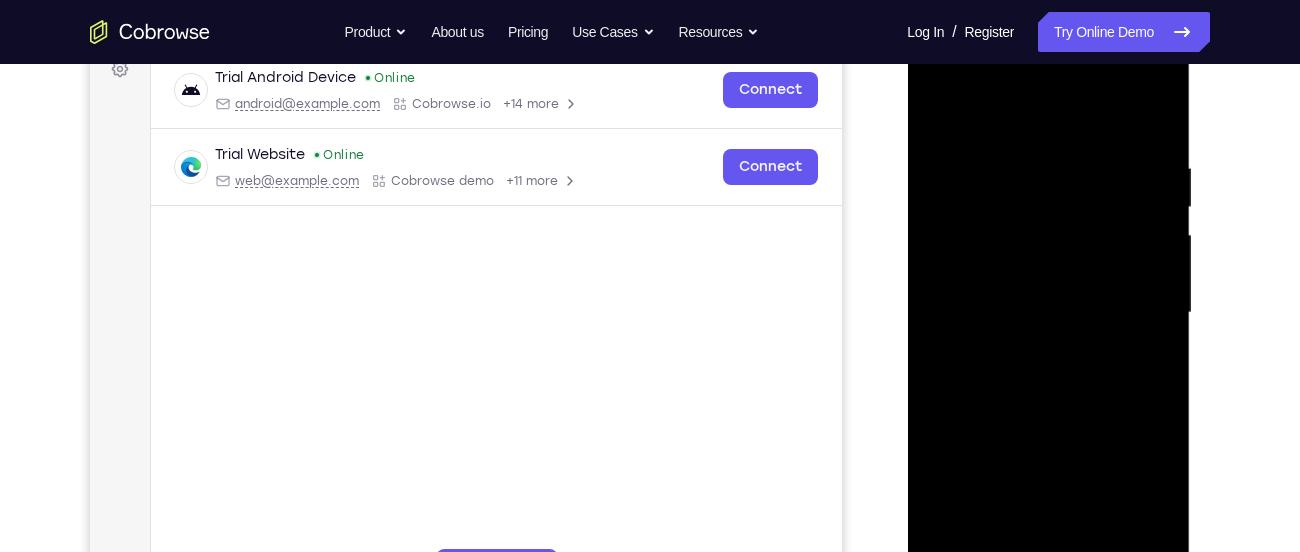 scroll, scrollTop: 278, scrollLeft: 0, axis: vertical 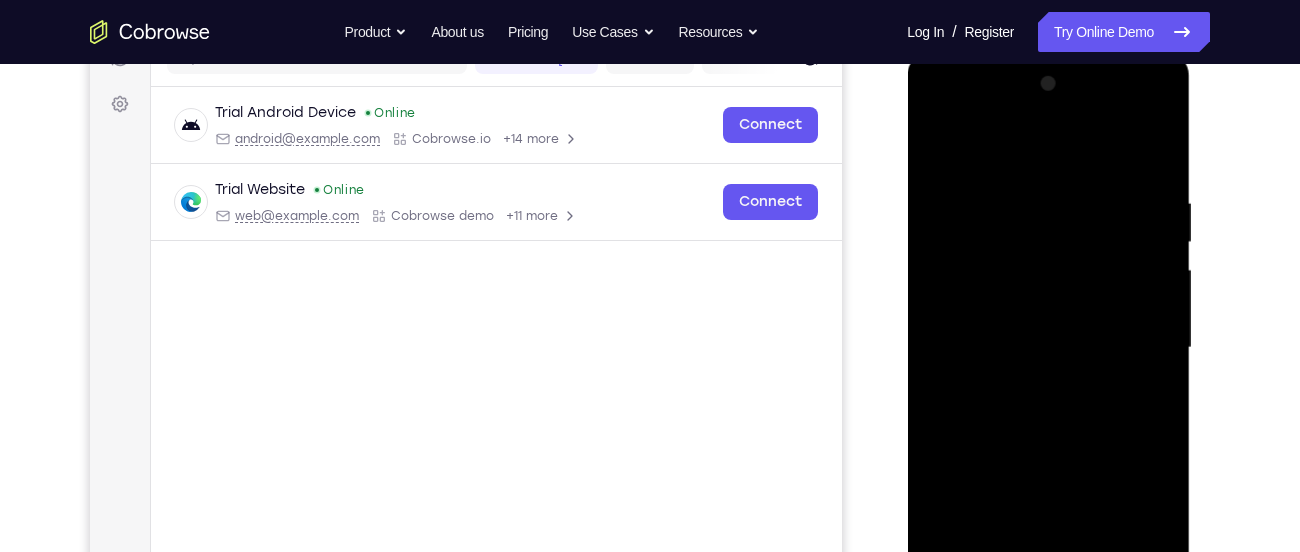 click at bounding box center [1048, 348] 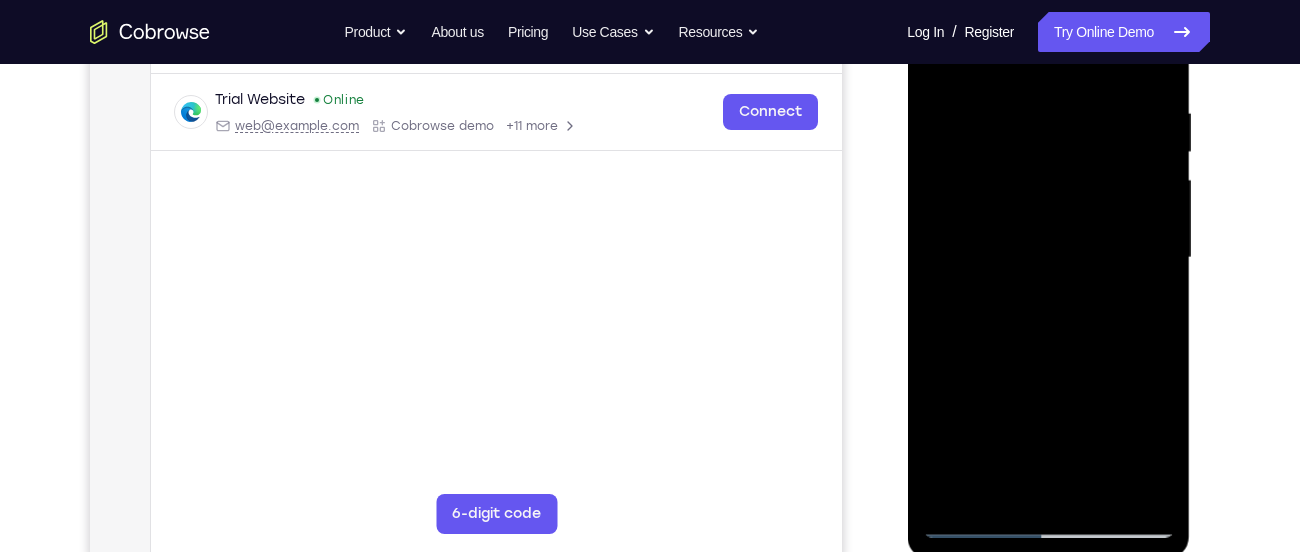 scroll, scrollTop: 376, scrollLeft: 0, axis: vertical 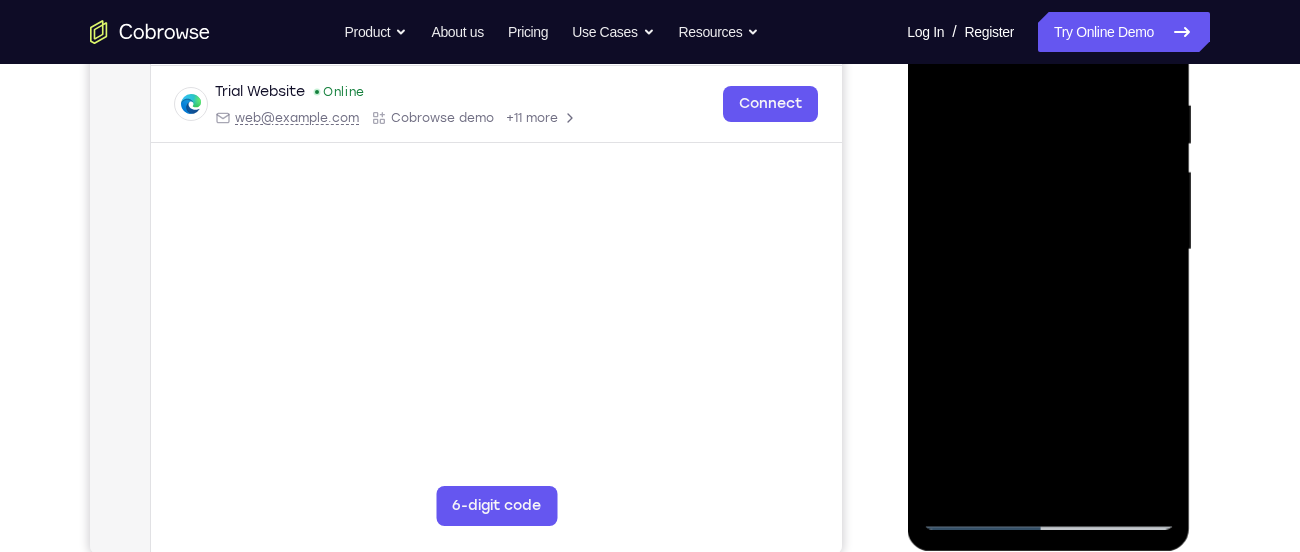 click at bounding box center (1048, 250) 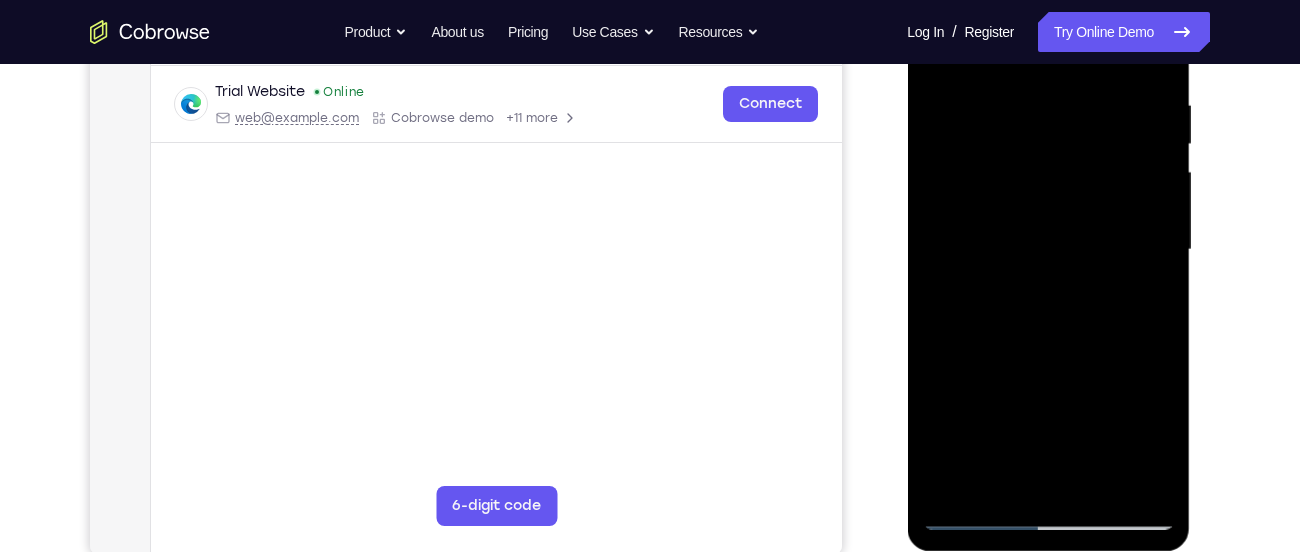 click at bounding box center [1048, 250] 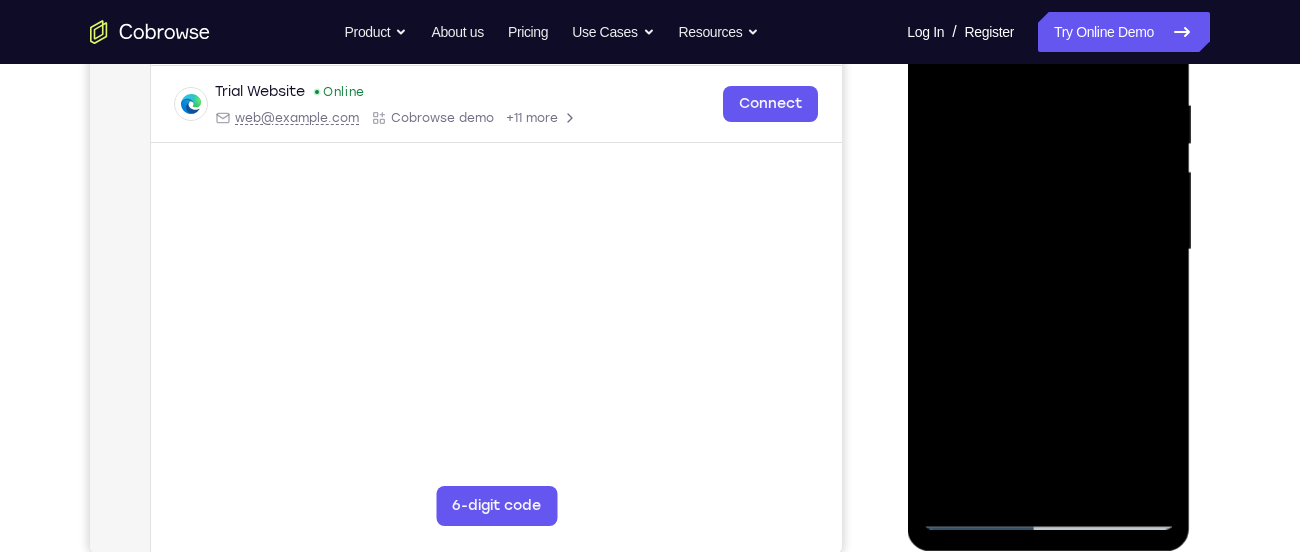 drag, startPoint x: 1050, startPoint y: 437, endPoint x: 1064, endPoint y: 246, distance: 191.5124 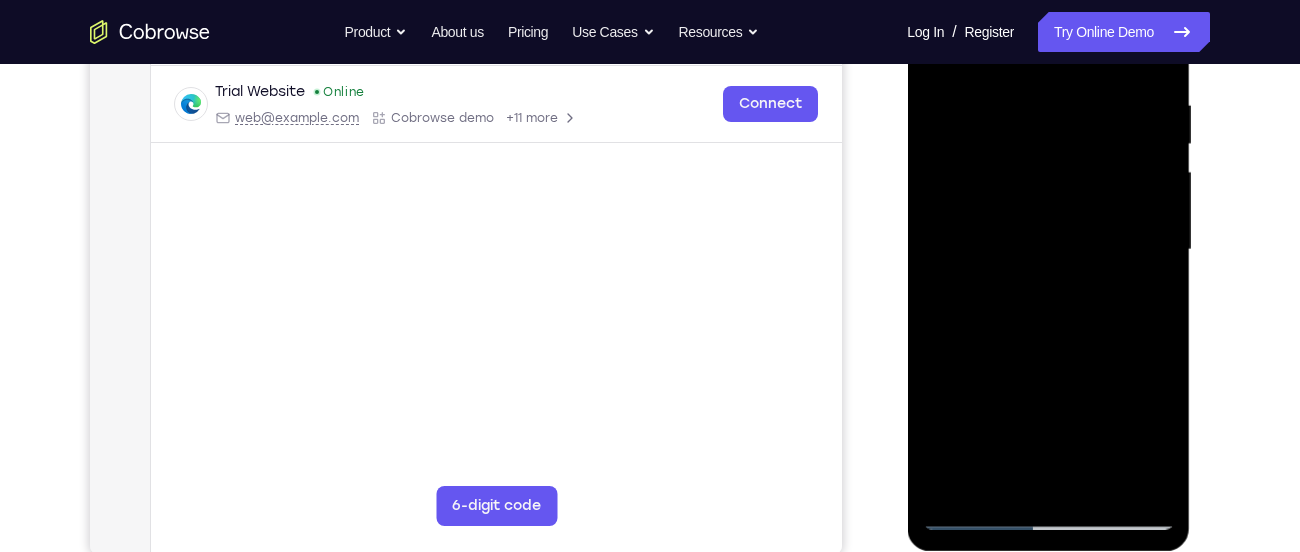 drag, startPoint x: 1058, startPoint y: 394, endPoint x: 1071, endPoint y: 219, distance: 175.4822 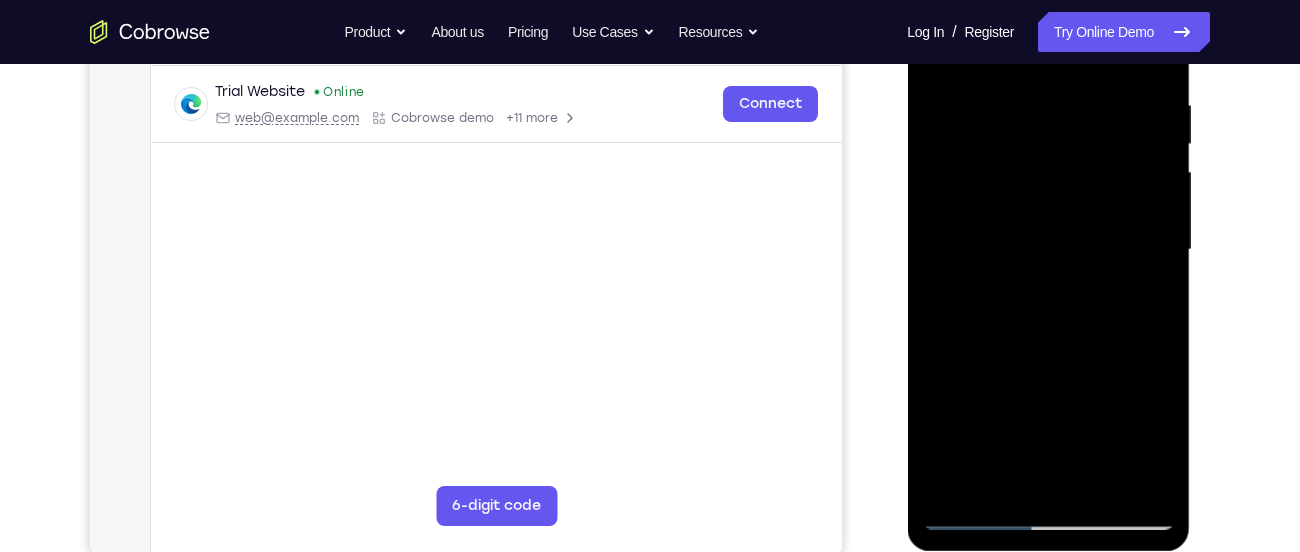 drag, startPoint x: 1079, startPoint y: 405, endPoint x: 1074, endPoint y: 198, distance: 207.06038 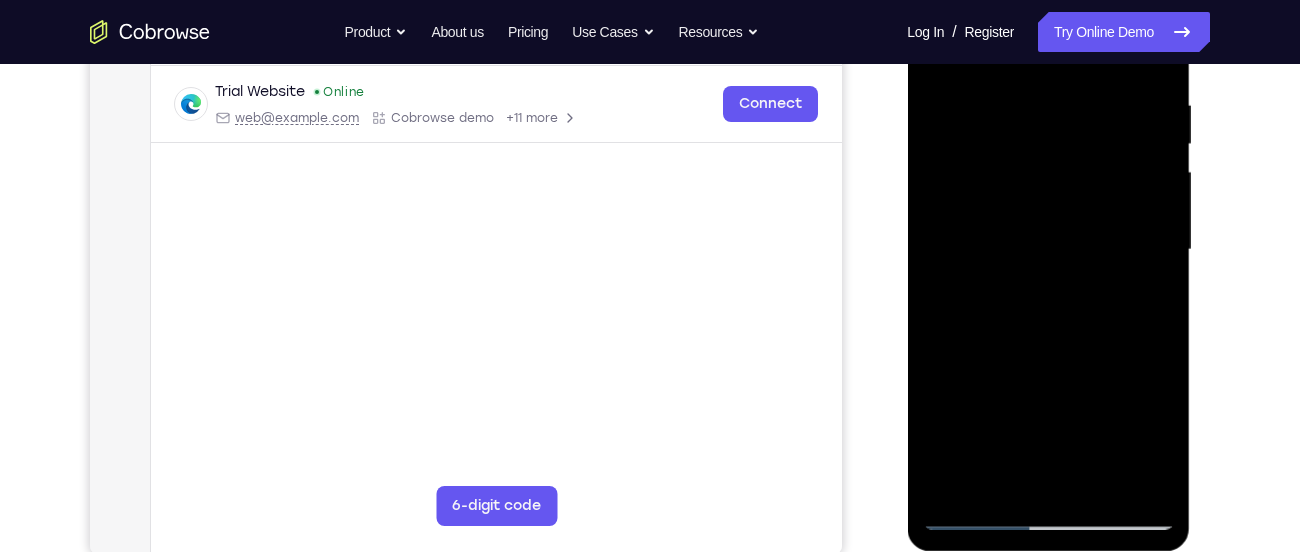 drag, startPoint x: 1063, startPoint y: 436, endPoint x: 1077, endPoint y: 308, distance: 128.76335 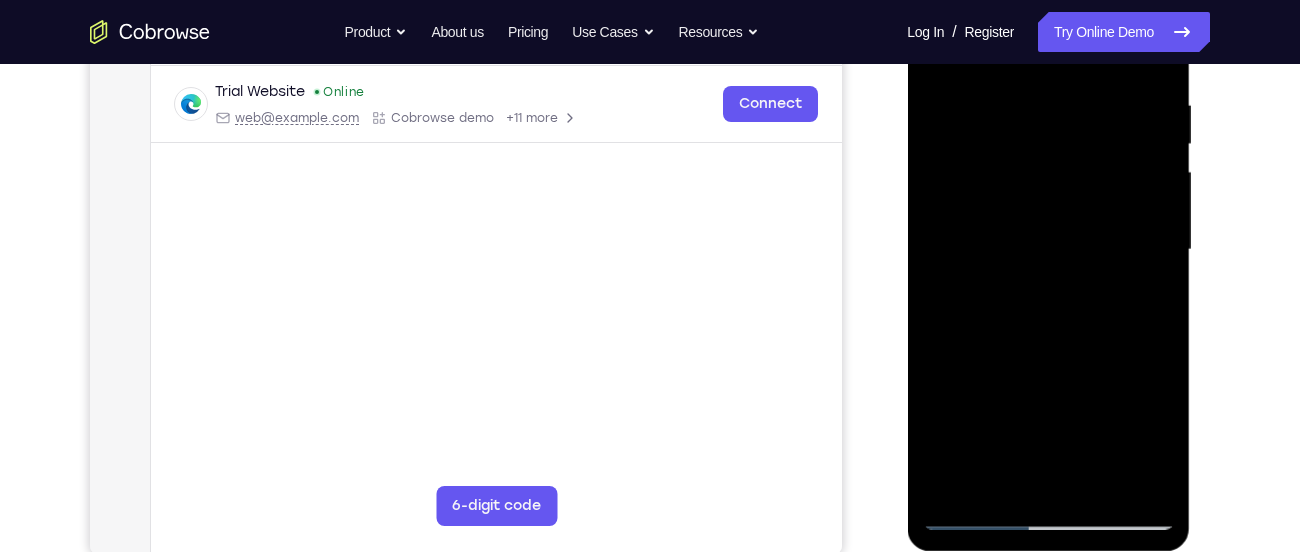 drag, startPoint x: 1057, startPoint y: 465, endPoint x: 1071, endPoint y: 290, distance: 175.55911 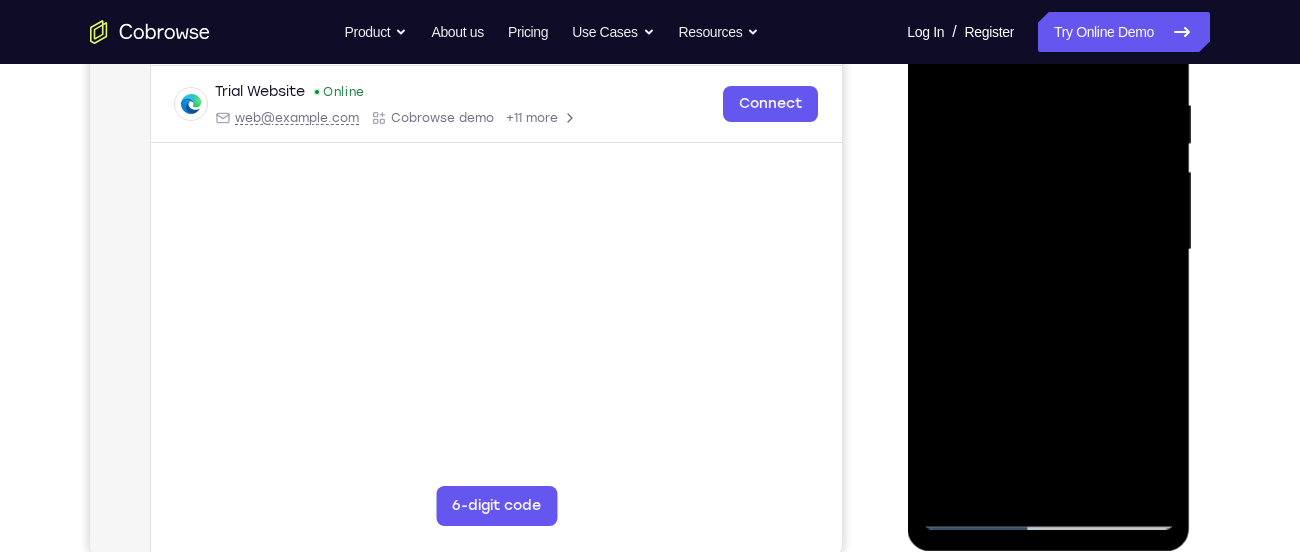 drag, startPoint x: 1051, startPoint y: 462, endPoint x: 1054, endPoint y: 301, distance: 161.02795 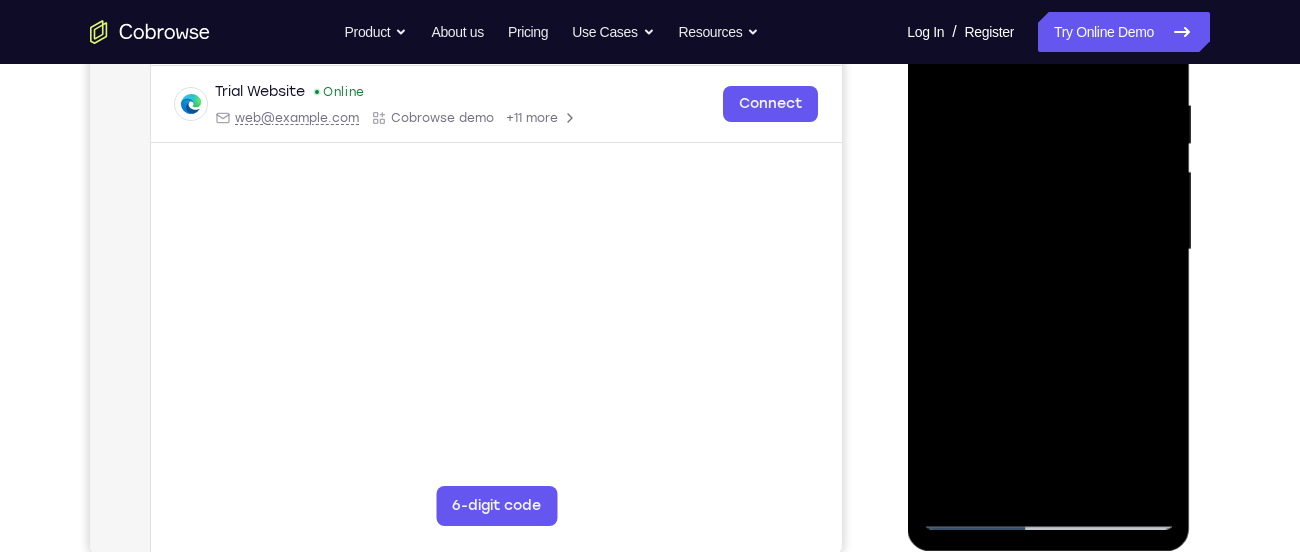 drag, startPoint x: 1054, startPoint y: 471, endPoint x: 1055, endPoint y: 305, distance: 166.003 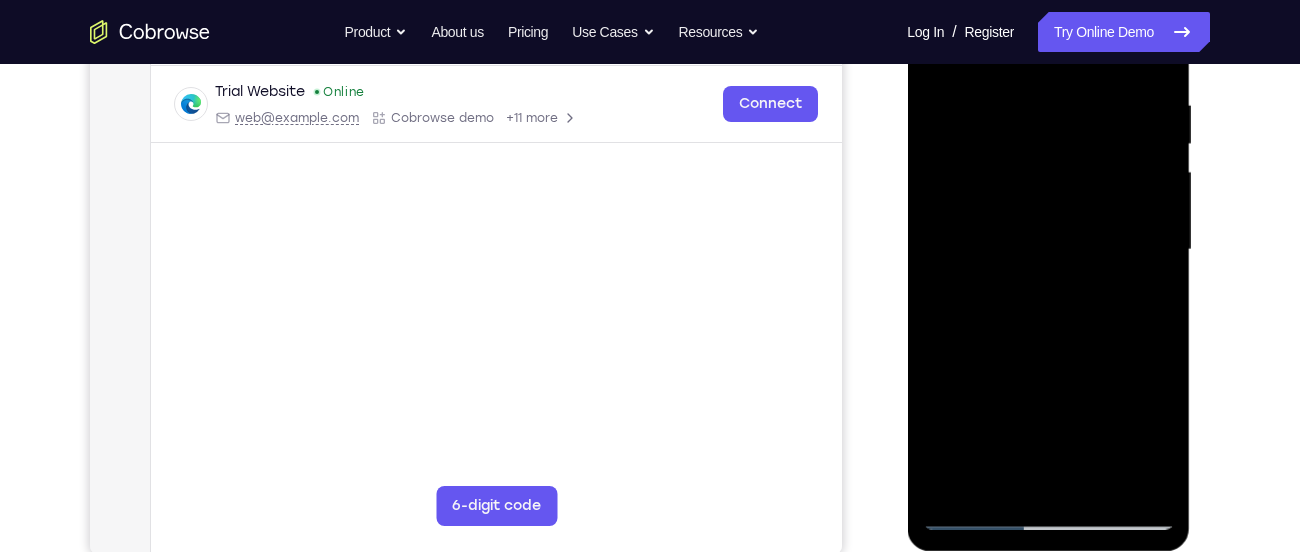 drag, startPoint x: 1069, startPoint y: 434, endPoint x: 1054, endPoint y: 257, distance: 177.63446 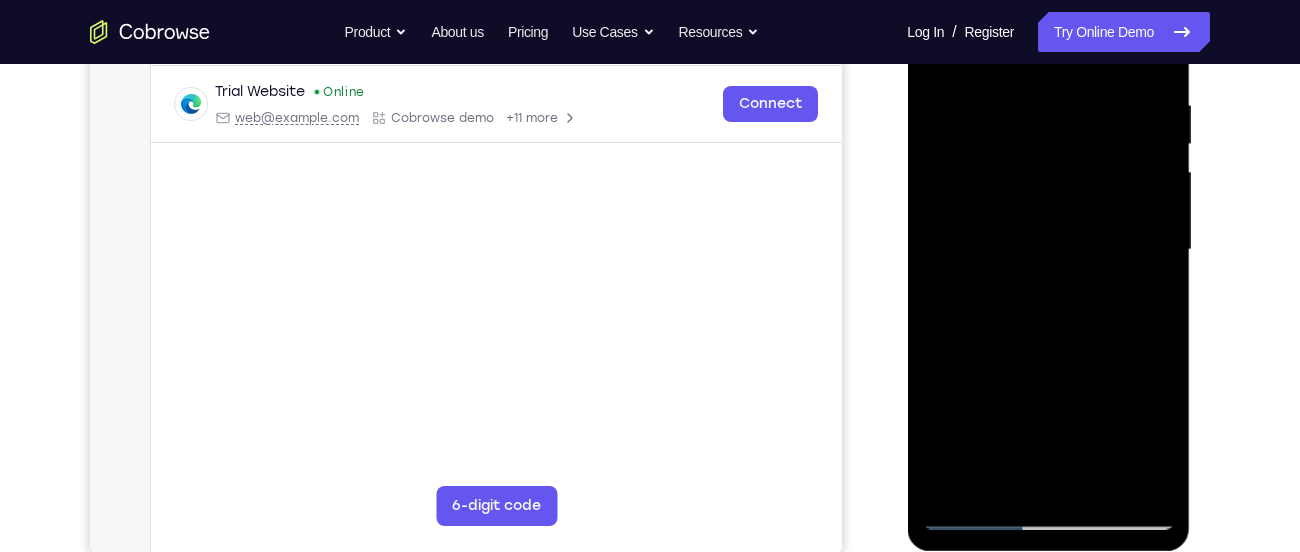 drag, startPoint x: 1065, startPoint y: 451, endPoint x: 1060, endPoint y: 255, distance: 196.06377 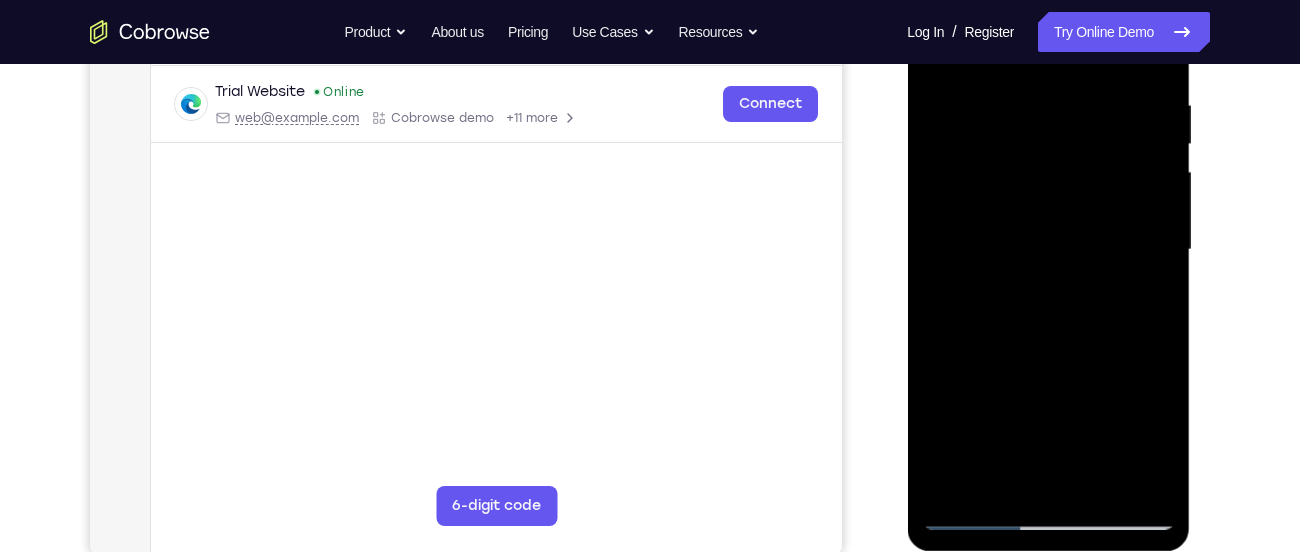 drag, startPoint x: 1067, startPoint y: 414, endPoint x: 1066, endPoint y: 259, distance: 155.00322 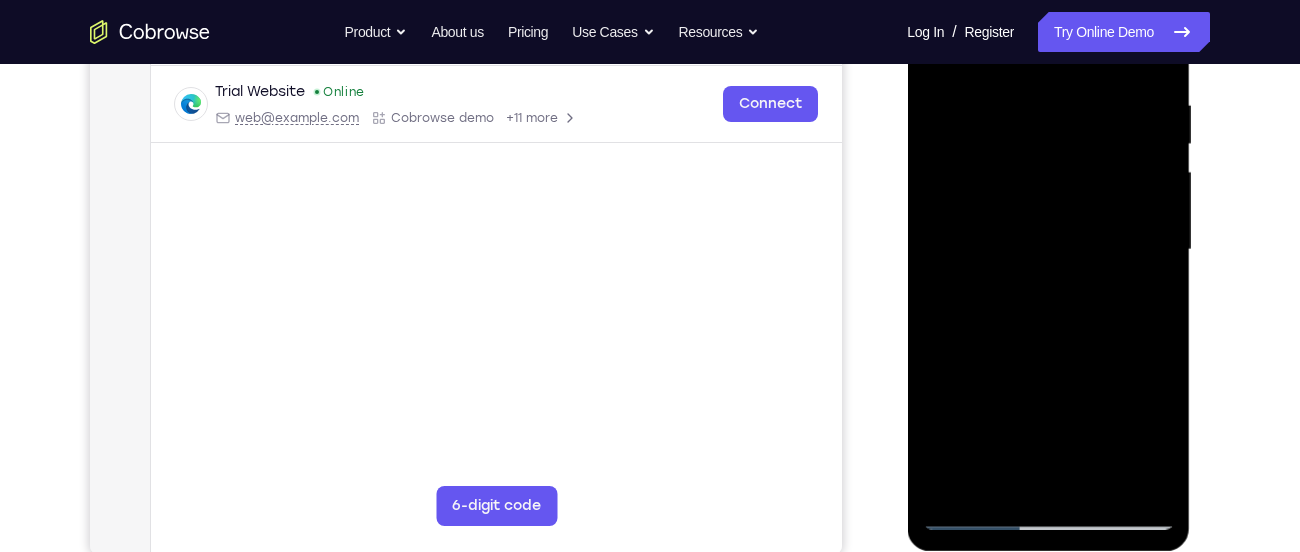 drag, startPoint x: 1058, startPoint y: 445, endPoint x: 1054, endPoint y: 279, distance: 166.04819 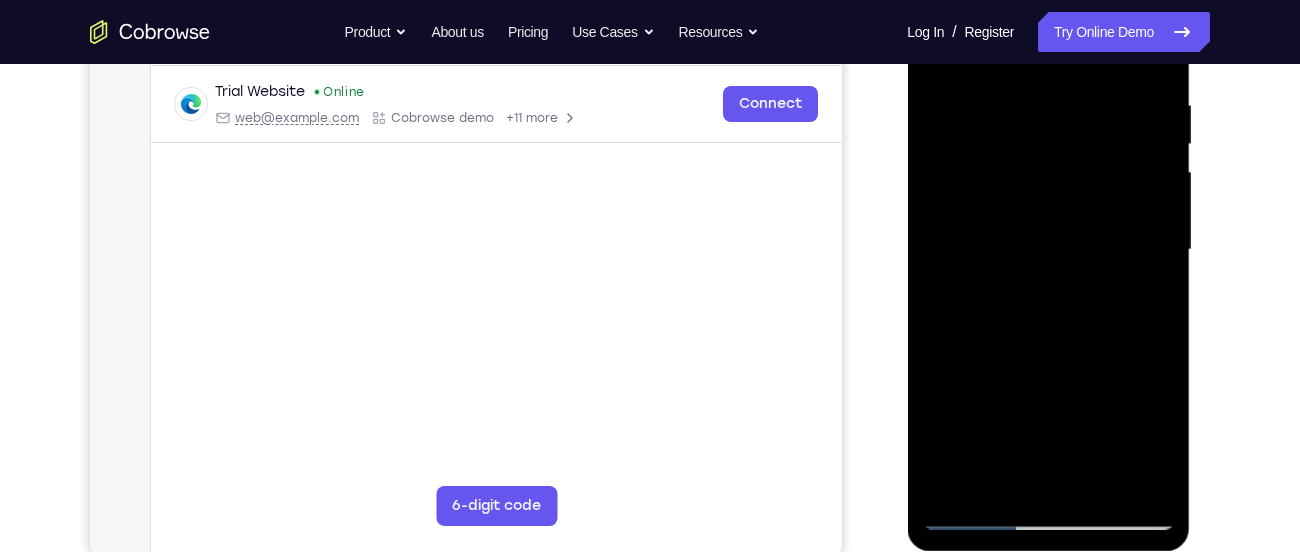 drag, startPoint x: 1072, startPoint y: 414, endPoint x: 1070, endPoint y: 204, distance: 210.00952 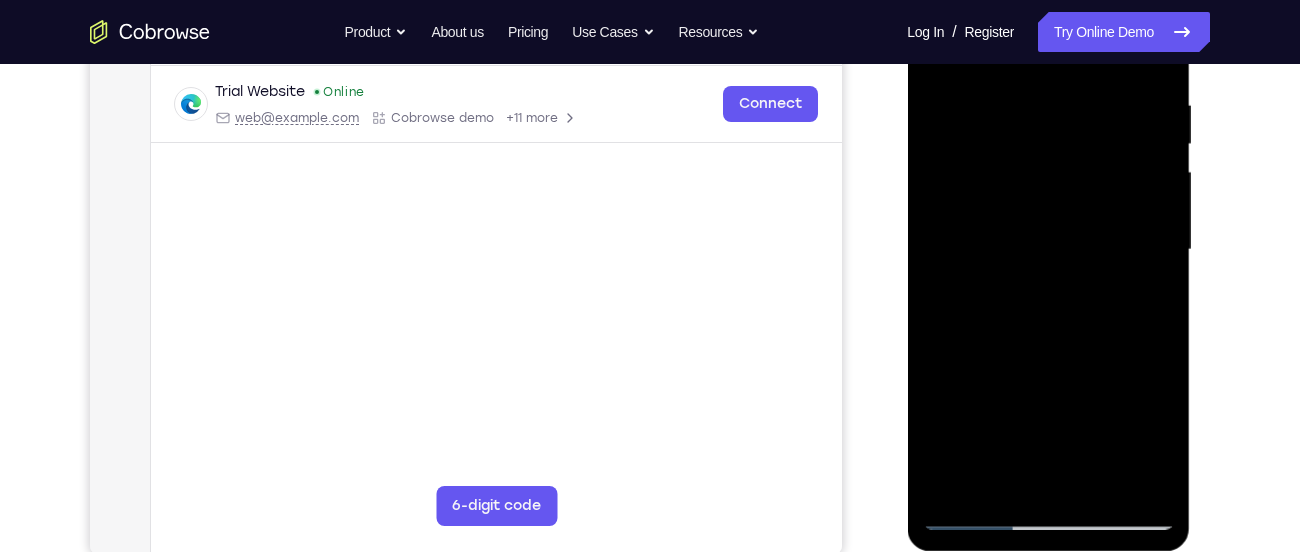 drag, startPoint x: 1098, startPoint y: 446, endPoint x: 1099, endPoint y: 380, distance: 66.007576 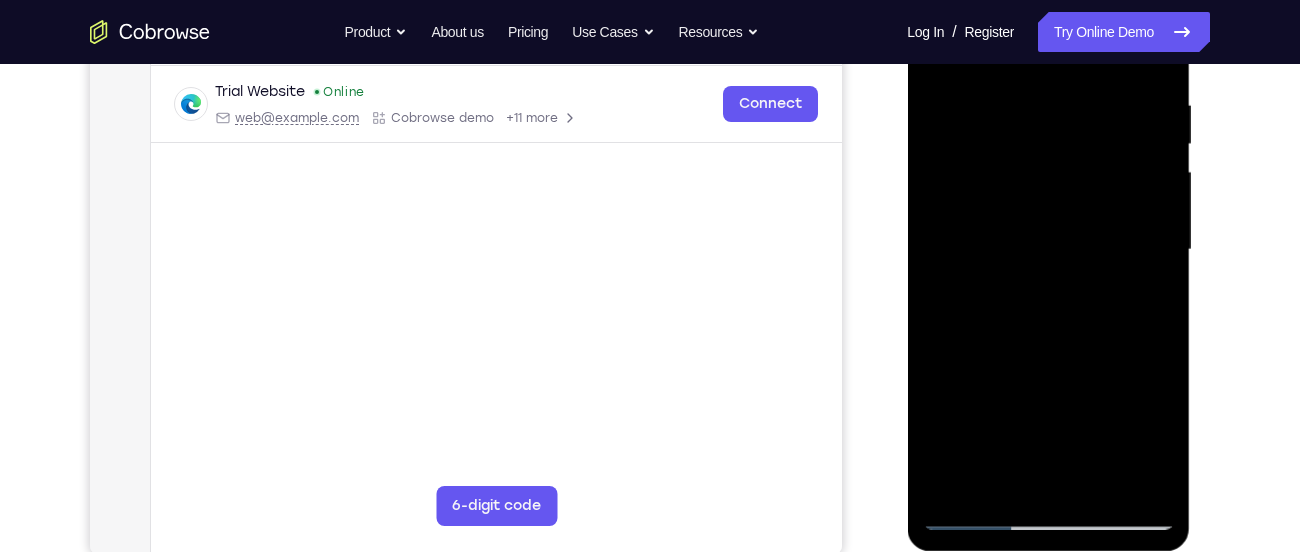 click at bounding box center (1048, 250) 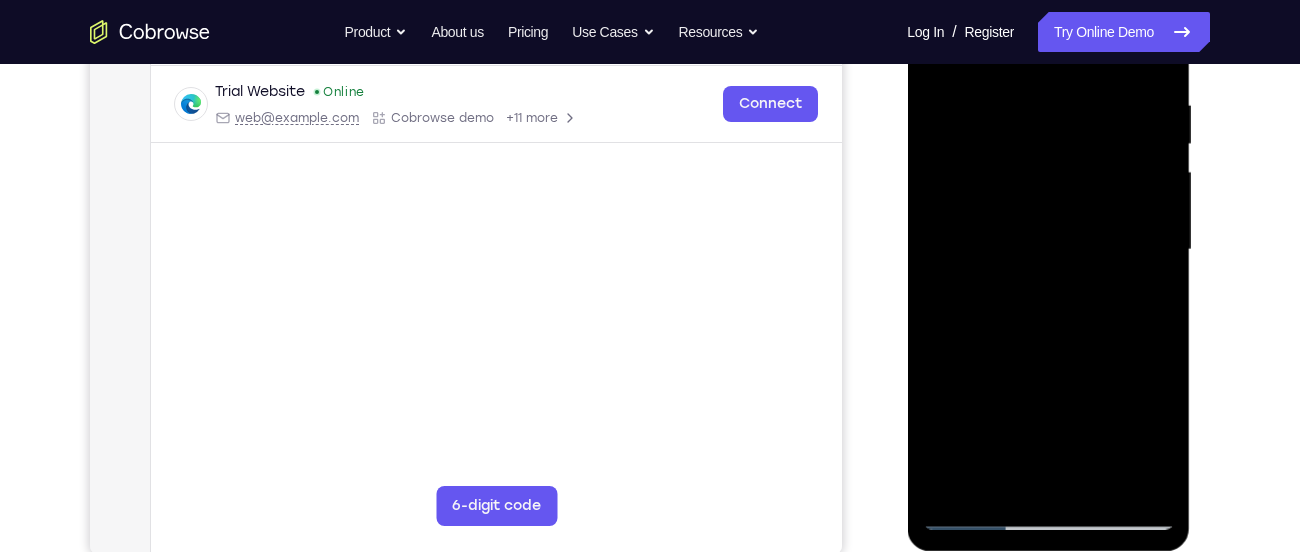 drag, startPoint x: 1048, startPoint y: 354, endPoint x: 1047, endPoint y: 474, distance: 120.004166 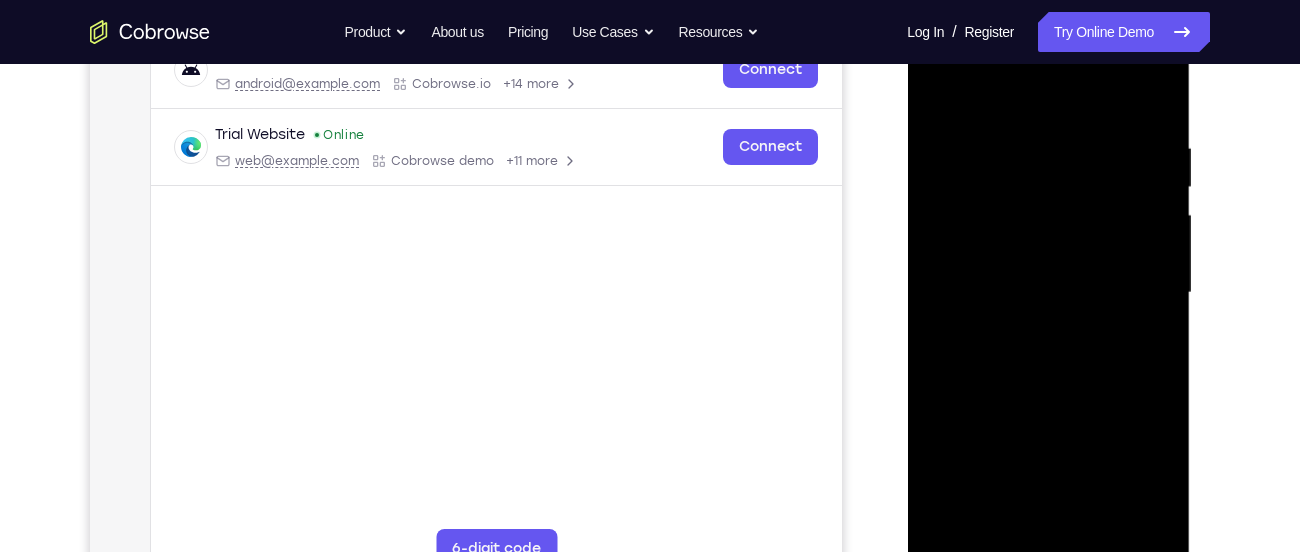 scroll, scrollTop: 330, scrollLeft: 0, axis: vertical 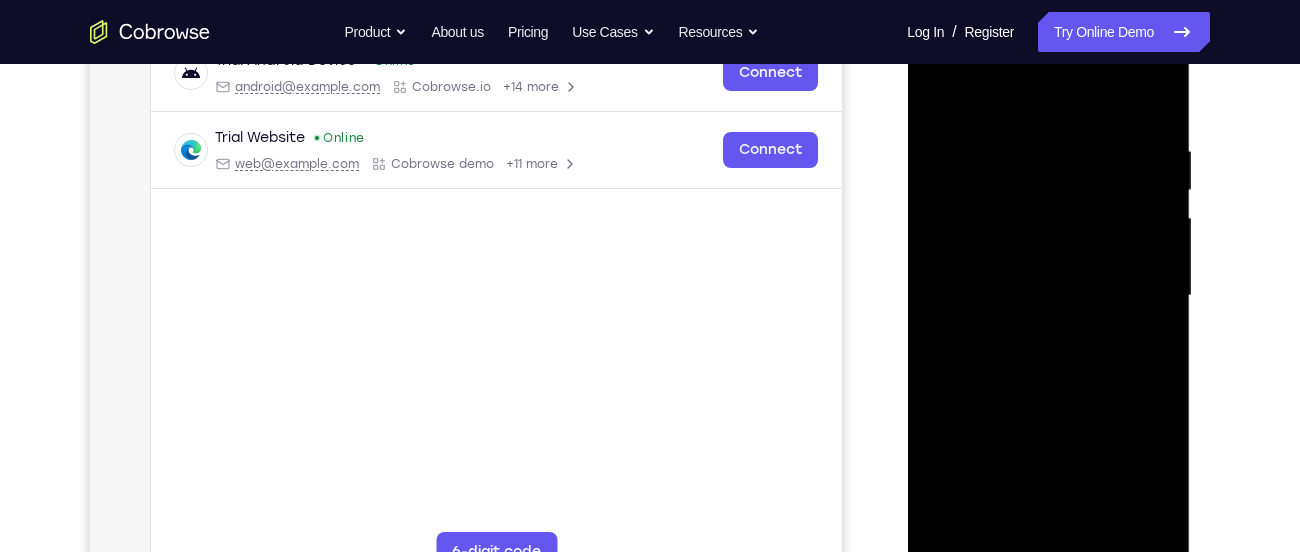 click at bounding box center (1048, 296) 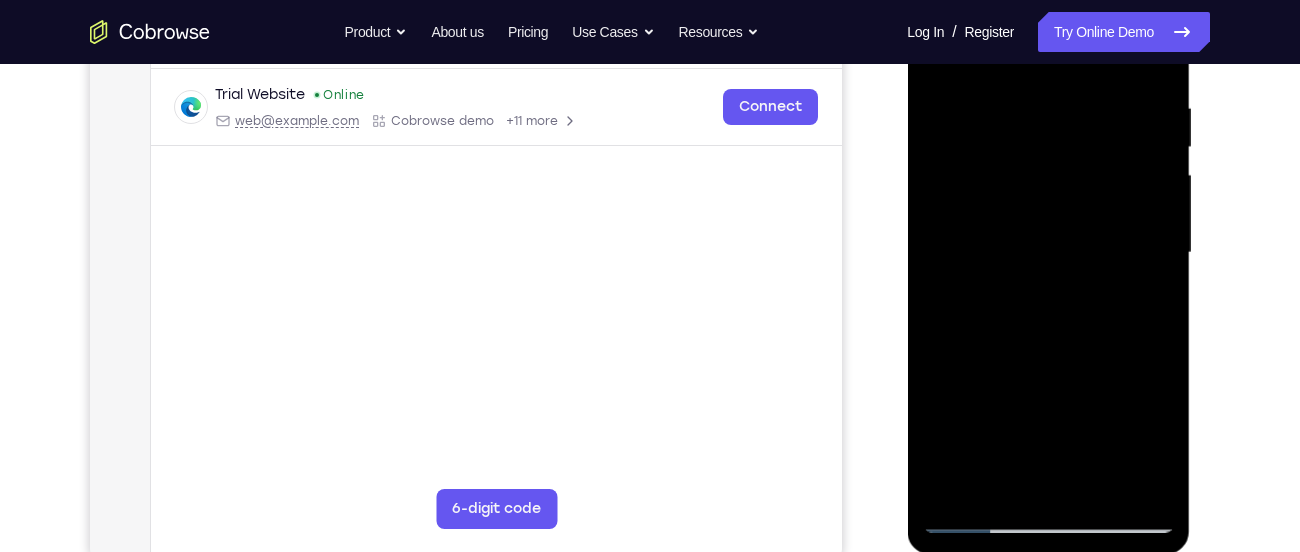 scroll, scrollTop: 376, scrollLeft: 0, axis: vertical 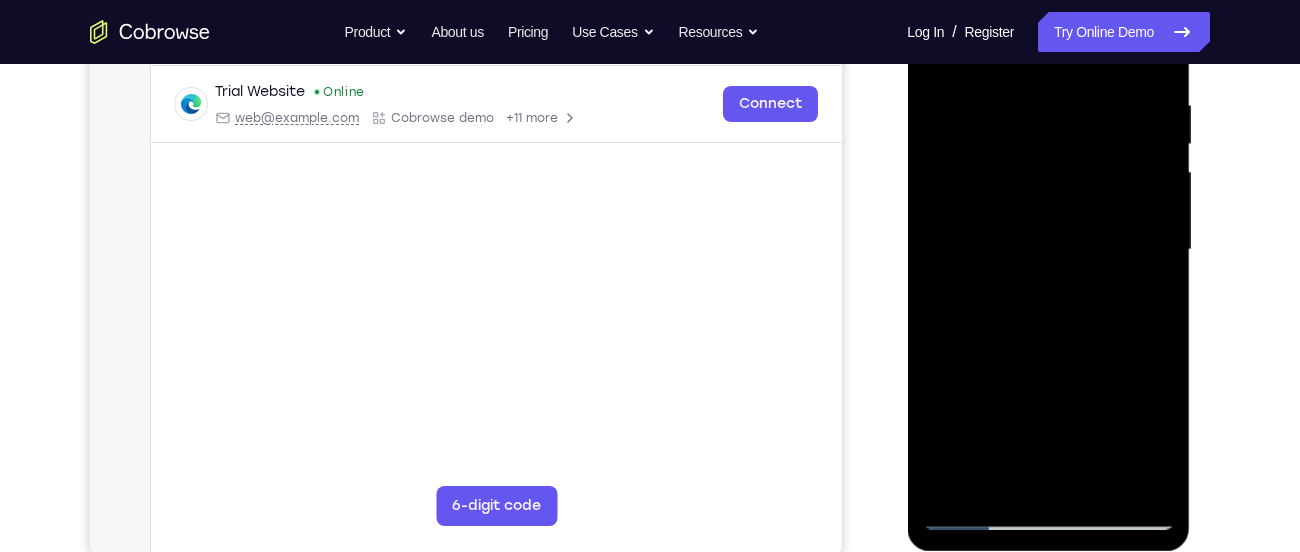click at bounding box center [1048, 250] 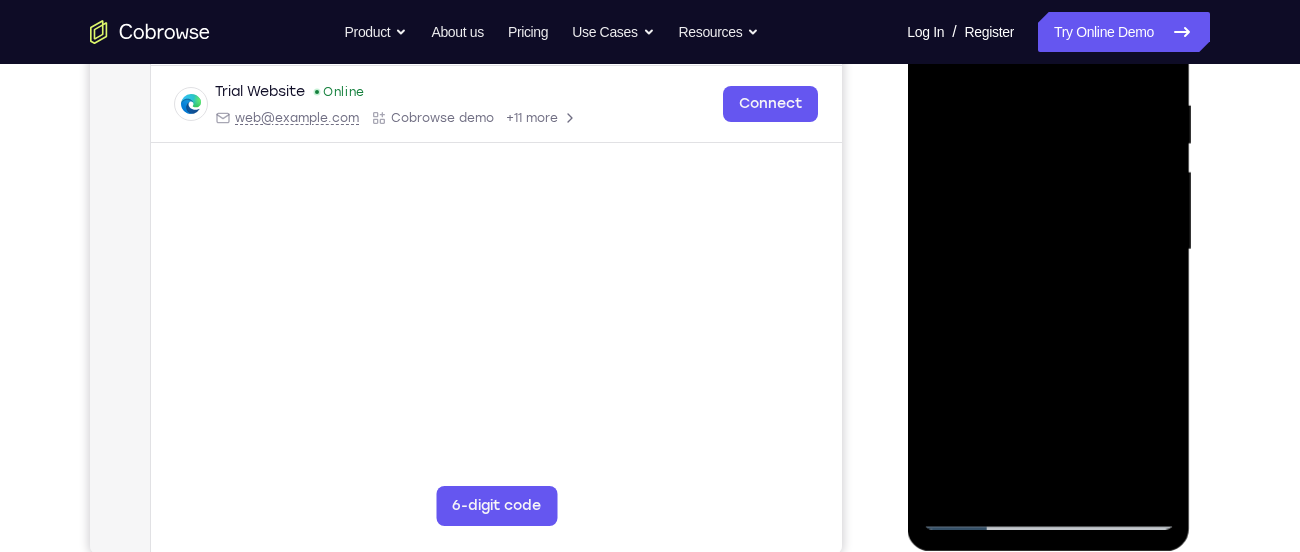 drag, startPoint x: 1032, startPoint y: 389, endPoint x: 1012, endPoint y: 129, distance: 260.7681 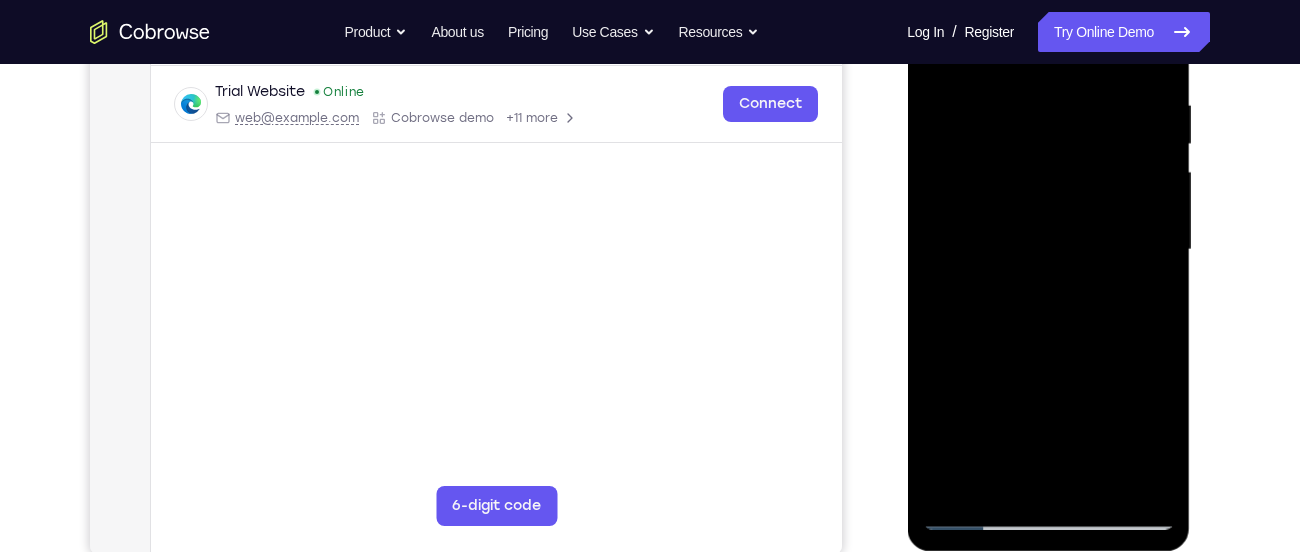 drag, startPoint x: 1062, startPoint y: 430, endPoint x: 1054, endPoint y: 117, distance: 313.10223 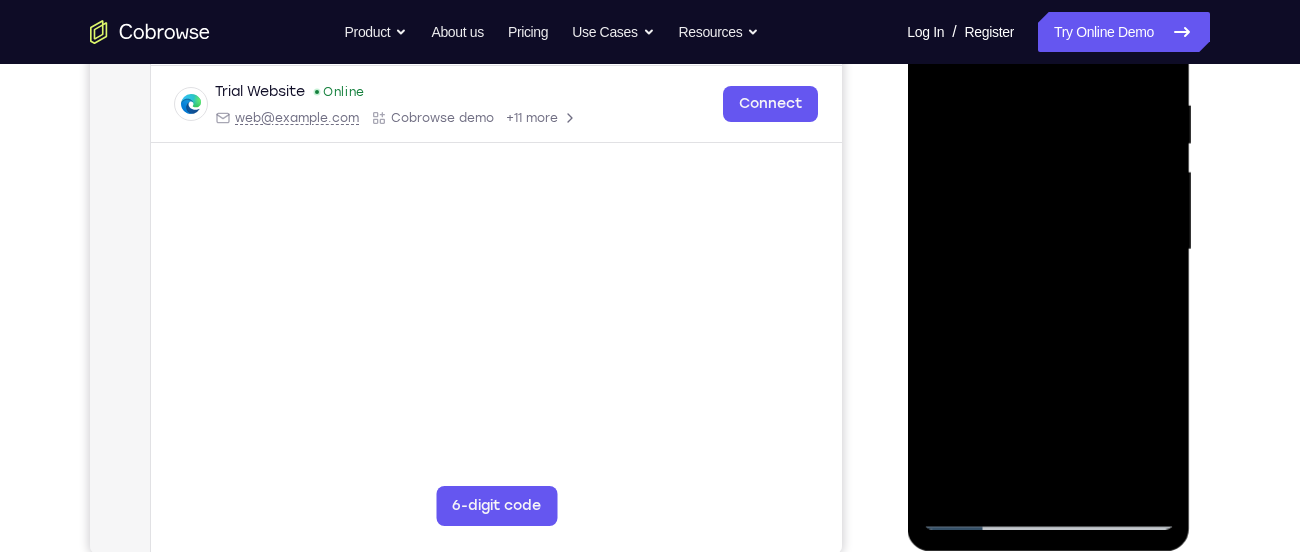 drag, startPoint x: 1091, startPoint y: 344, endPoint x: 1079, endPoint y: 159, distance: 185.38878 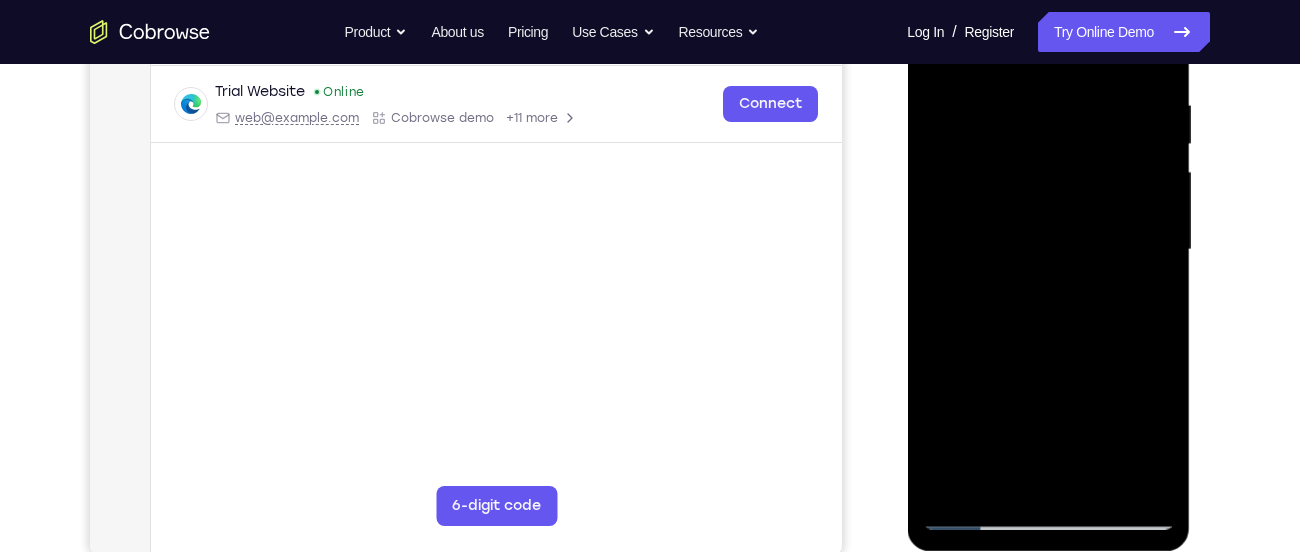 drag, startPoint x: 1076, startPoint y: 398, endPoint x: 1077, endPoint y: 162, distance: 236.00212 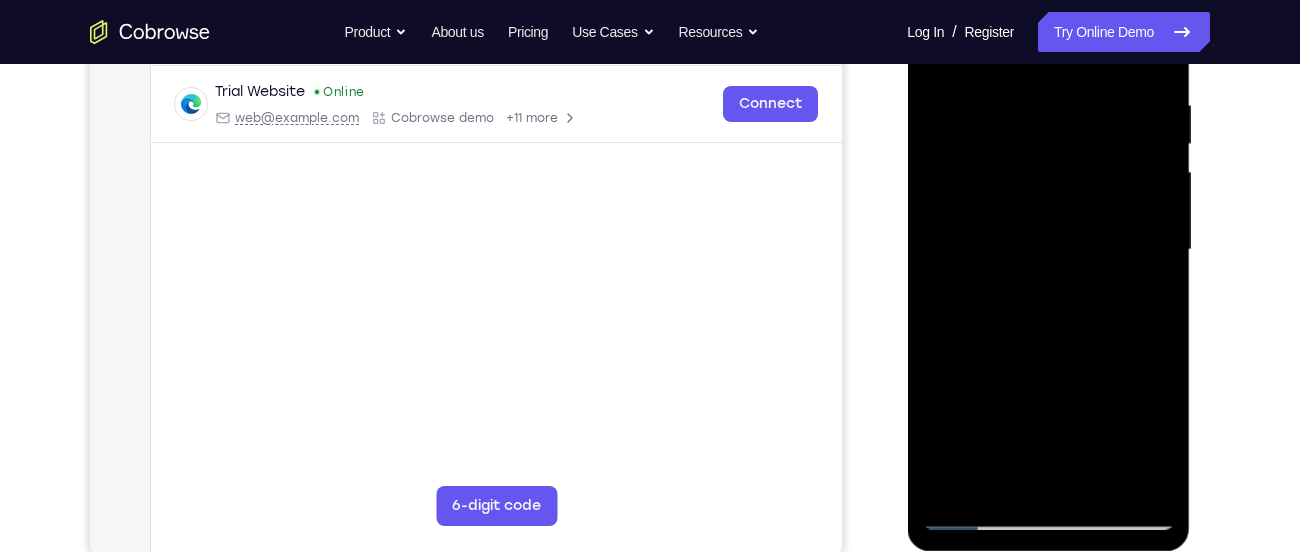drag, startPoint x: 1075, startPoint y: 393, endPoint x: 1073, endPoint y: 188, distance: 205.00975 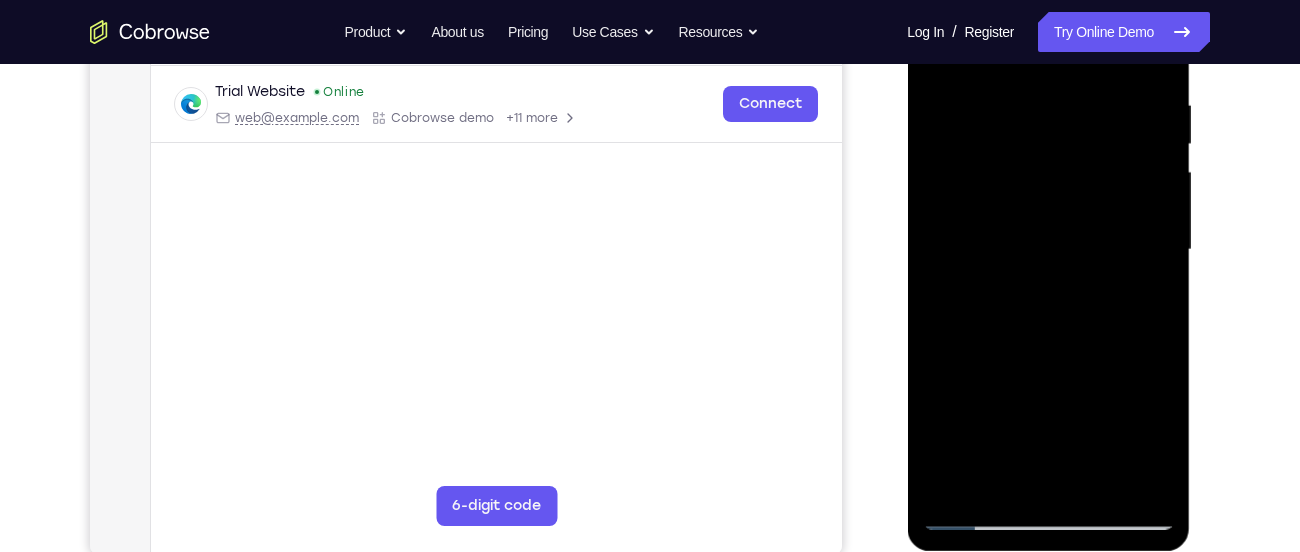 click at bounding box center [1048, 250] 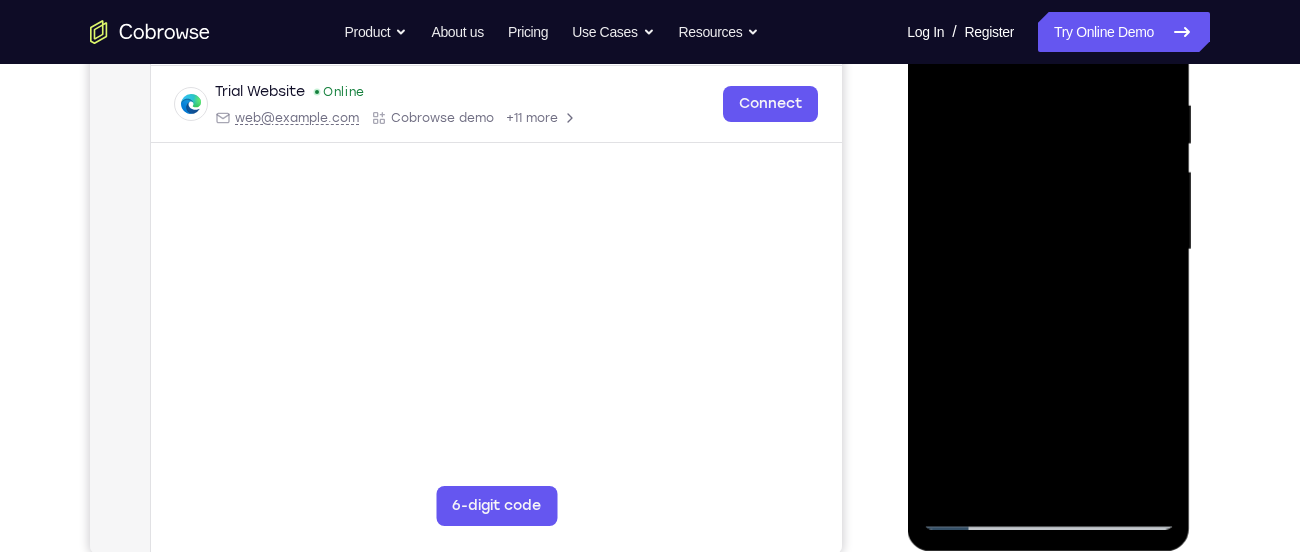 click at bounding box center (1048, 250) 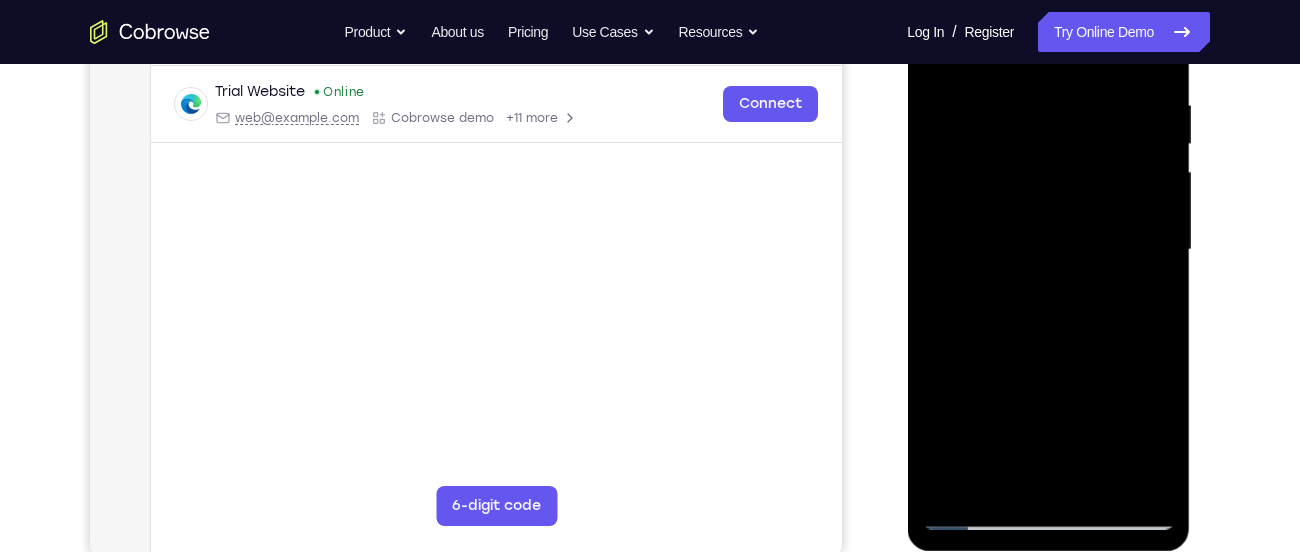 click at bounding box center (1048, 250) 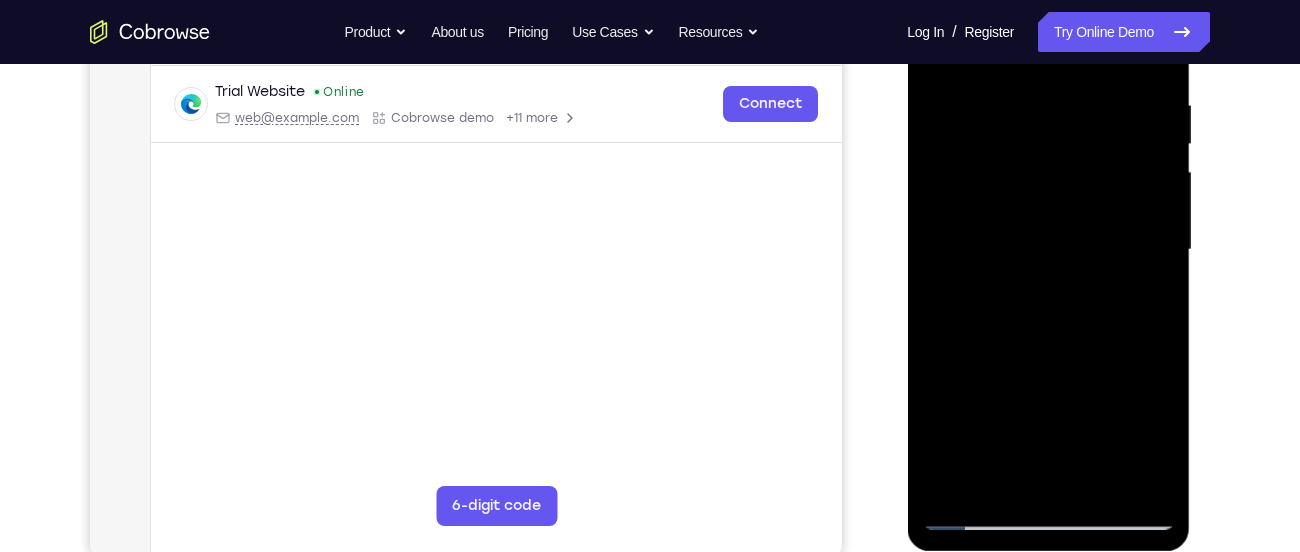 click at bounding box center [1048, 250] 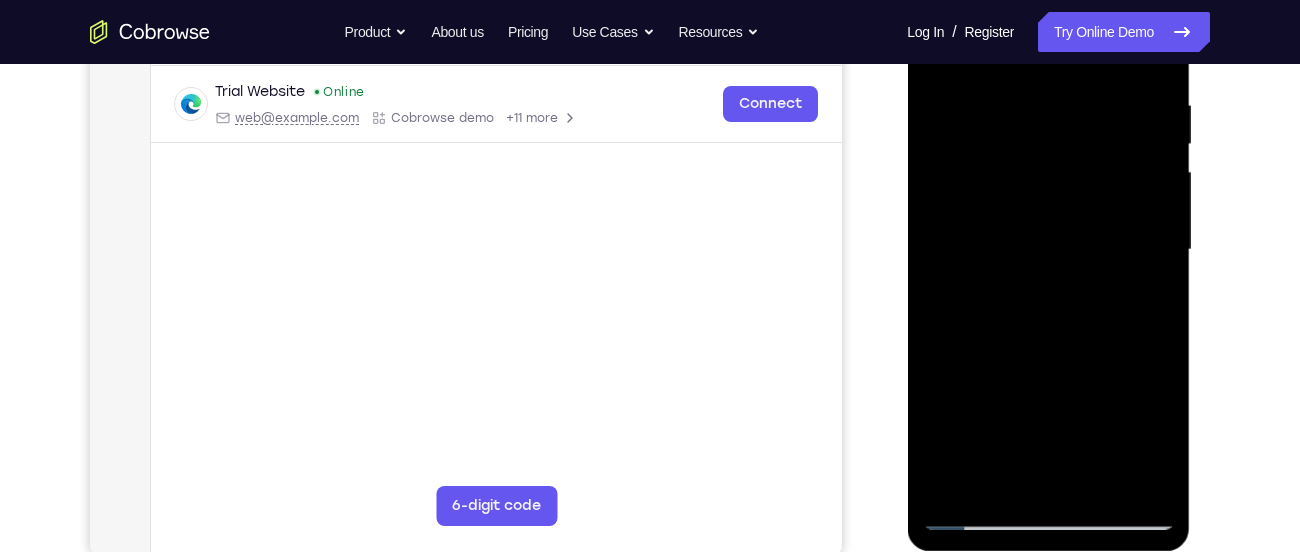 click at bounding box center [1048, 250] 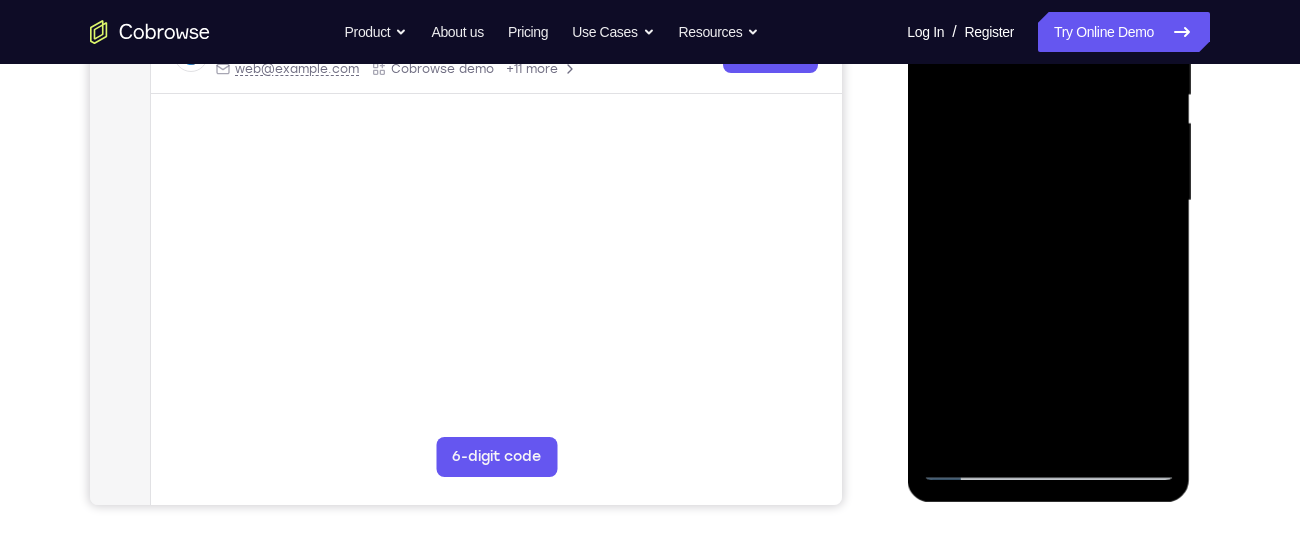 scroll, scrollTop: 431, scrollLeft: 0, axis: vertical 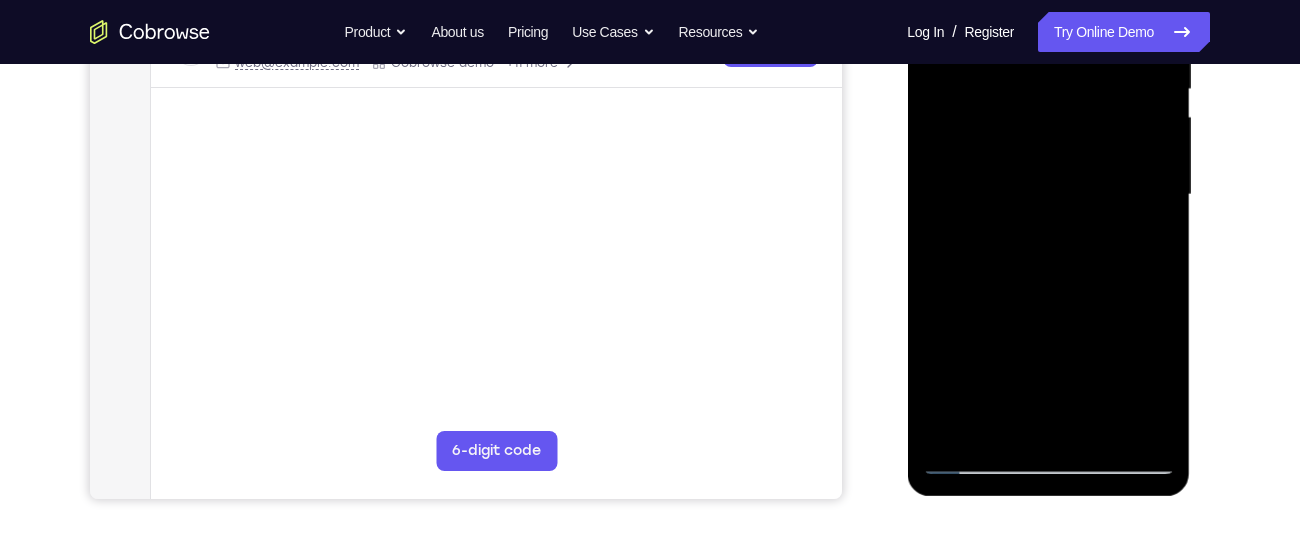 click at bounding box center (1048, 195) 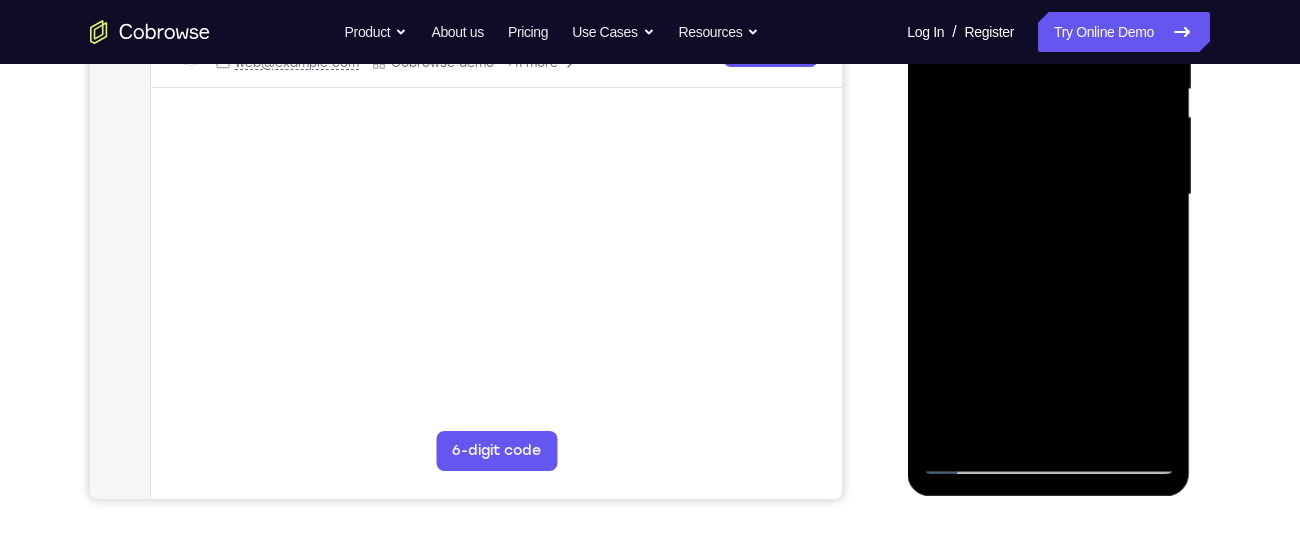 click at bounding box center [1048, 195] 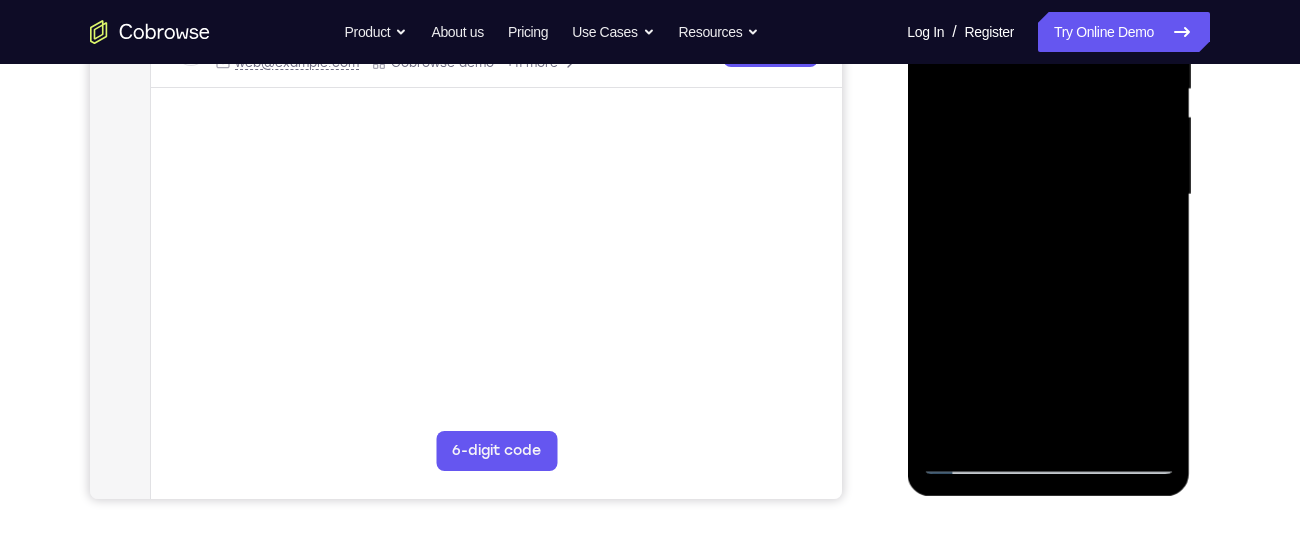 drag, startPoint x: 1023, startPoint y: 307, endPoint x: 1017, endPoint y: 444, distance: 137.13132 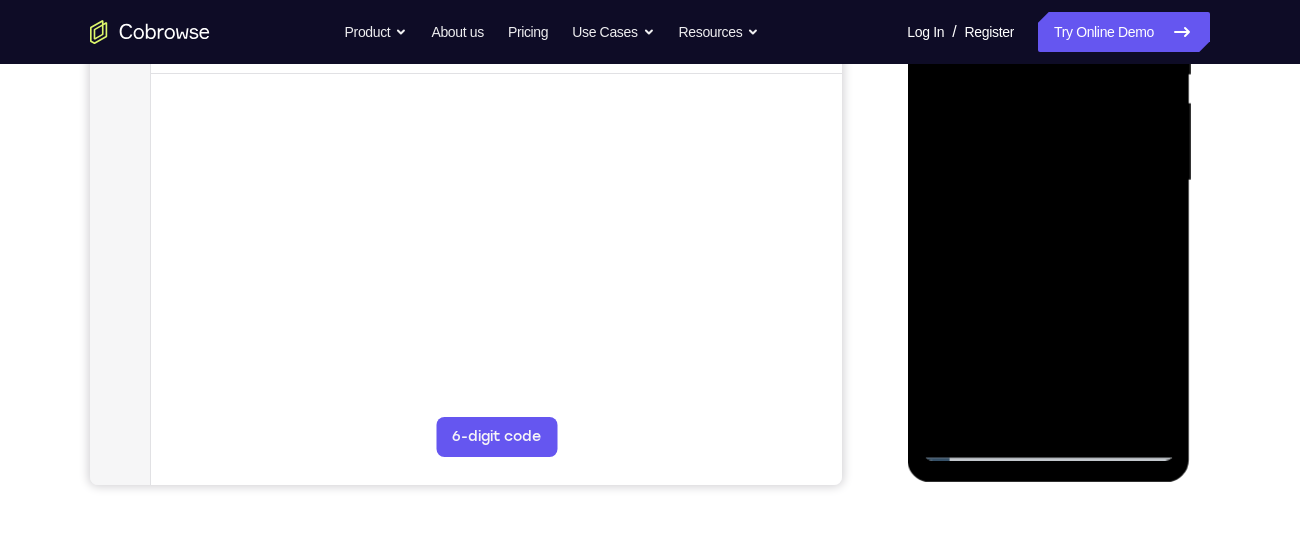 scroll, scrollTop: 452, scrollLeft: 0, axis: vertical 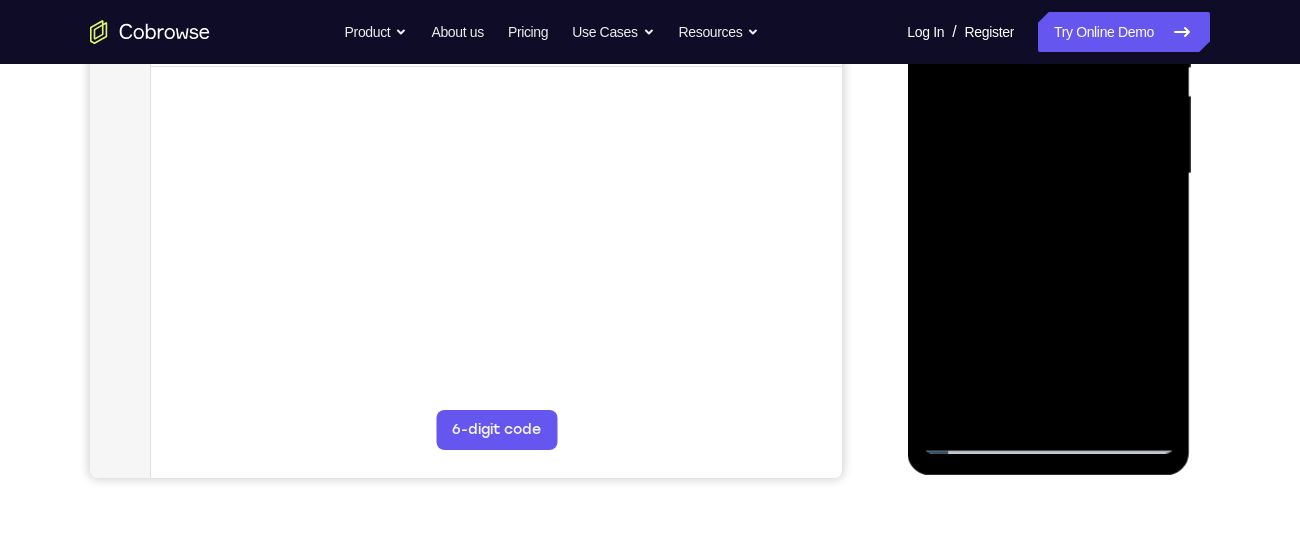 click at bounding box center [1048, 174] 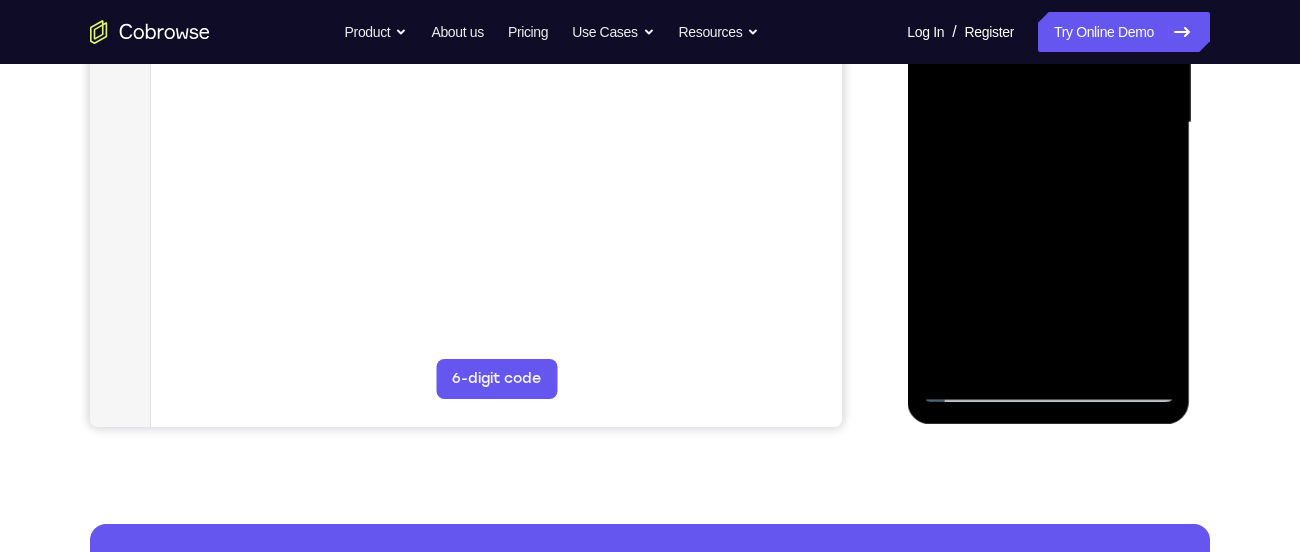 scroll, scrollTop: 507, scrollLeft: 0, axis: vertical 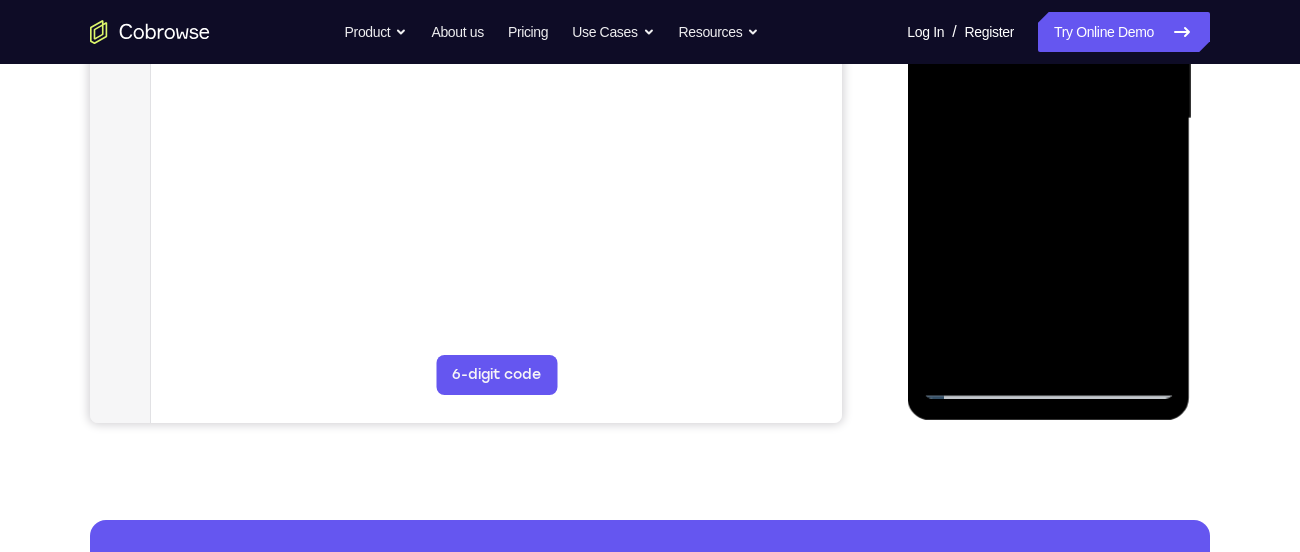 click at bounding box center (1048, 119) 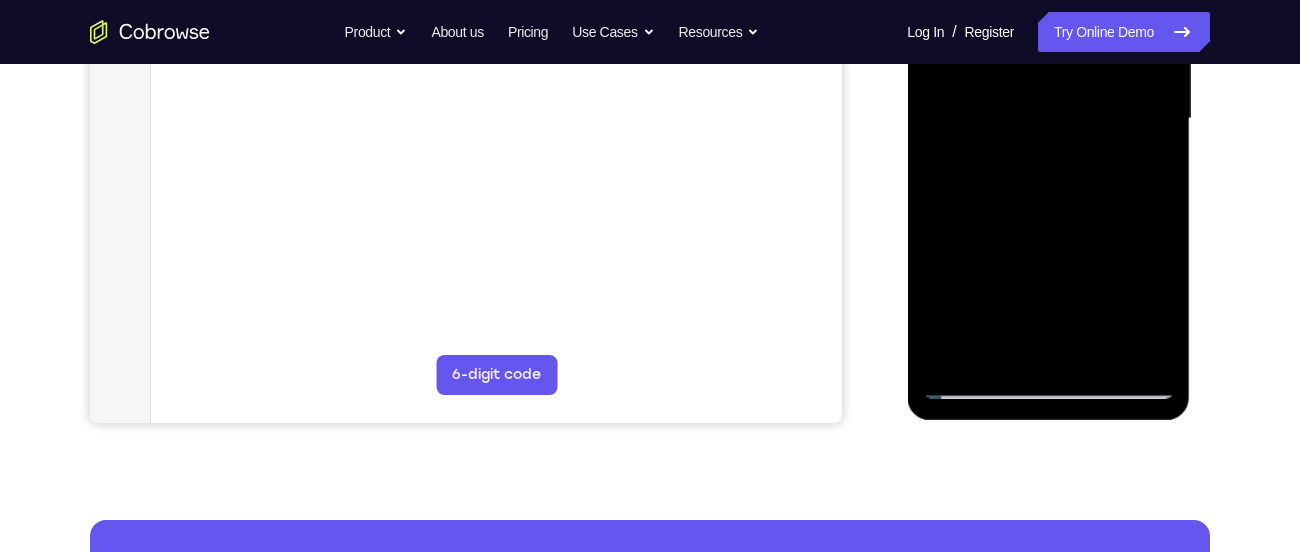 click at bounding box center (1048, 119) 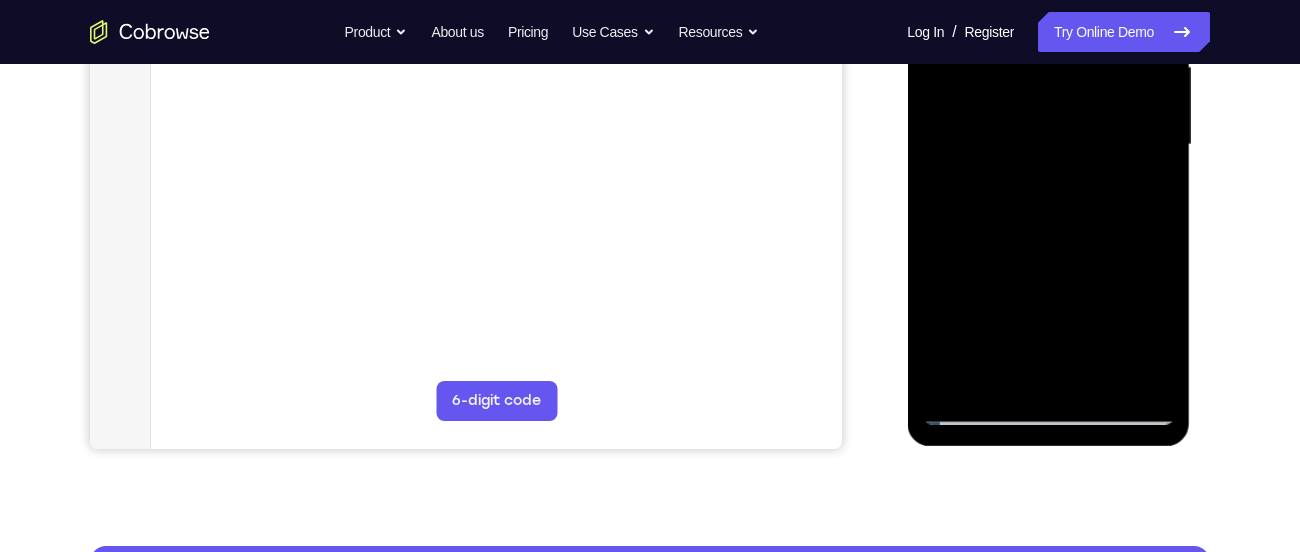 scroll, scrollTop: 519, scrollLeft: 0, axis: vertical 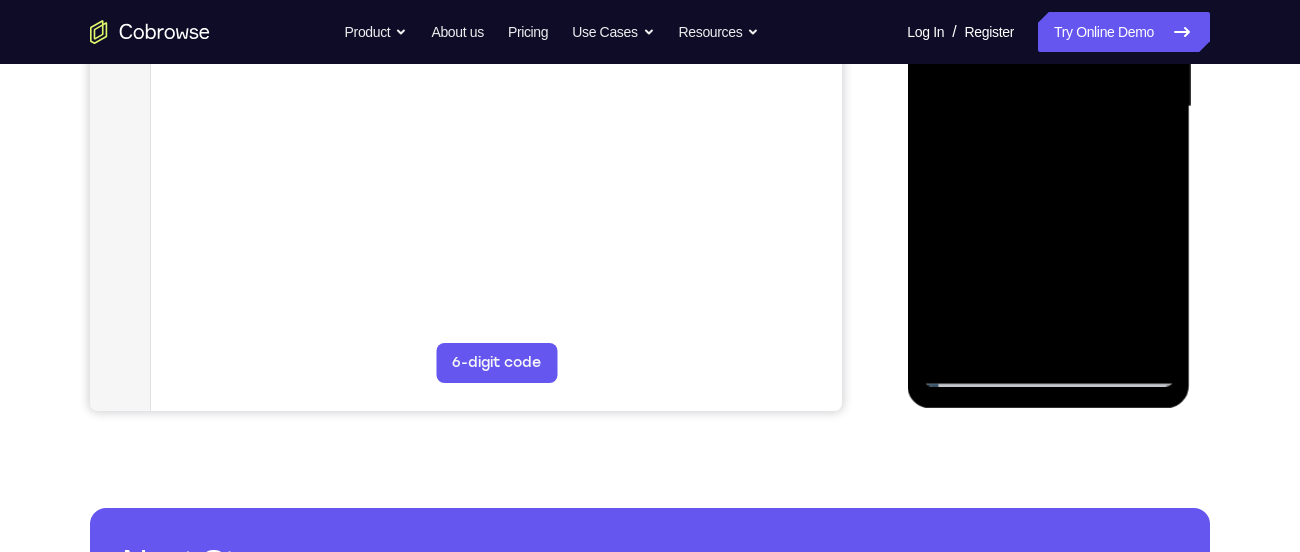 drag, startPoint x: 1011, startPoint y: 231, endPoint x: 1041, endPoint y: 67, distance: 166.72133 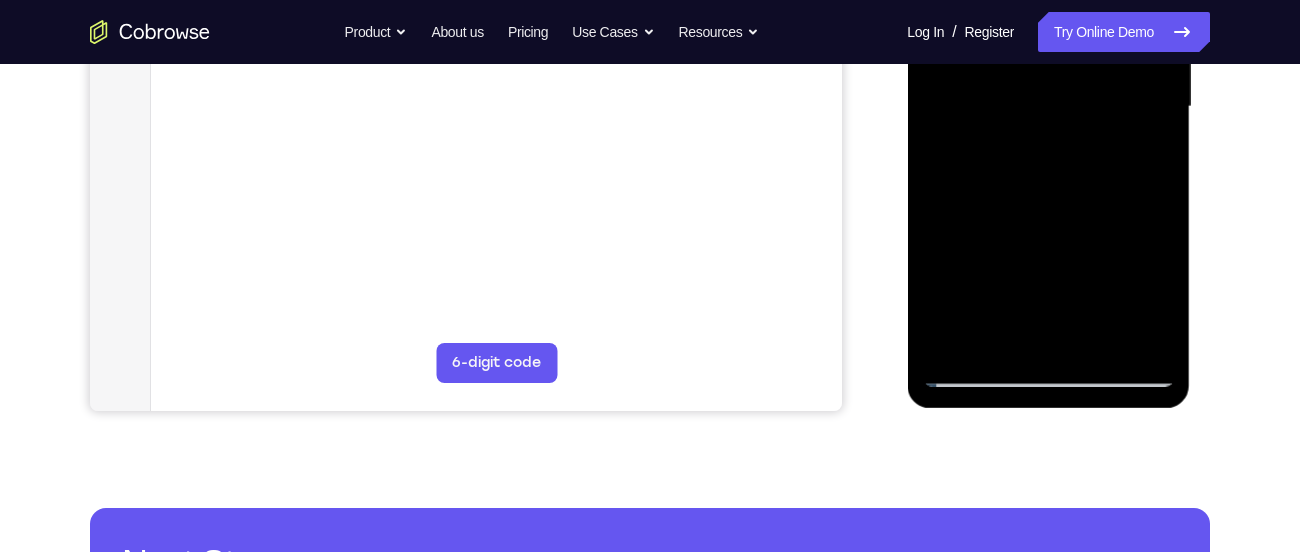 drag, startPoint x: 1048, startPoint y: 214, endPoint x: 1047, endPoint y: 7, distance: 207.00241 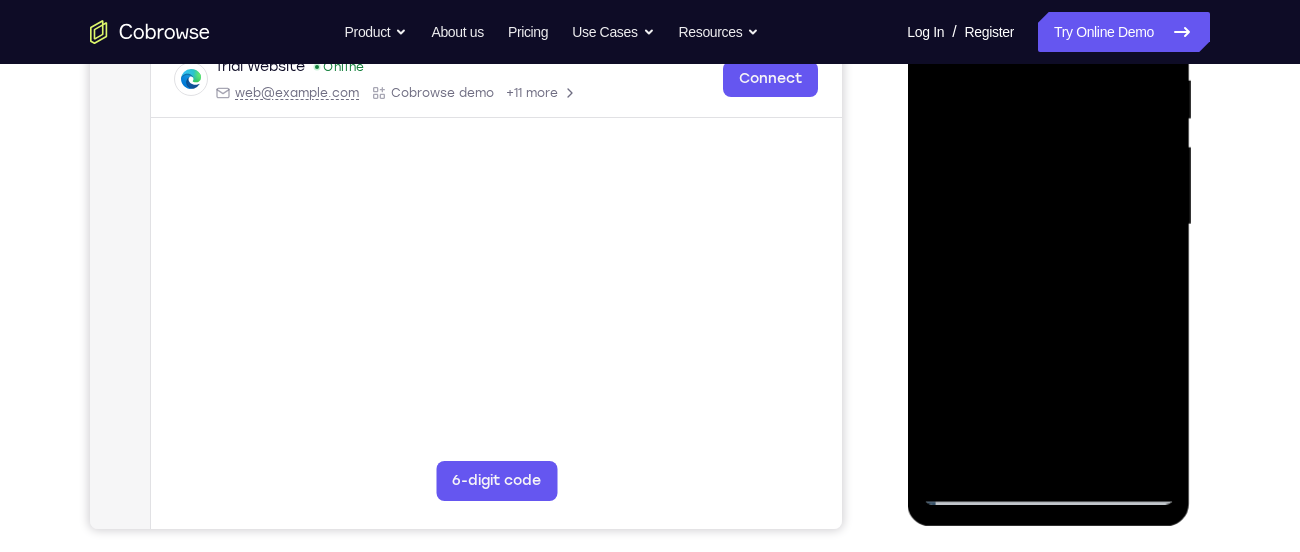 scroll, scrollTop: 384, scrollLeft: 0, axis: vertical 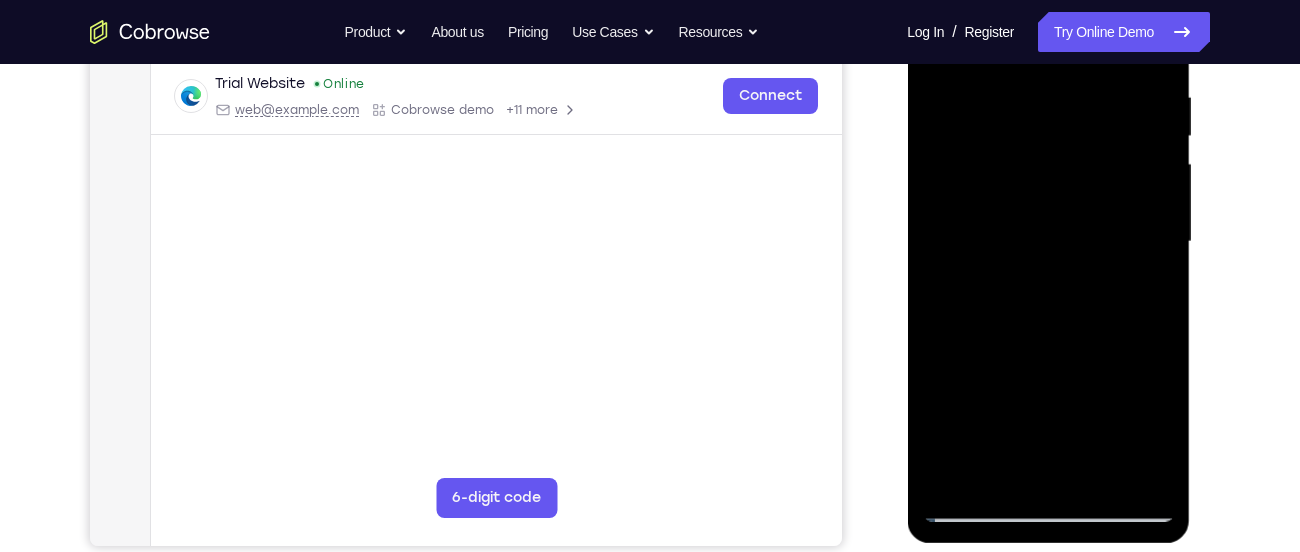 drag, startPoint x: 1049, startPoint y: 269, endPoint x: 1101, endPoint y: 528, distance: 264.16852 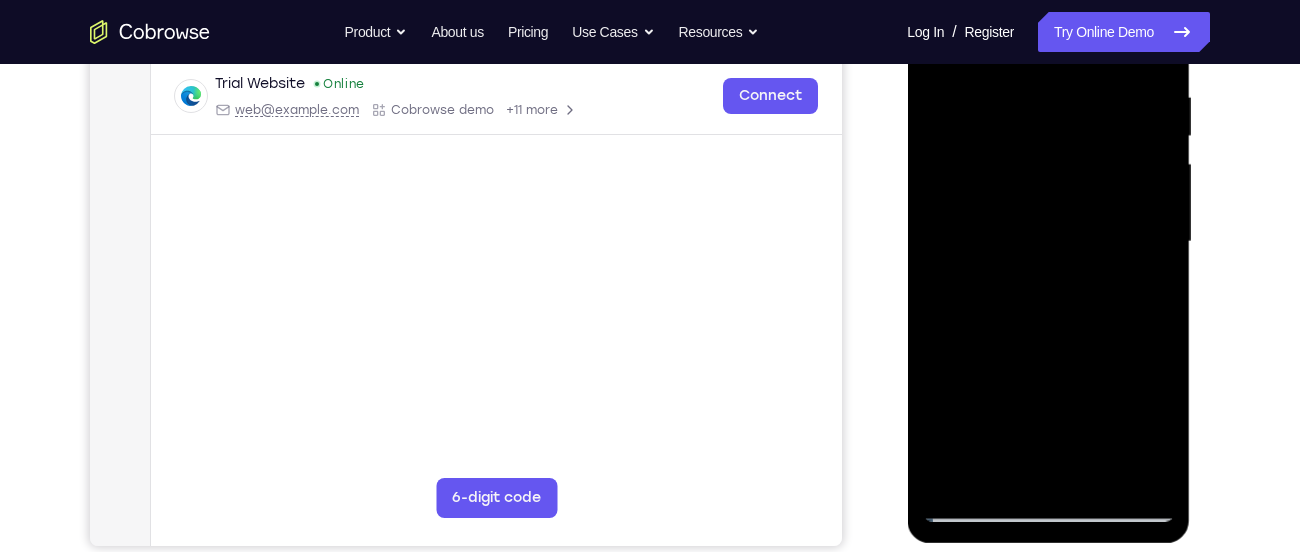 drag, startPoint x: 1085, startPoint y: 371, endPoint x: 1068, endPoint y: 97, distance: 274.52686 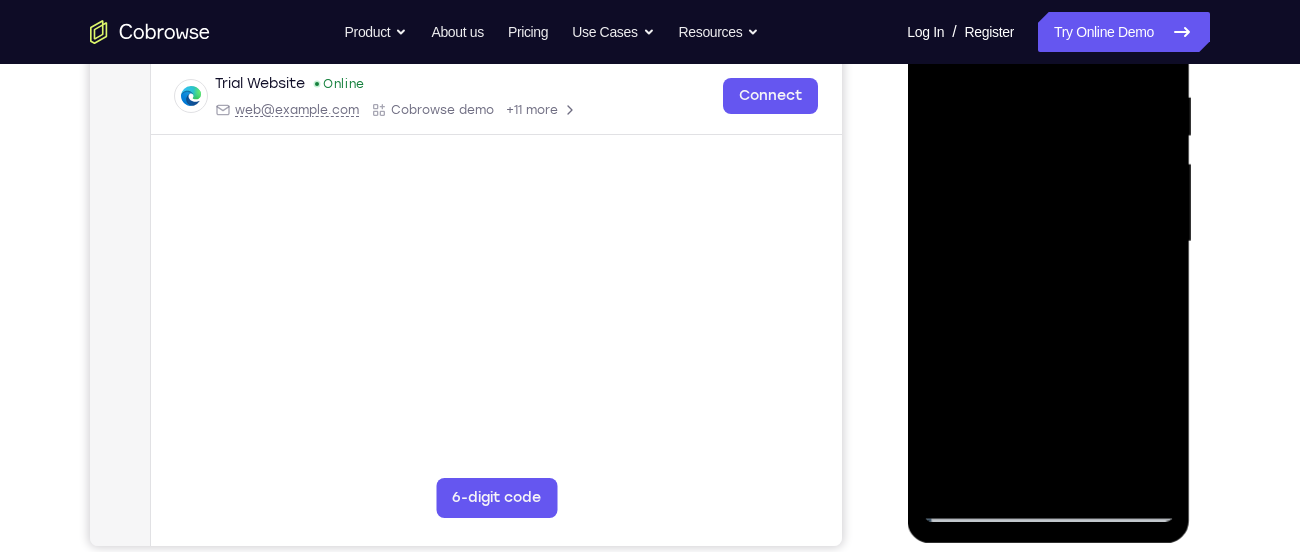drag, startPoint x: 1063, startPoint y: 360, endPoint x: 1048, endPoint y: 165, distance: 195.57607 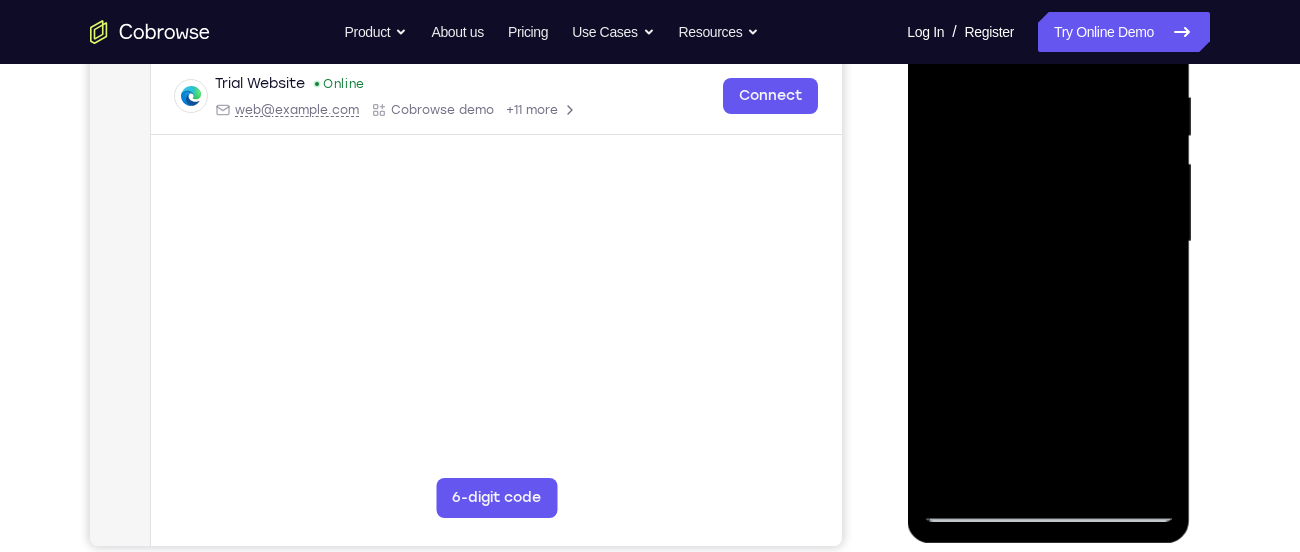 drag, startPoint x: 1050, startPoint y: 402, endPoint x: 1038, endPoint y: 181, distance: 221.32555 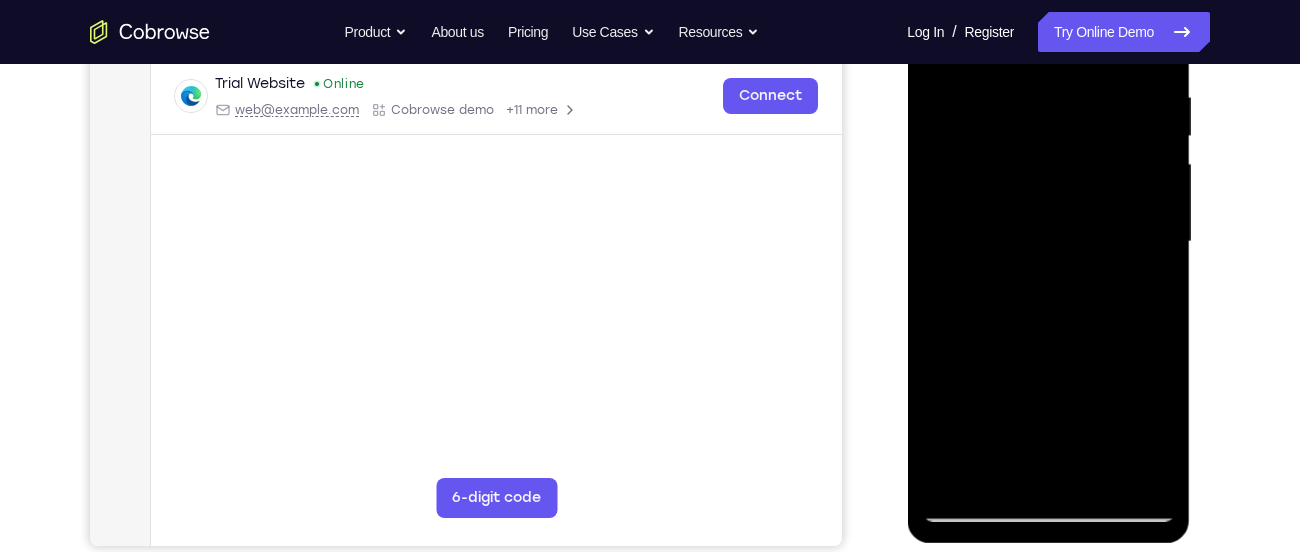 drag, startPoint x: 1037, startPoint y: 287, endPoint x: 1047, endPoint y: 397, distance: 110.45361 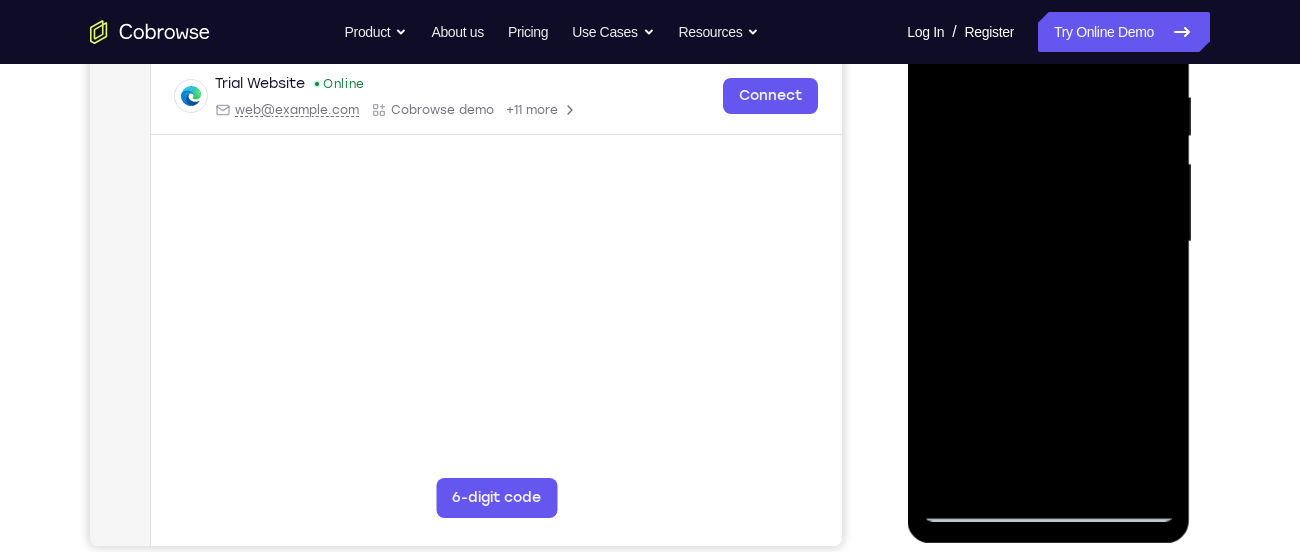 click at bounding box center (1048, 242) 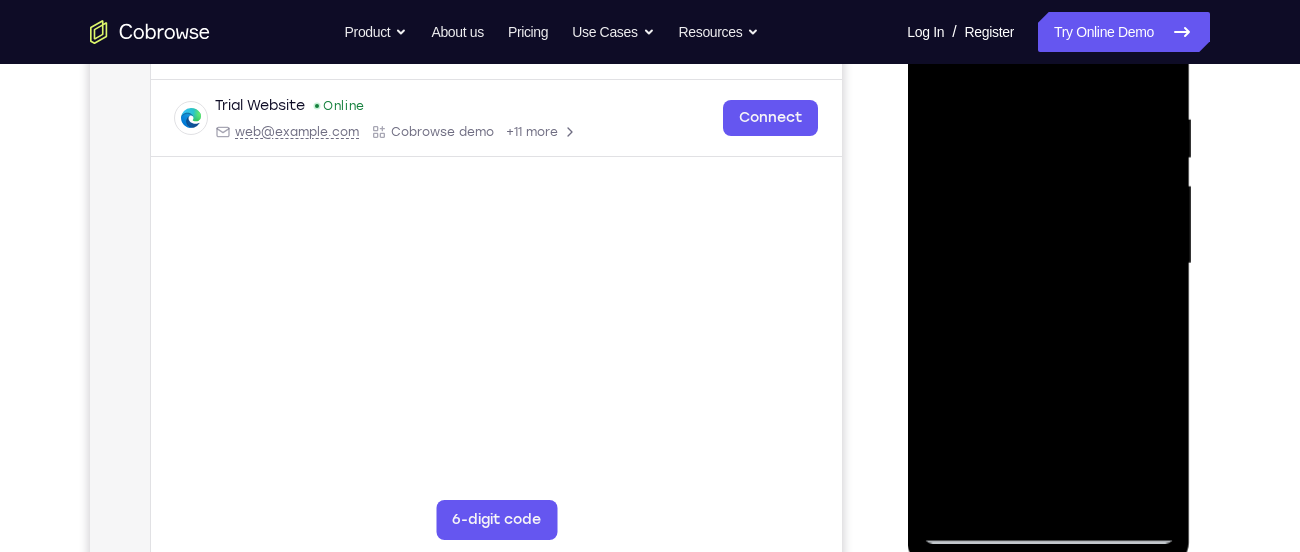 scroll, scrollTop: 329, scrollLeft: 0, axis: vertical 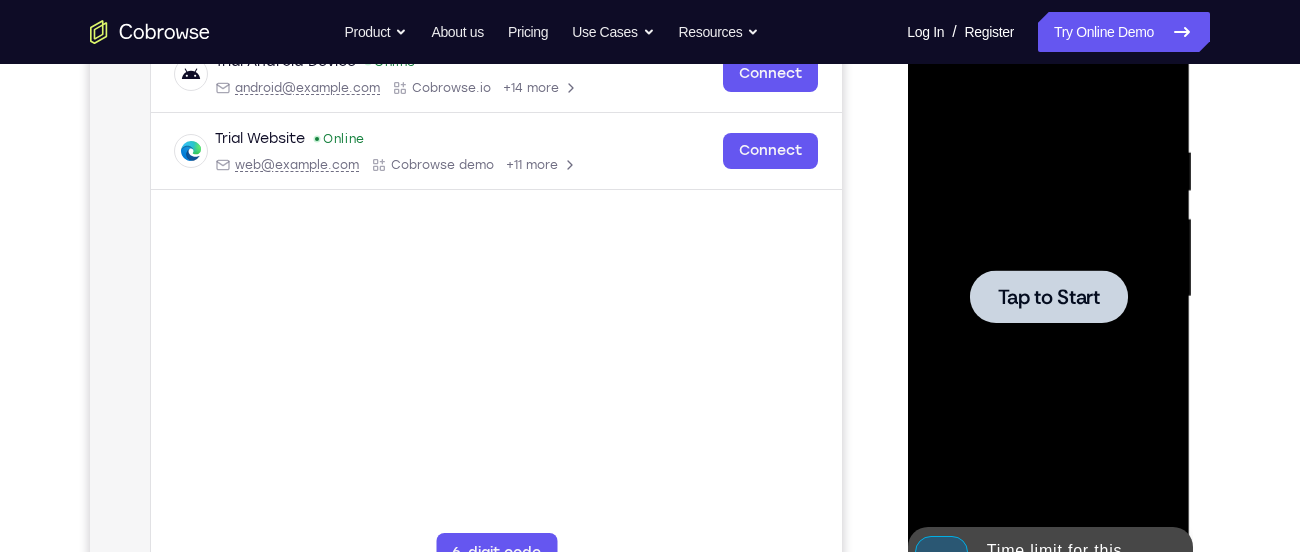 click on "Tap to Start" at bounding box center (1048, 297) 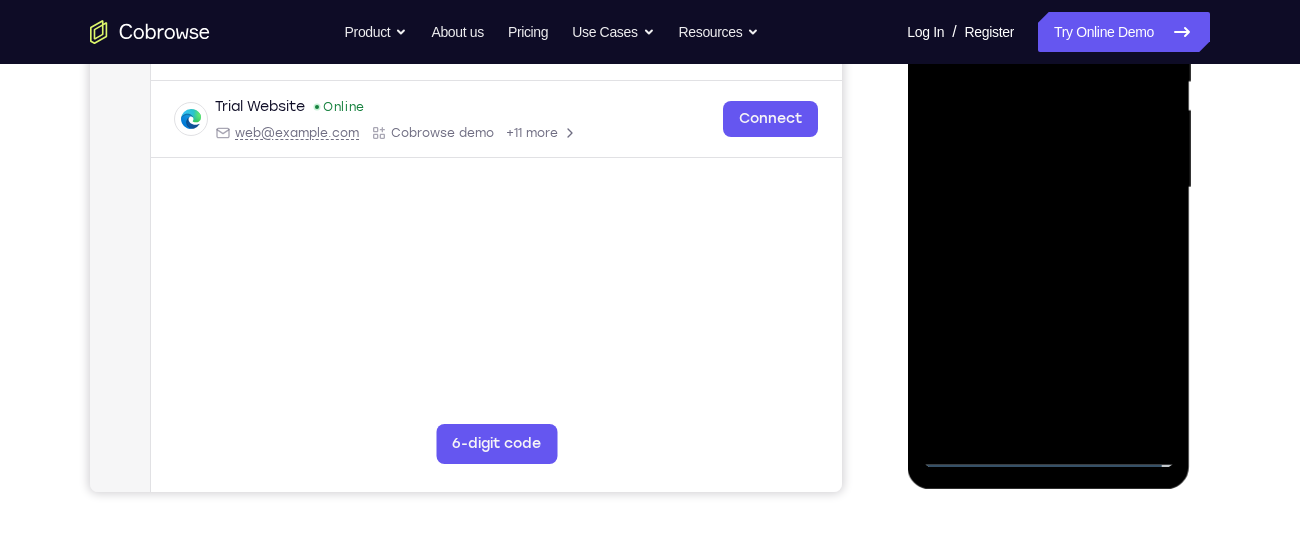 scroll, scrollTop: 439, scrollLeft: 0, axis: vertical 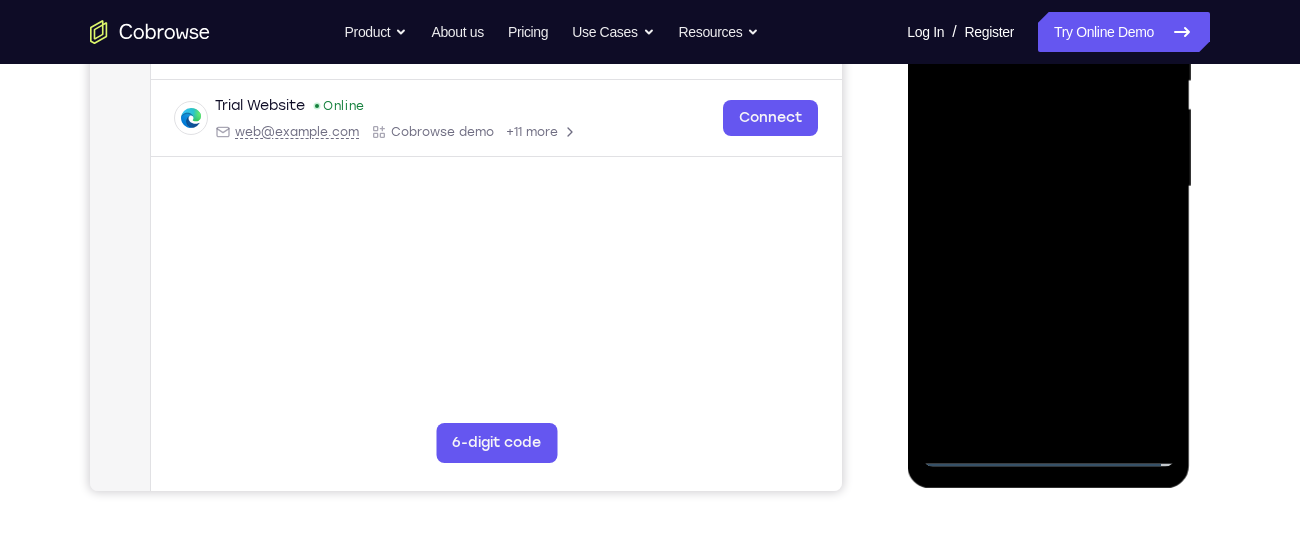 click at bounding box center (1048, 187) 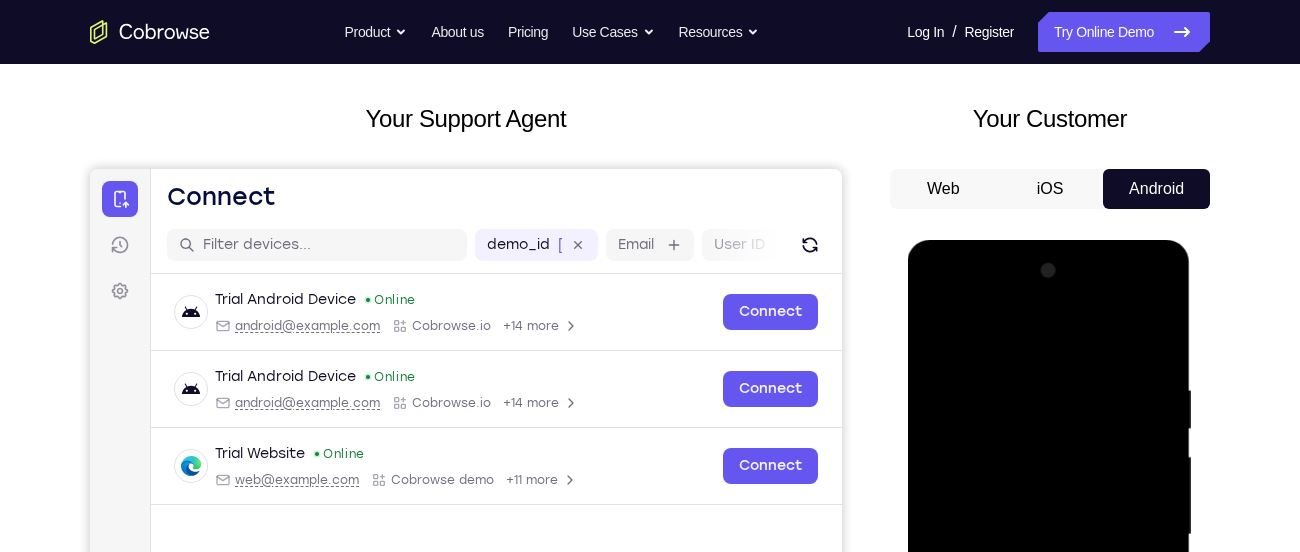 scroll, scrollTop: 93, scrollLeft: 0, axis: vertical 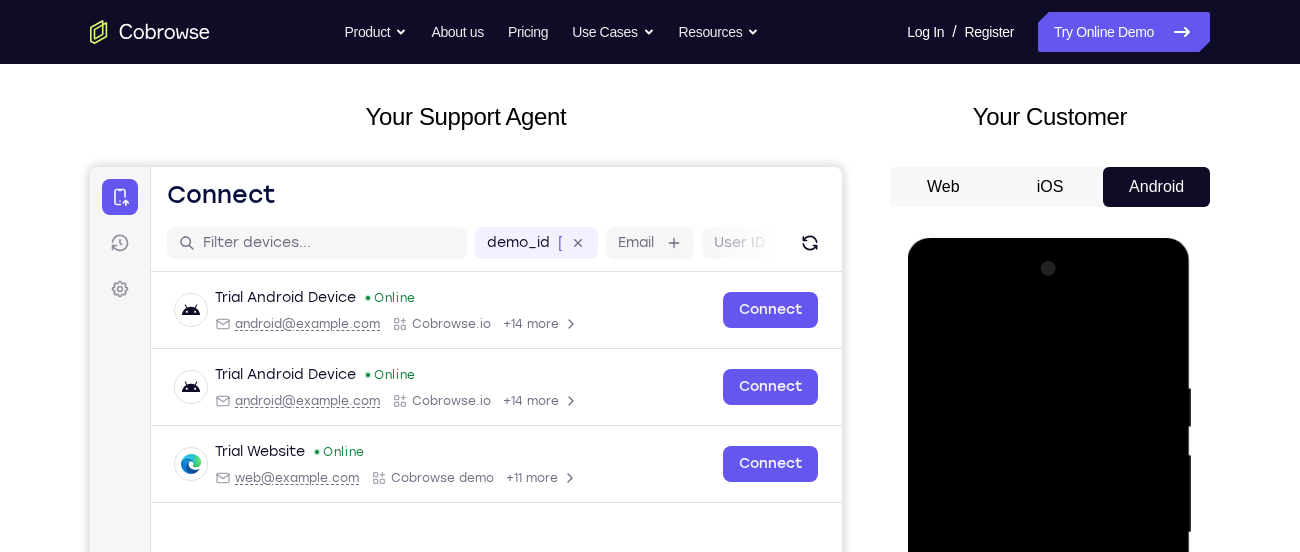 click on "Web" at bounding box center (943, 187) 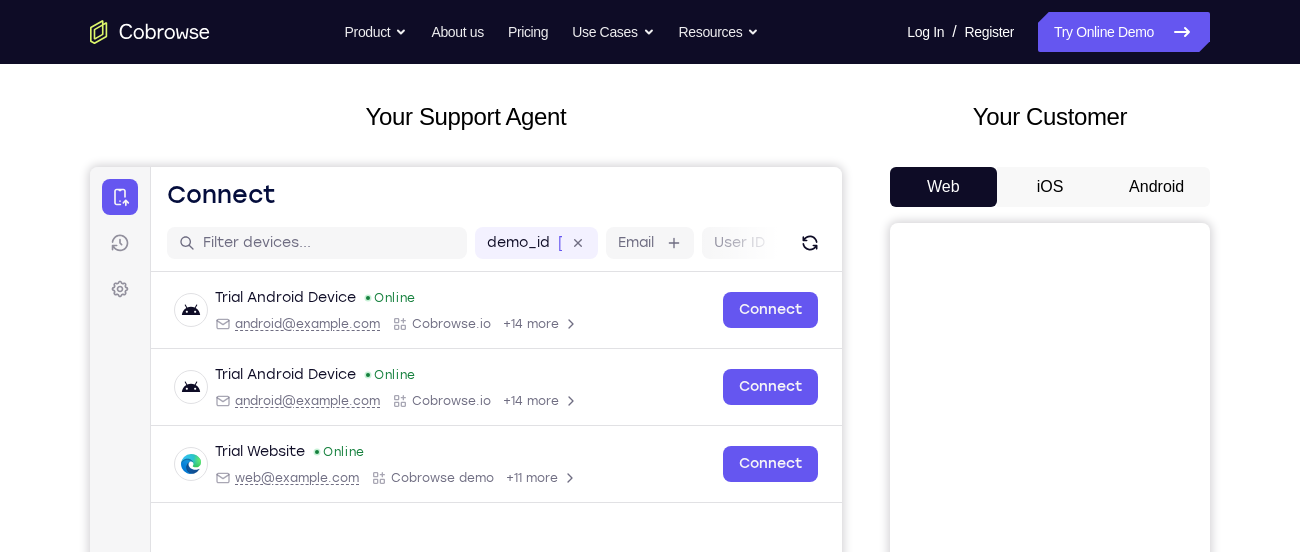 click on "Android" at bounding box center (1156, 187) 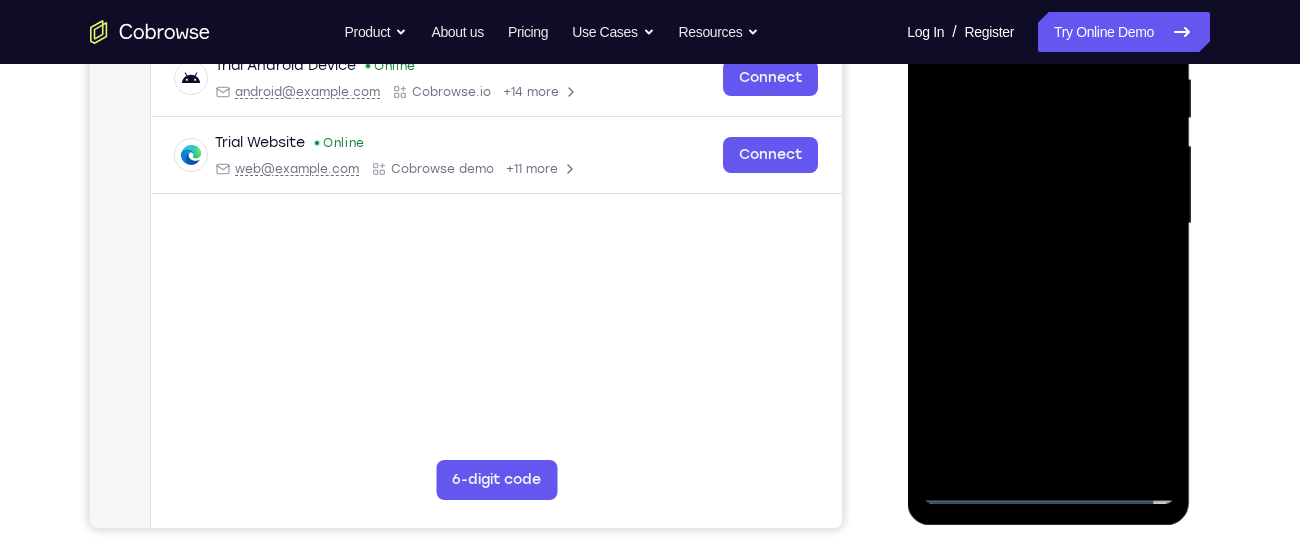 scroll, scrollTop: 404, scrollLeft: 0, axis: vertical 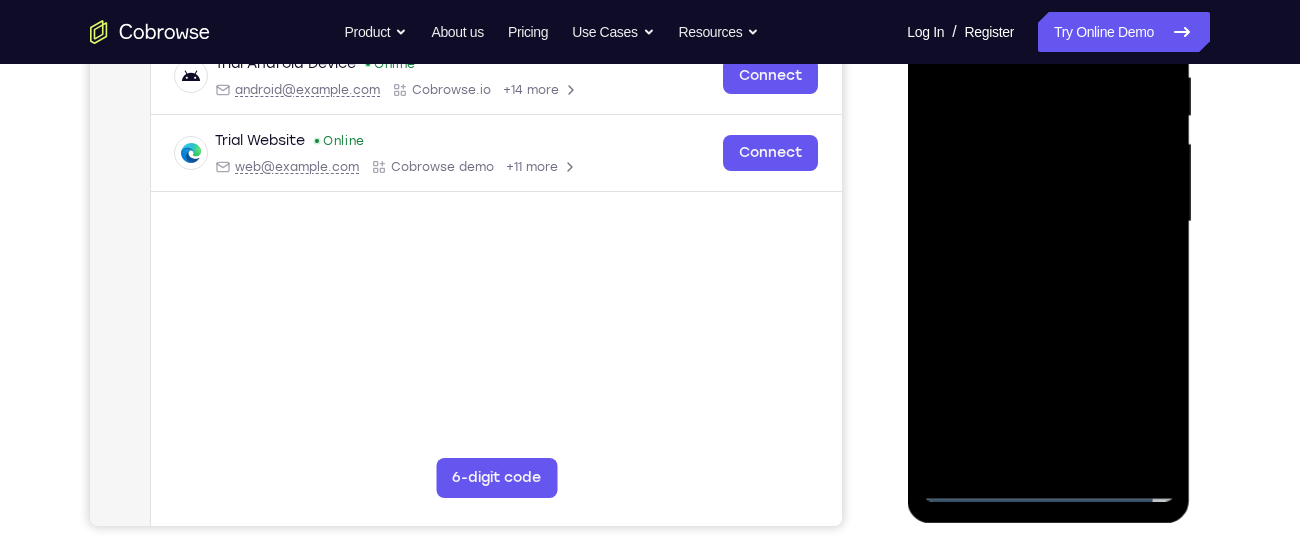click at bounding box center (1048, 222) 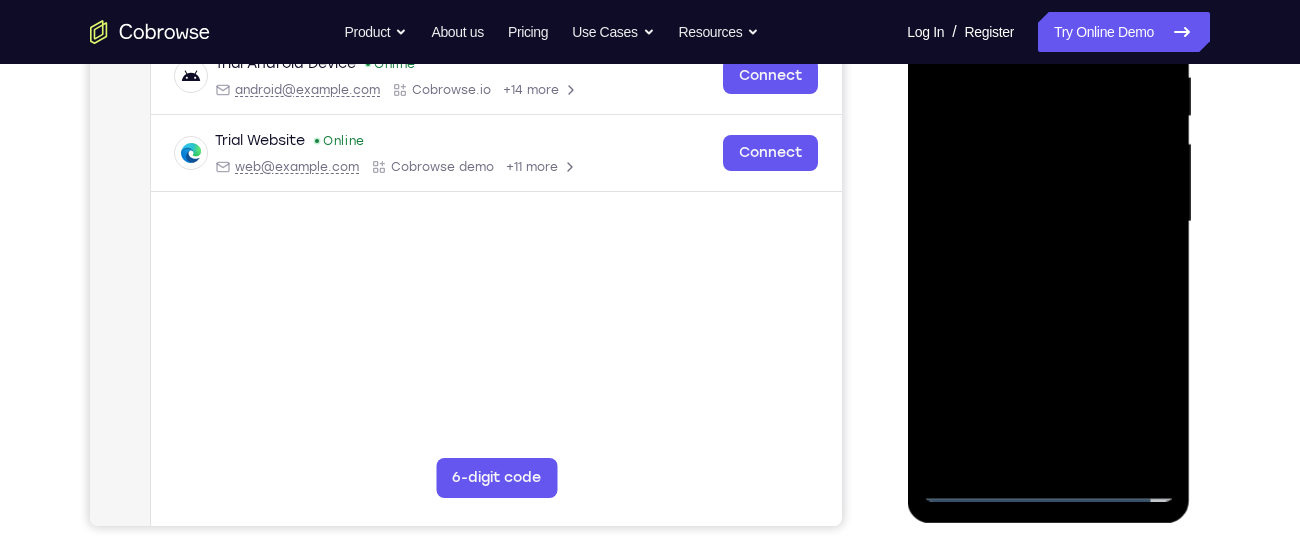click at bounding box center (1048, 222) 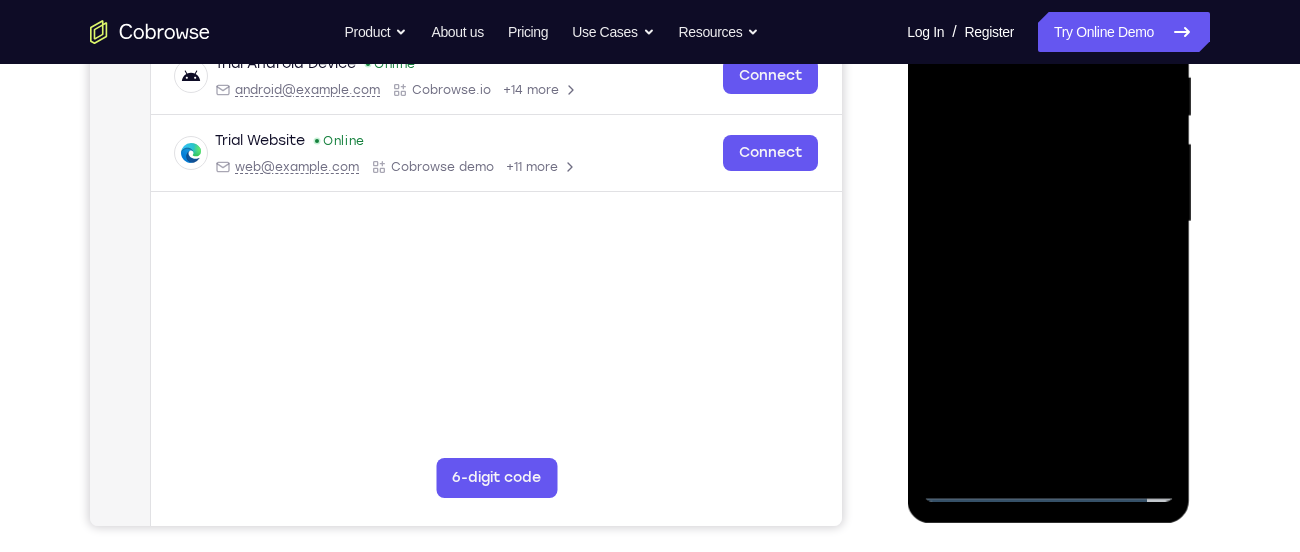scroll, scrollTop: 0, scrollLeft: 0, axis: both 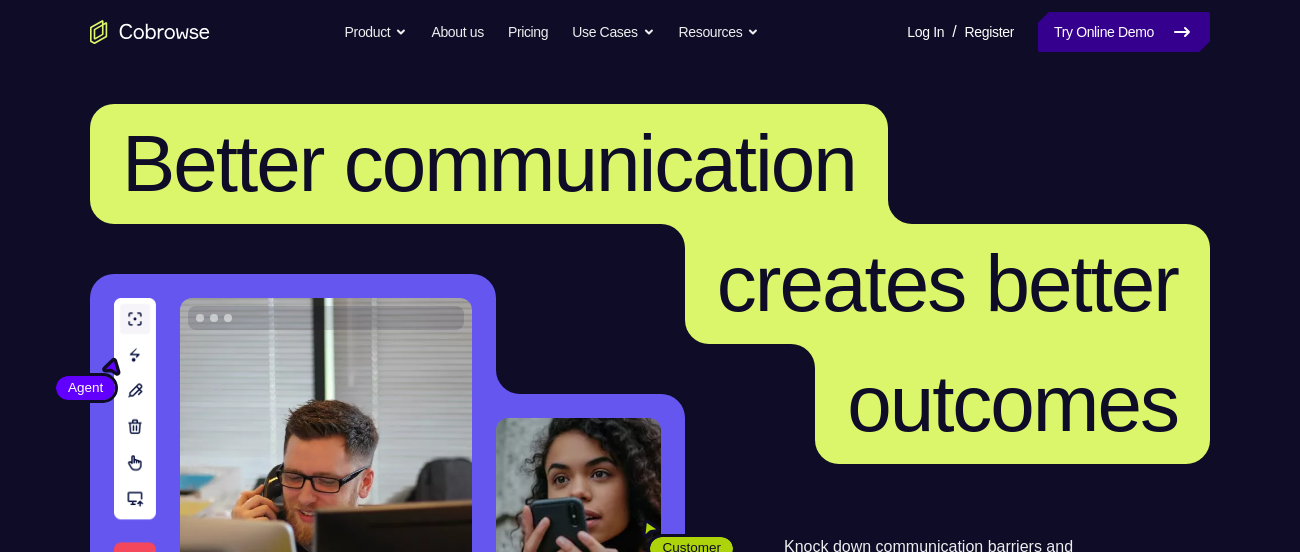 click on "Try Online Demo" at bounding box center (1124, 32) 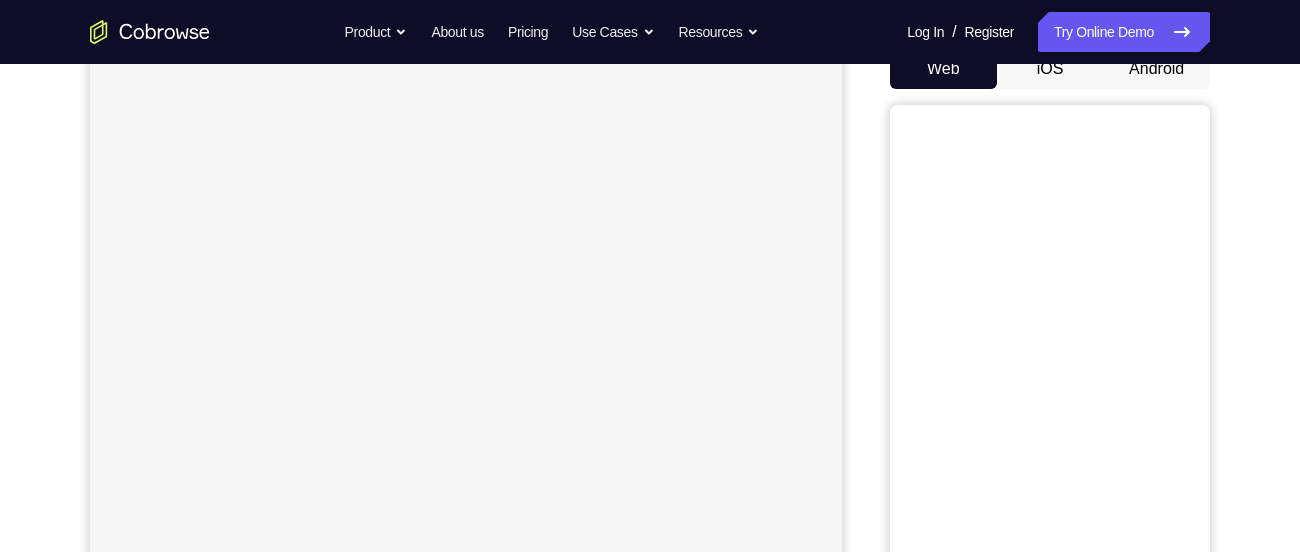 scroll, scrollTop: 0, scrollLeft: 0, axis: both 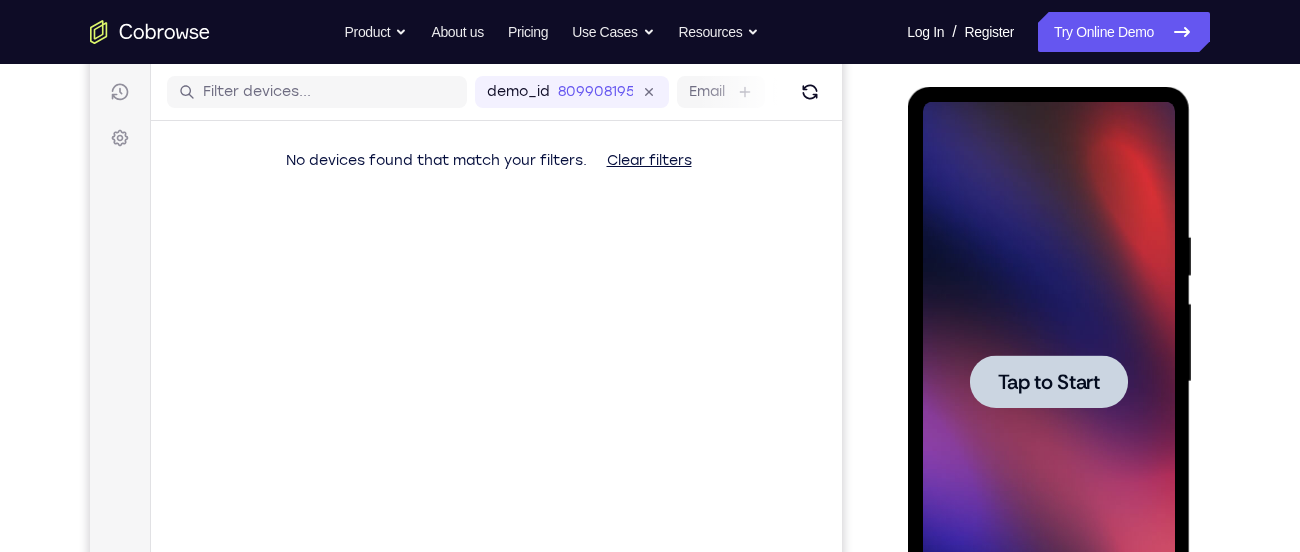 click on "Tap to Start" at bounding box center (1048, 382) 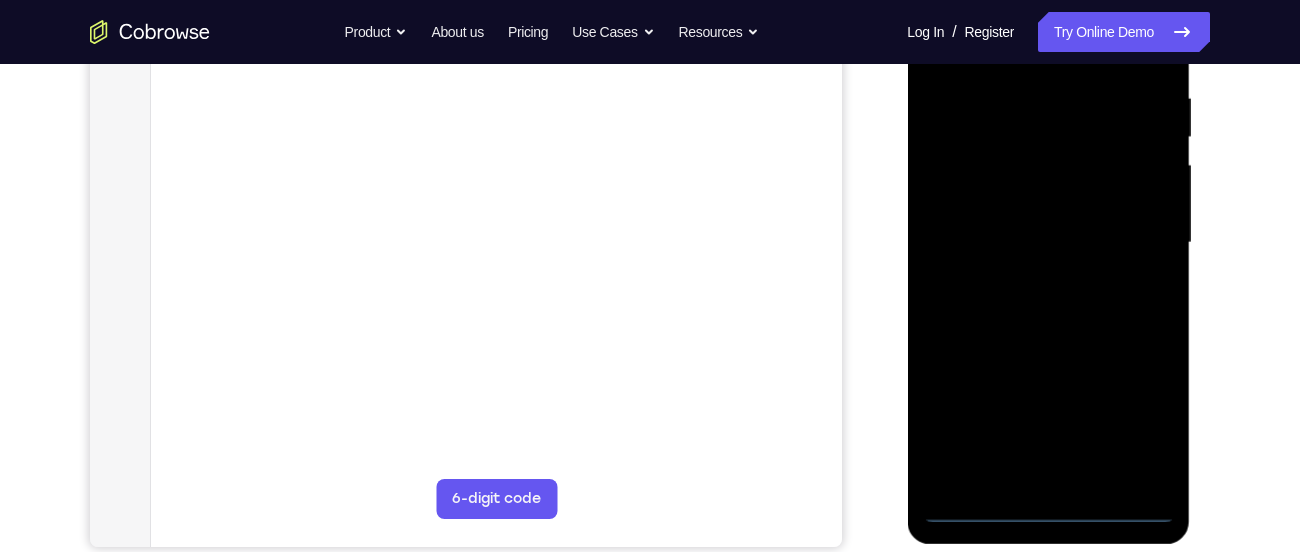 scroll, scrollTop: 386, scrollLeft: 0, axis: vertical 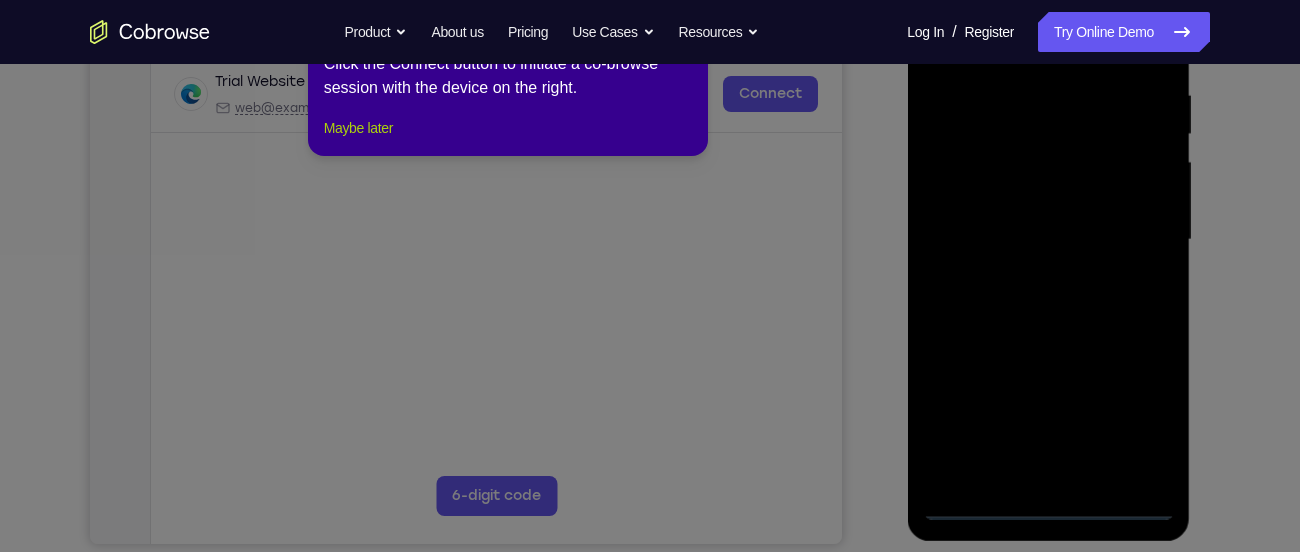 click on "Maybe later" at bounding box center [358, 128] 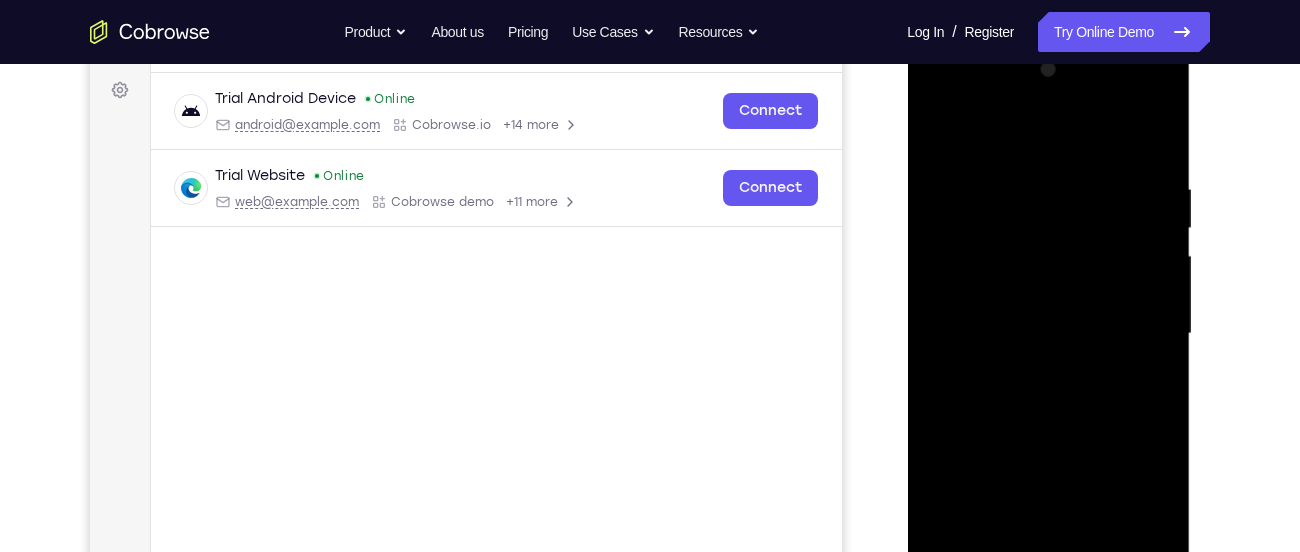 scroll, scrollTop: 356, scrollLeft: 0, axis: vertical 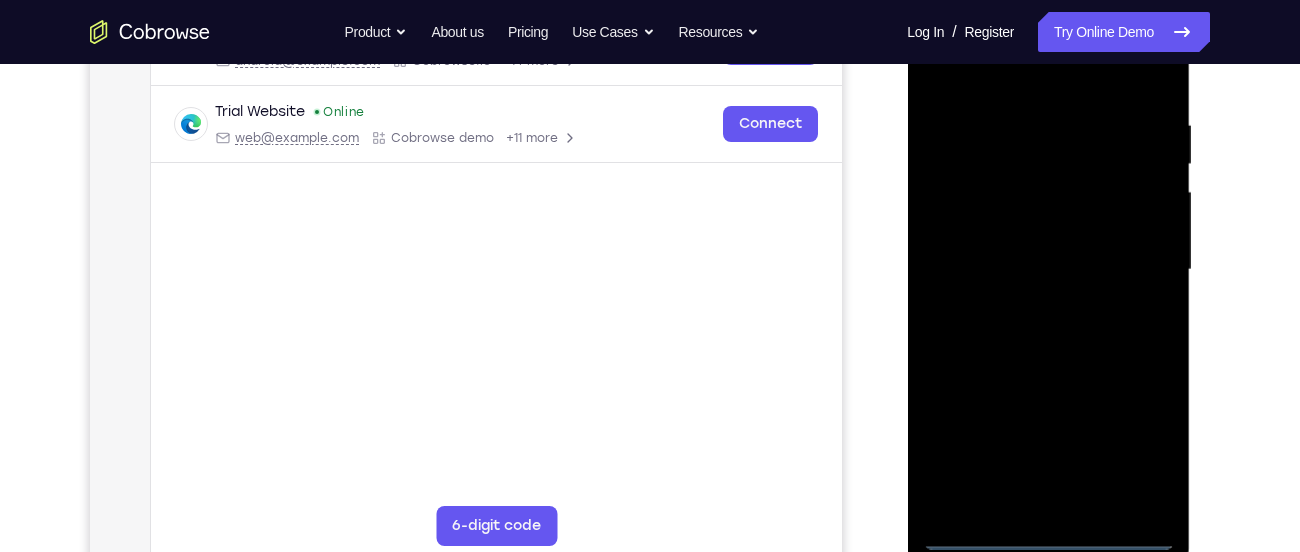click at bounding box center [1048, 270] 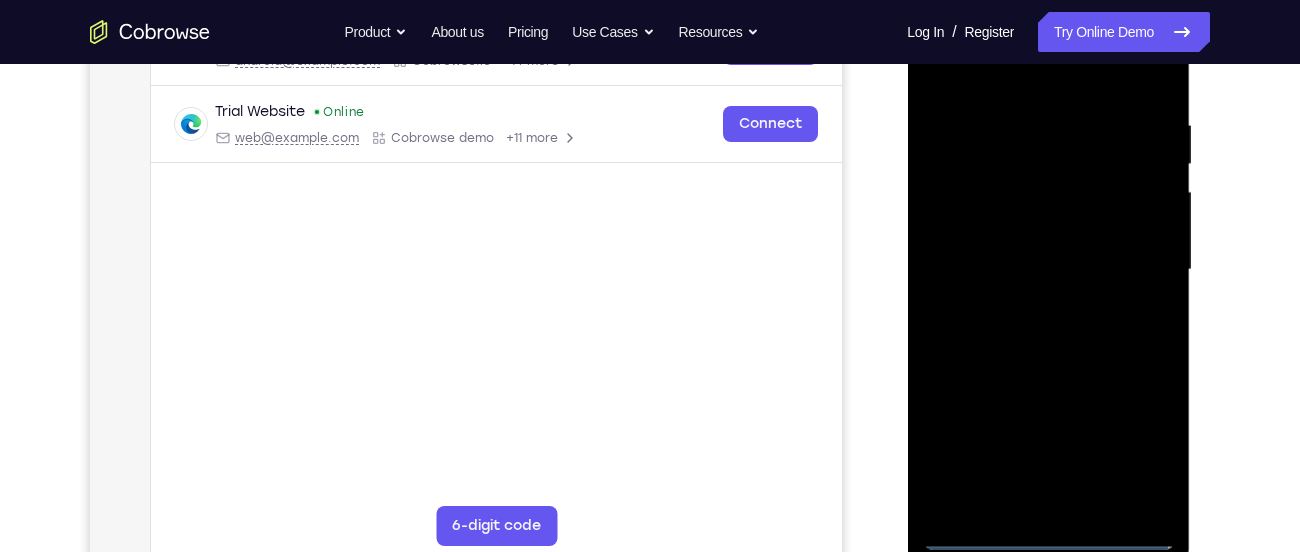 click at bounding box center [1048, 270] 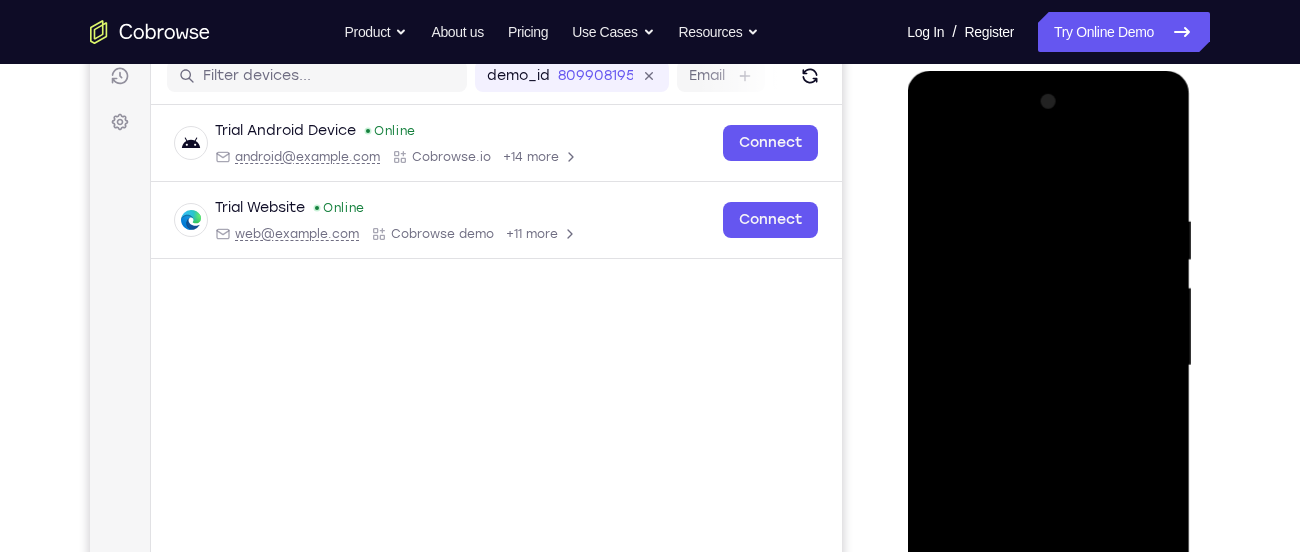 scroll, scrollTop: 259, scrollLeft: 0, axis: vertical 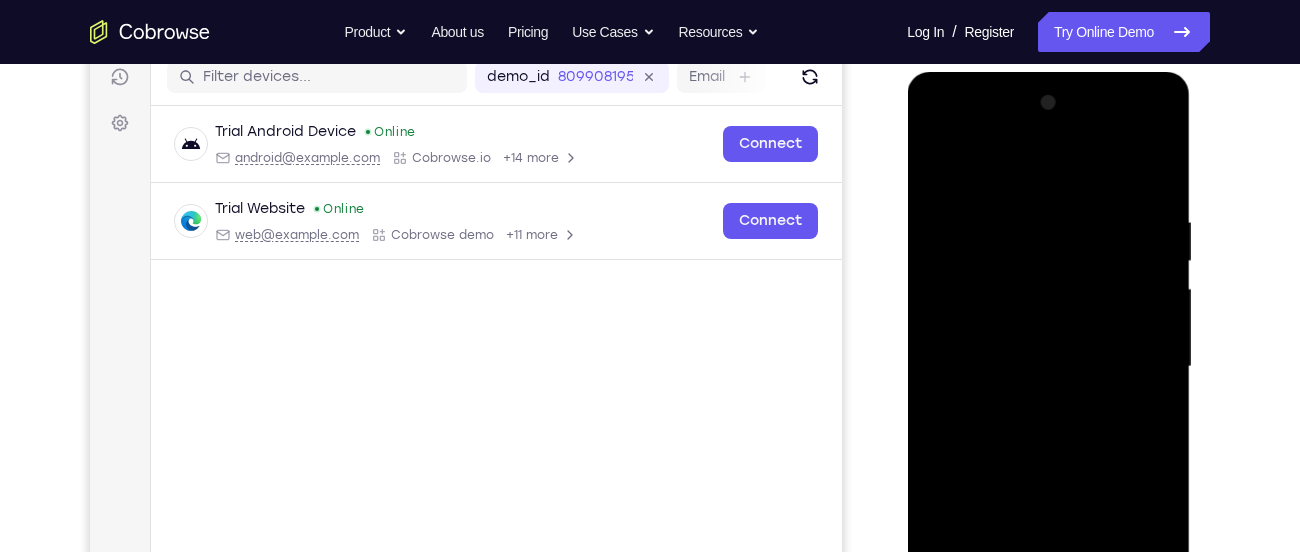 click at bounding box center (1048, 367) 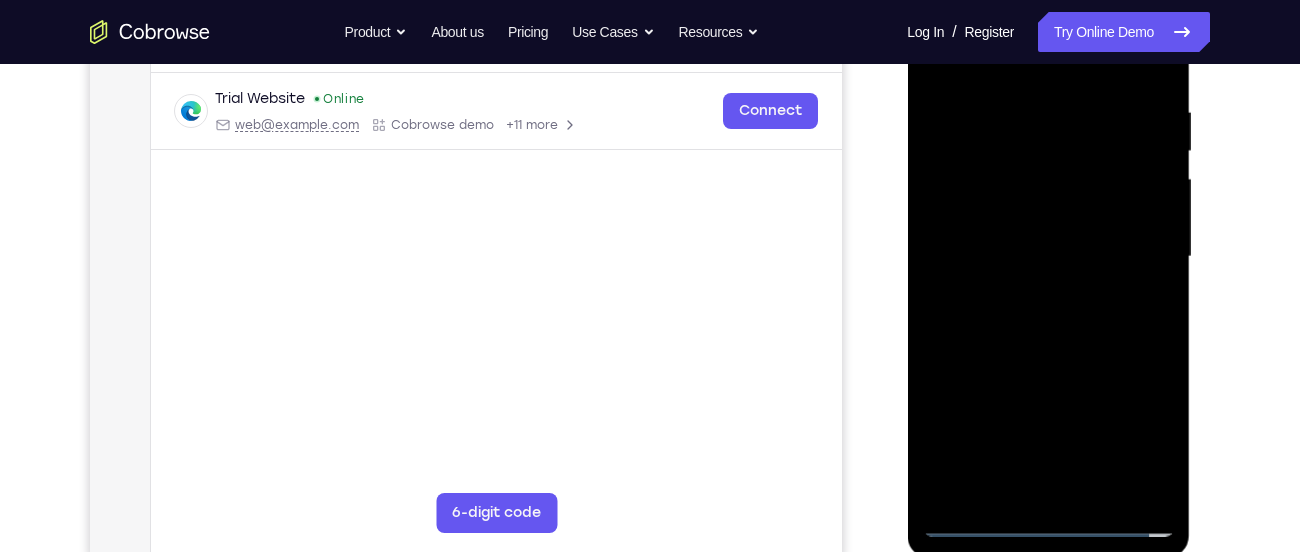 scroll, scrollTop: 370, scrollLeft: 0, axis: vertical 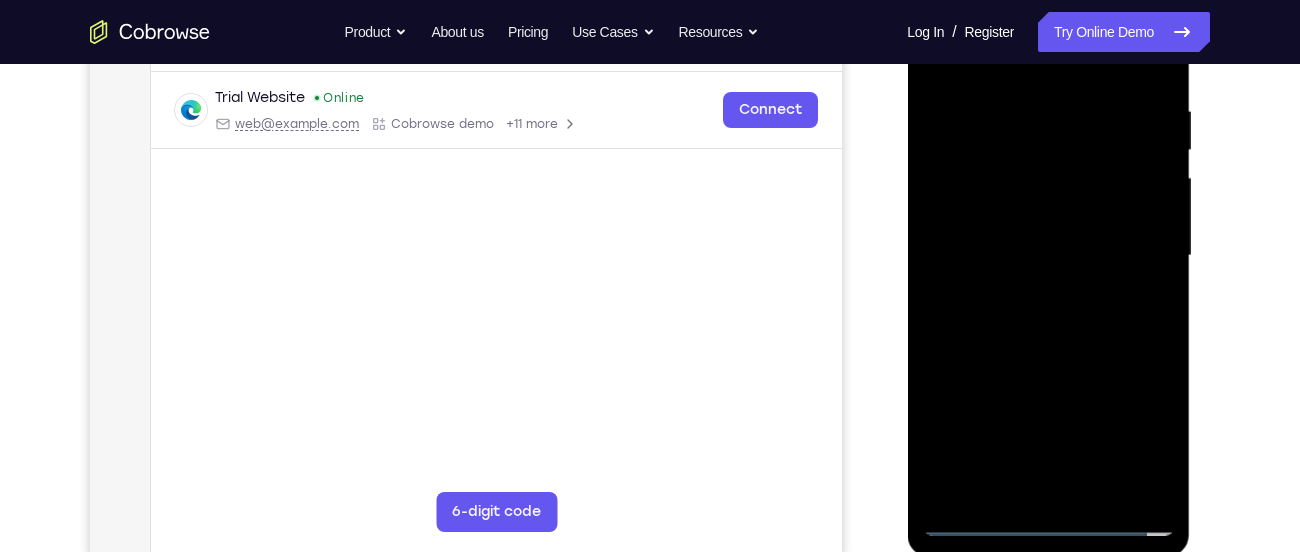 drag, startPoint x: 1085, startPoint y: 407, endPoint x: 1019, endPoint y: 196, distance: 221.08144 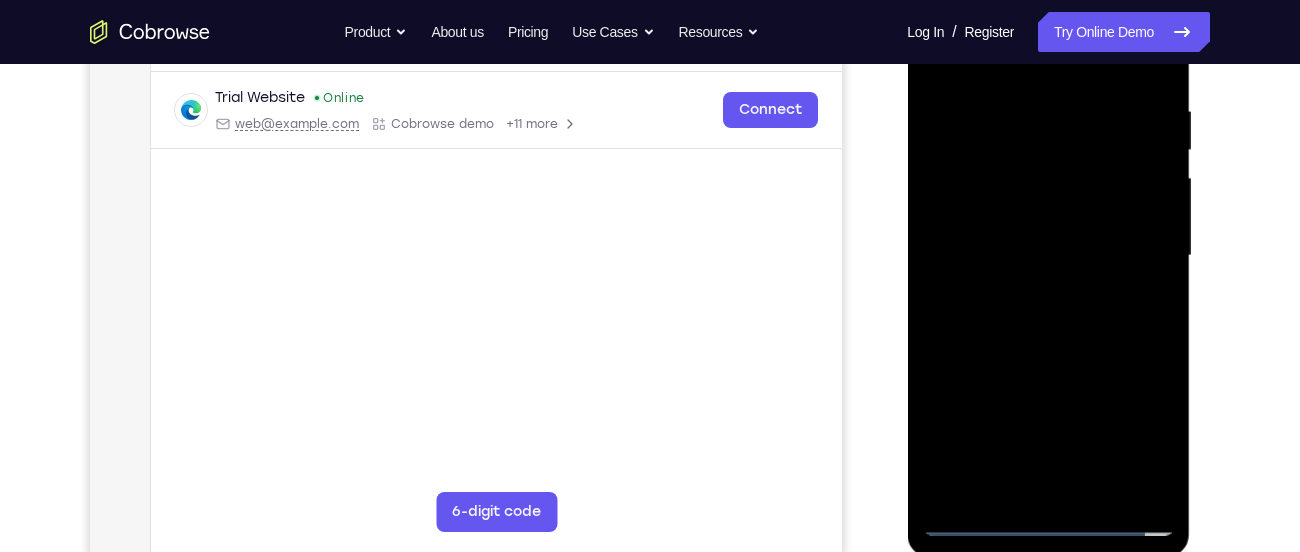 drag, startPoint x: 1088, startPoint y: 436, endPoint x: 980, endPoint y: 173, distance: 284.31146 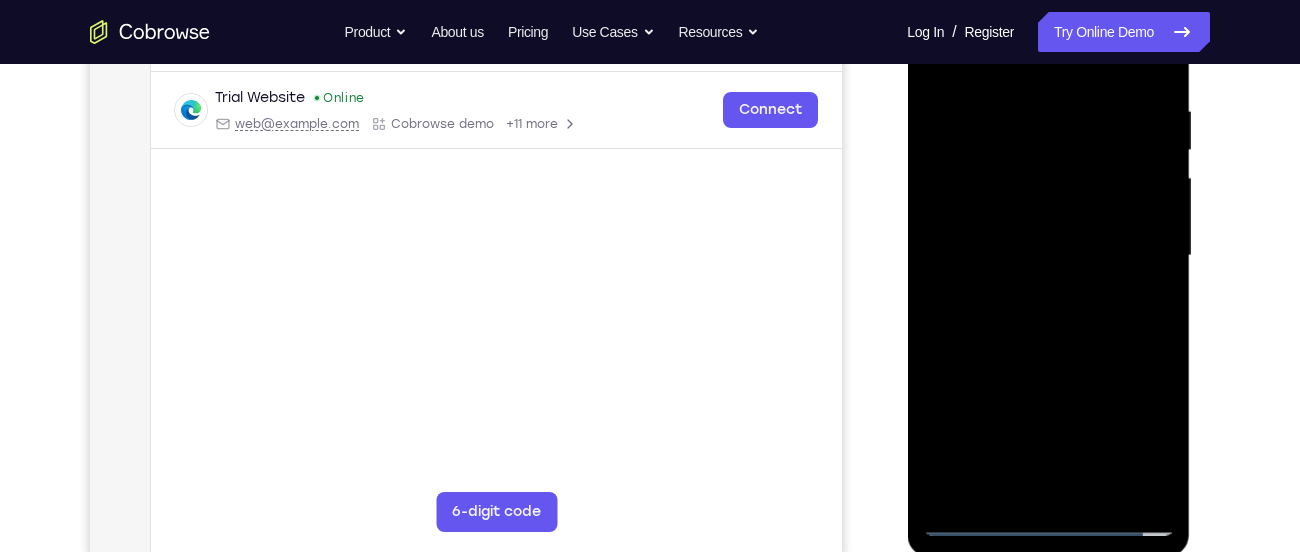drag, startPoint x: 1027, startPoint y: 217, endPoint x: 1068, endPoint y: 509, distance: 294.86438 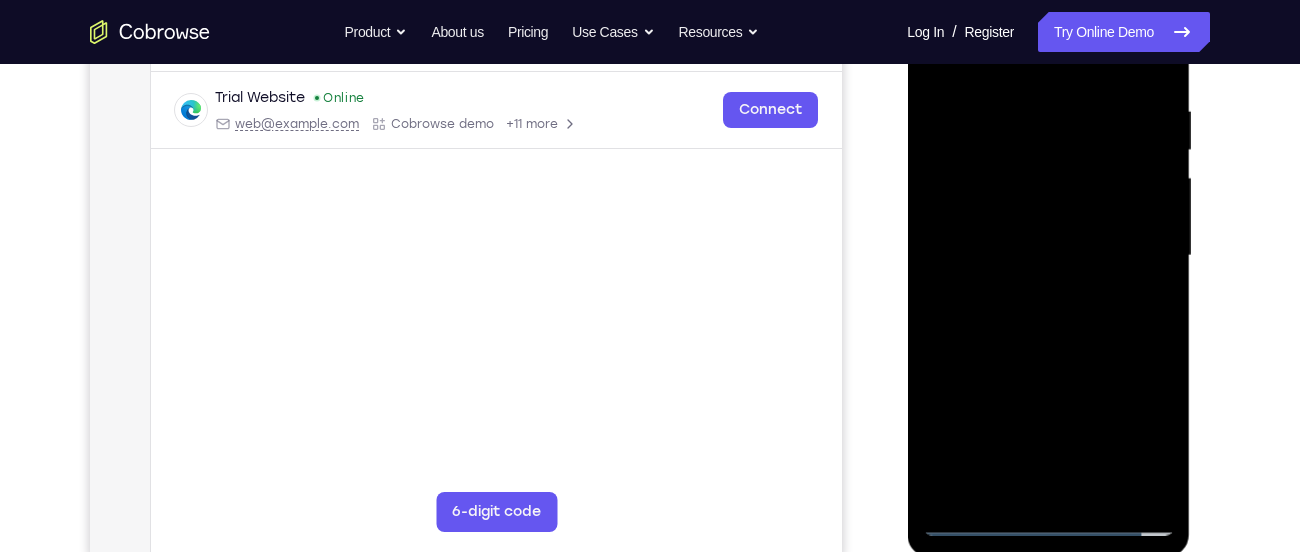 drag, startPoint x: 1047, startPoint y: 134, endPoint x: 1122, endPoint y: 566, distance: 438.4621 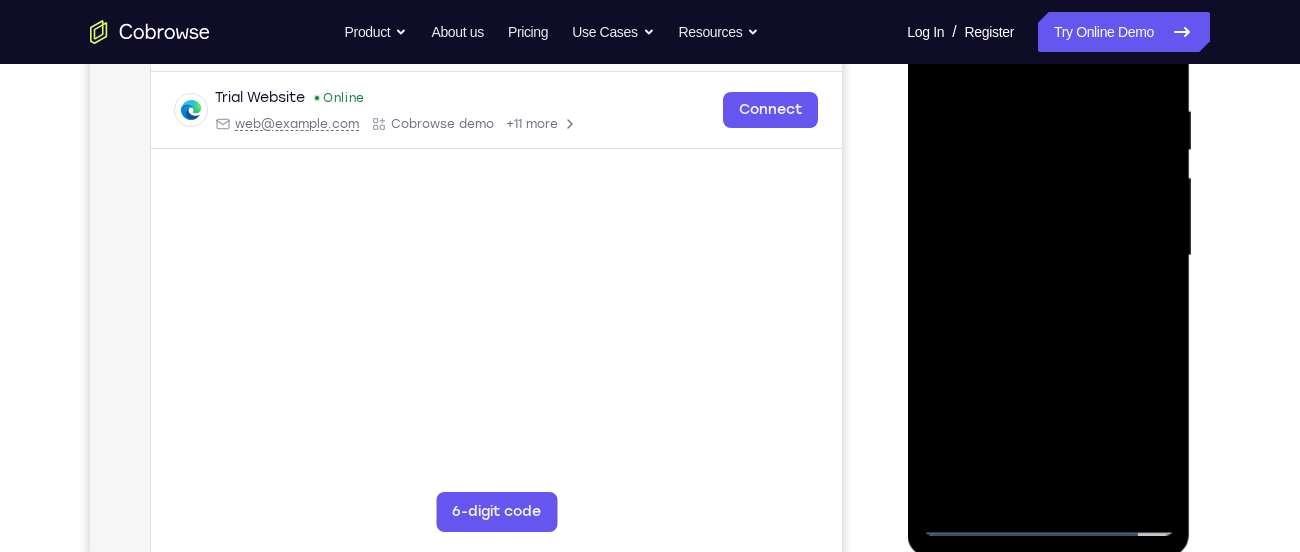 drag, startPoint x: 1039, startPoint y: 265, endPoint x: 1052, endPoint y: 391, distance: 126.66886 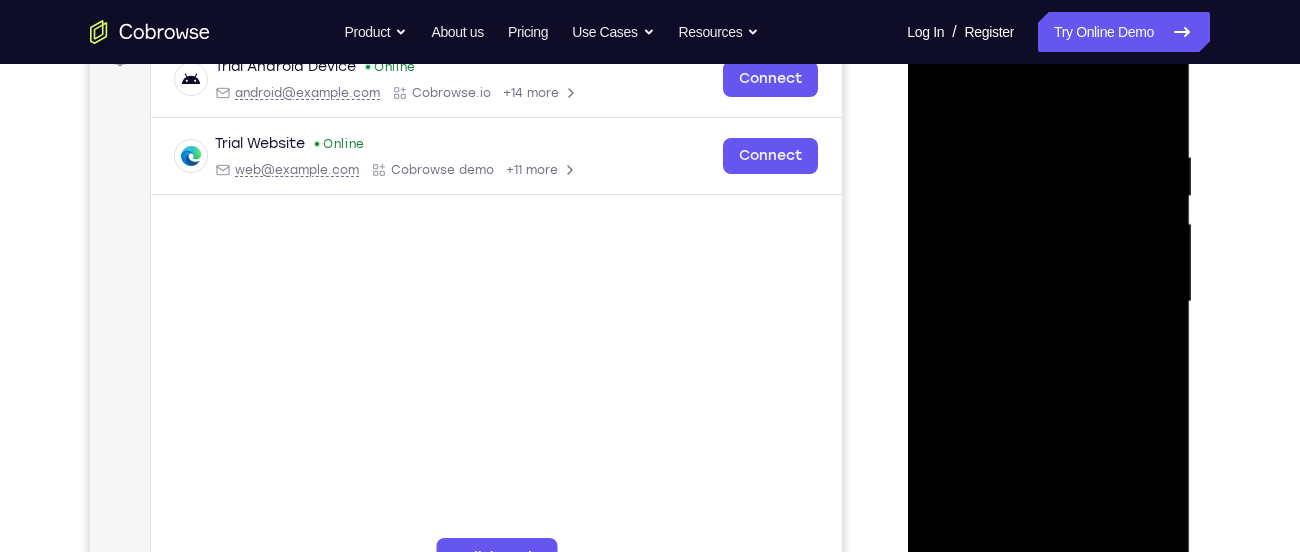 scroll, scrollTop: 313, scrollLeft: 0, axis: vertical 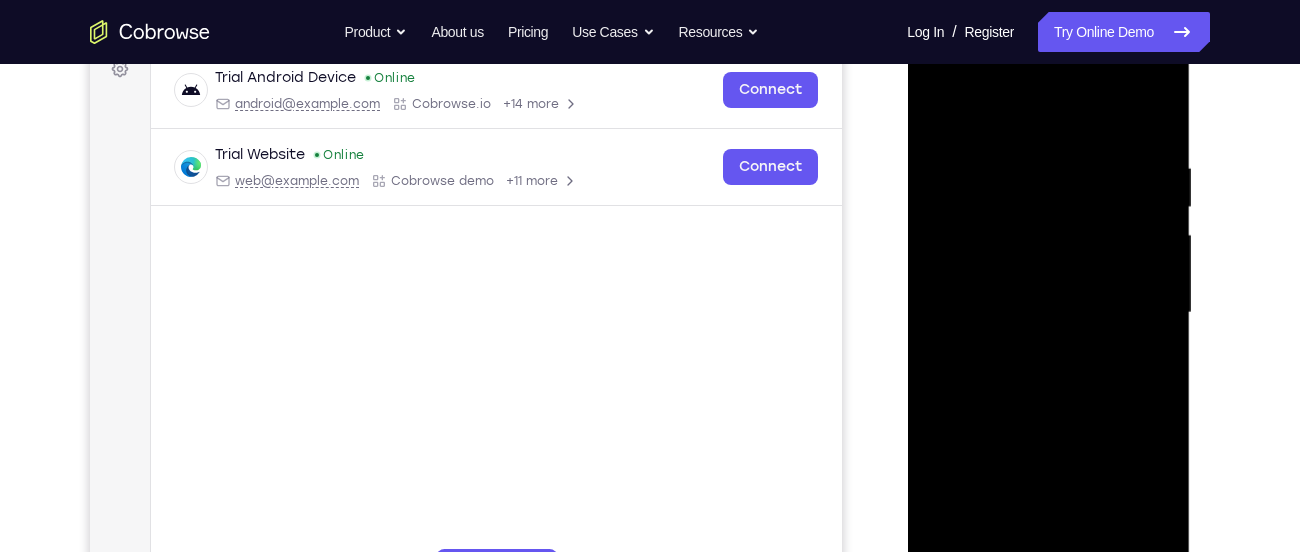 click at bounding box center (1048, 313) 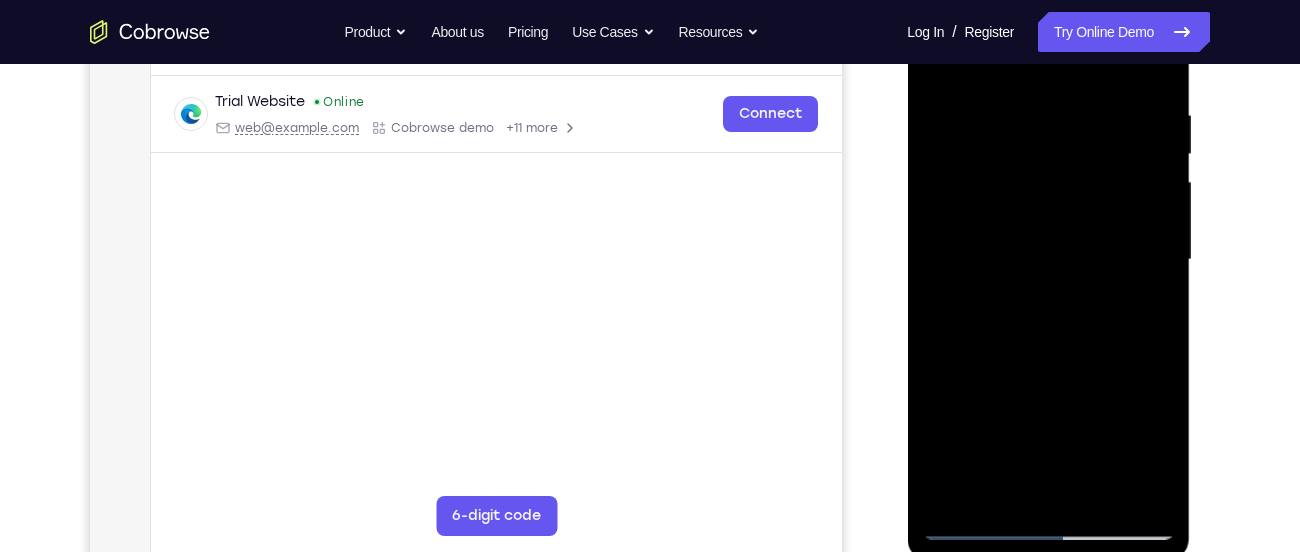 click at bounding box center (1048, 260) 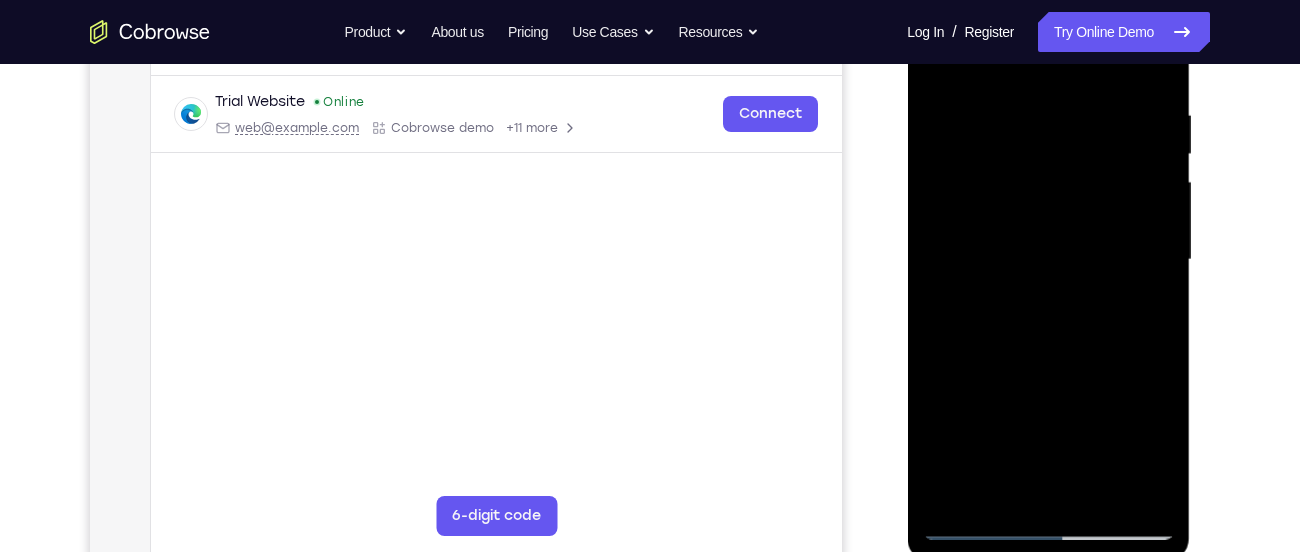 click at bounding box center [1048, 260] 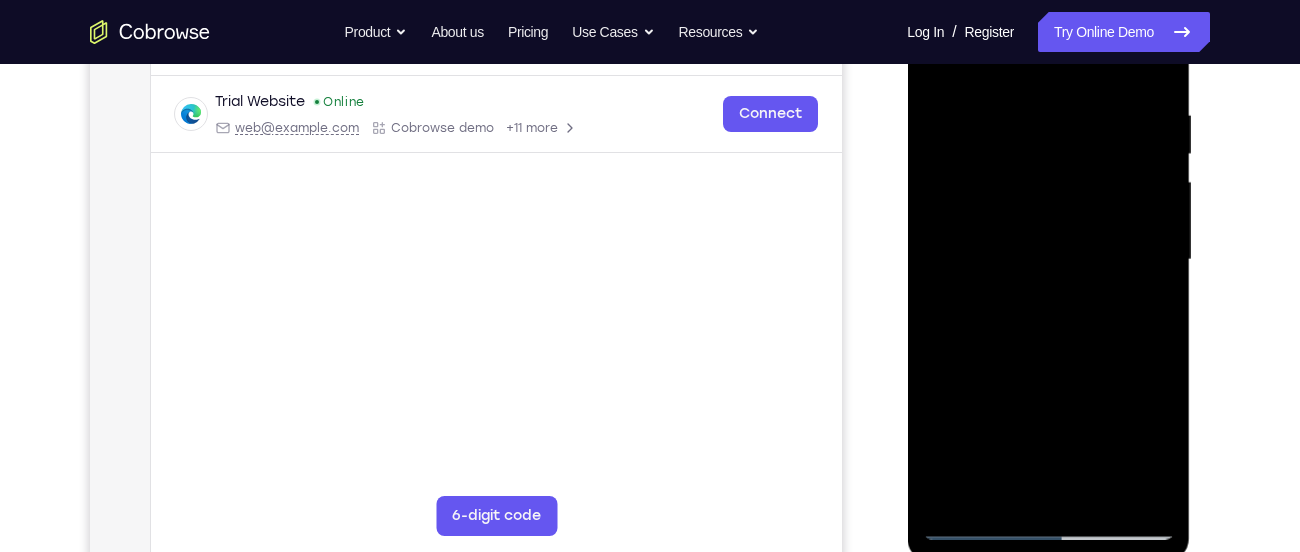 click at bounding box center (1048, 260) 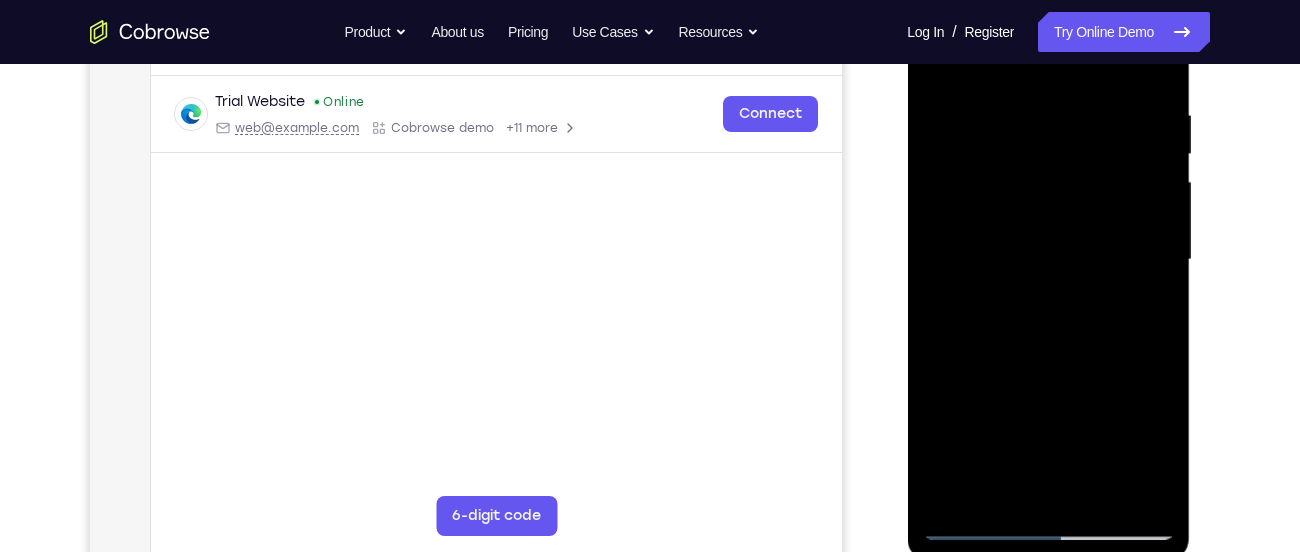 click at bounding box center [1048, 260] 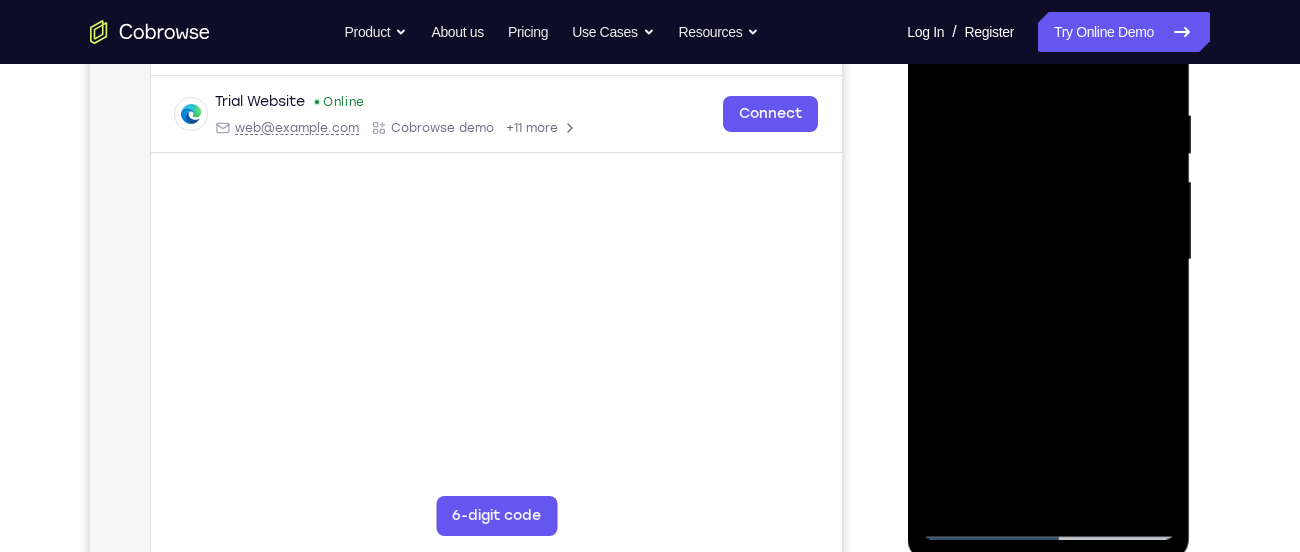 click at bounding box center (1048, 260) 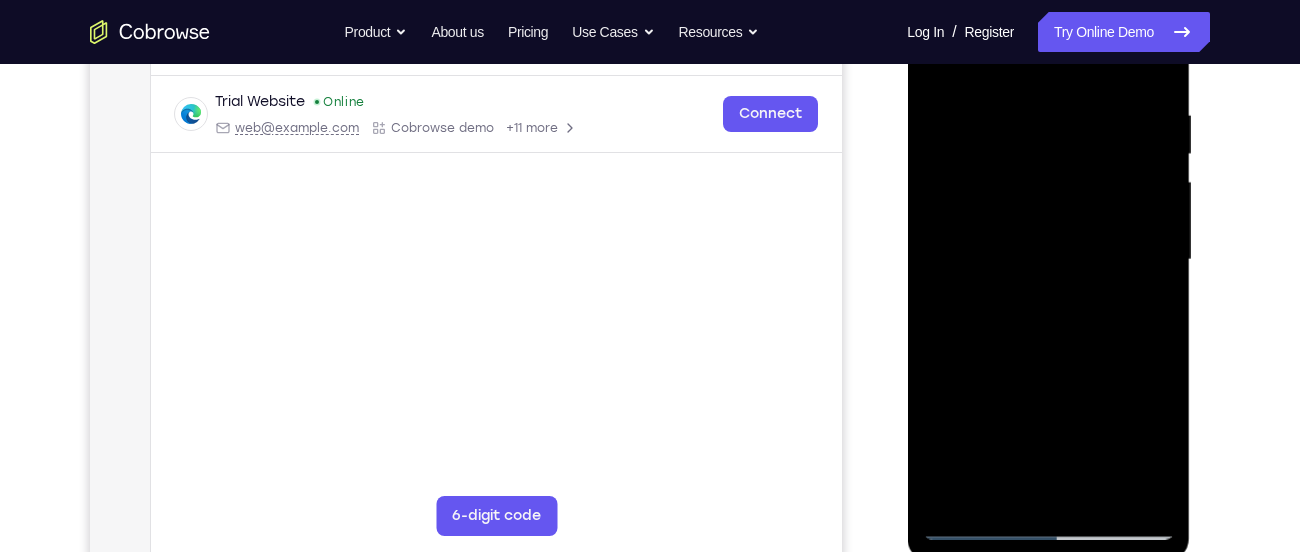 drag, startPoint x: 1032, startPoint y: 443, endPoint x: 1094, endPoint y: 108, distance: 340.689 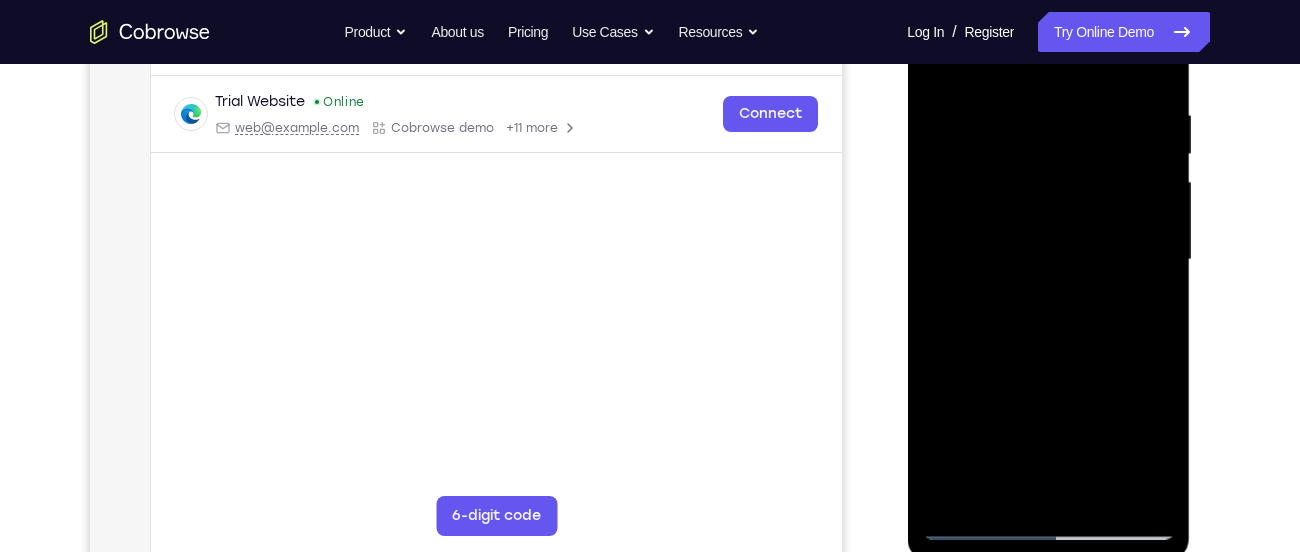 drag, startPoint x: 1043, startPoint y: 395, endPoint x: 1038, endPoint y: 210, distance: 185.06755 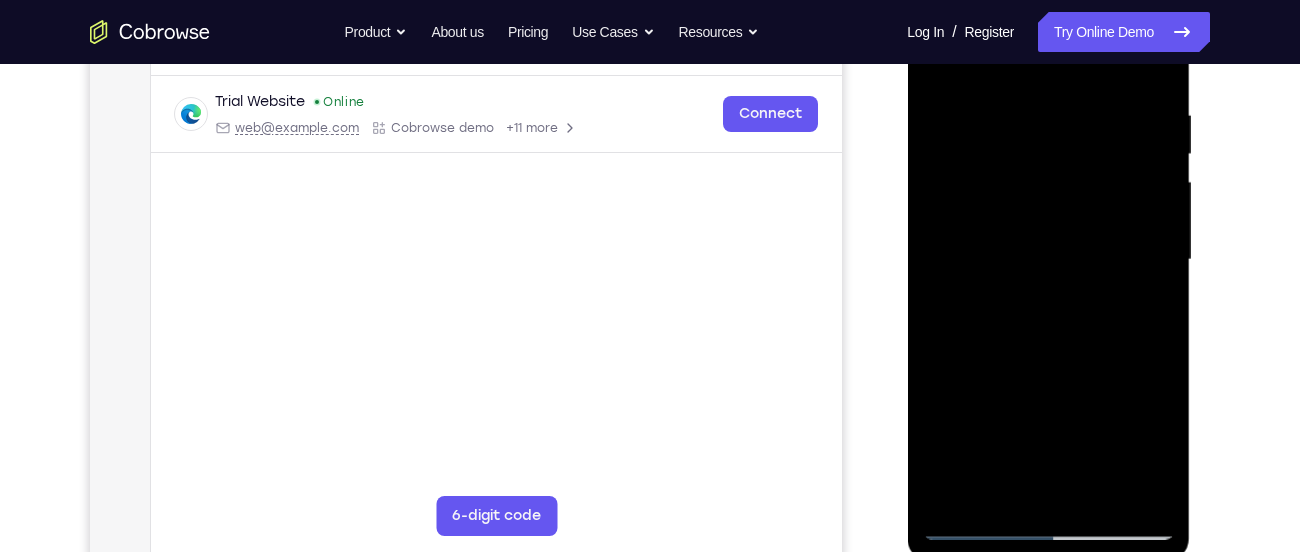 drag, startPoint x: 1072, startPoint y: 418, endPoint x: 1056, endPoint y: 190, distance: 228.56071 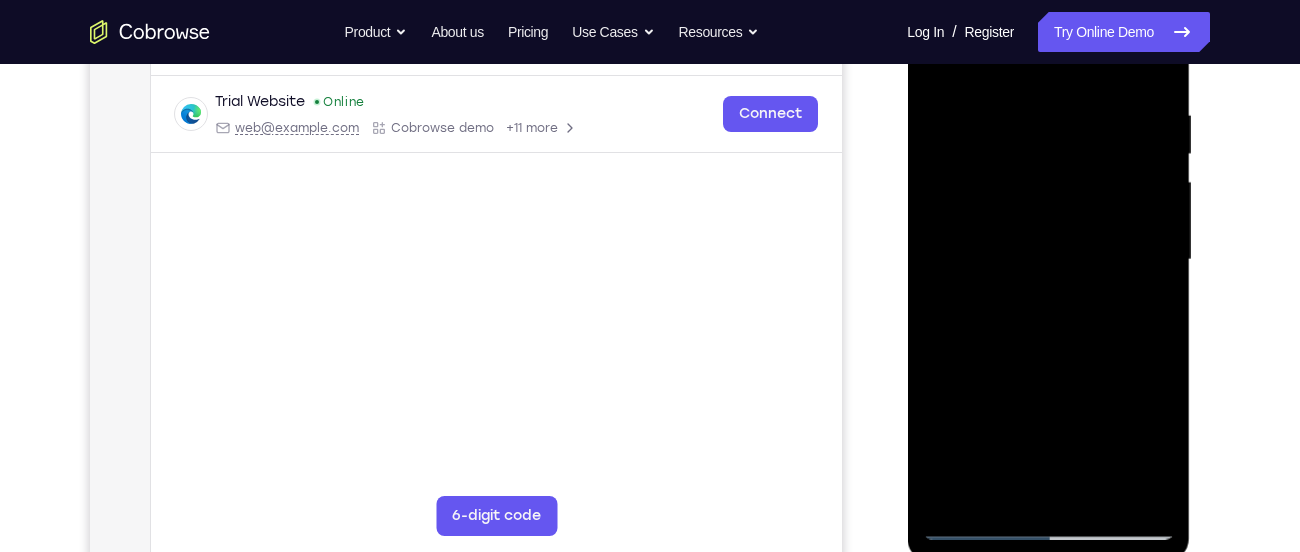 drag, startPoint x: 1085, startPoint y: 414, endPoint x: 1061, endPoint y: 234, distance: 181.59296 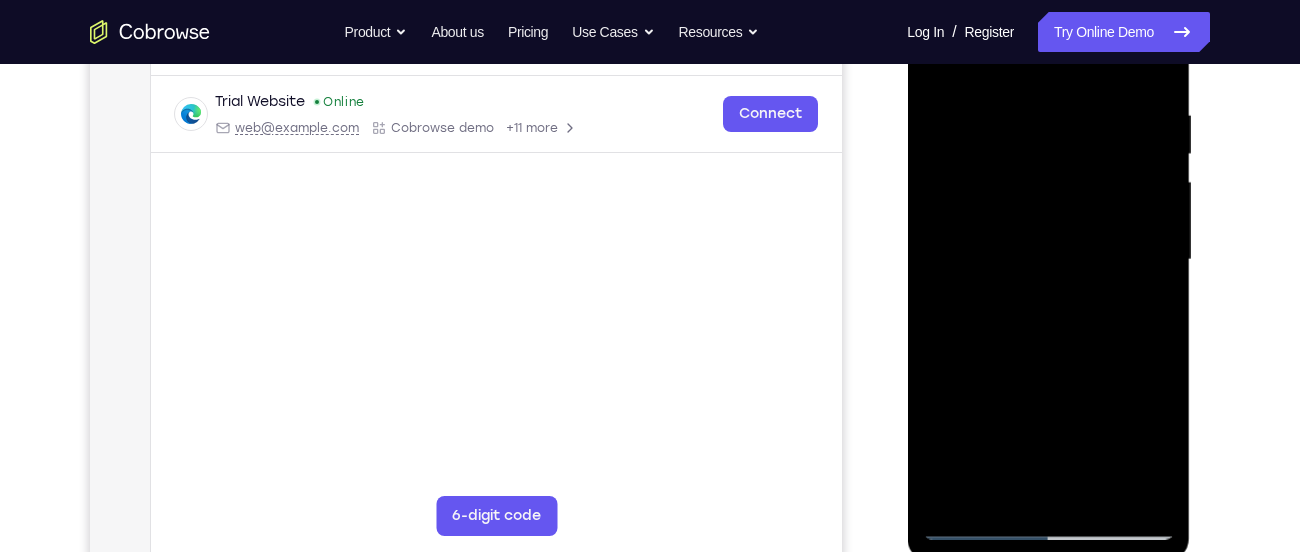 drag, startPoint x: 1091, startPoint y: 434, endPoint x: 1089, endPoint y: 334, distance: 100.02 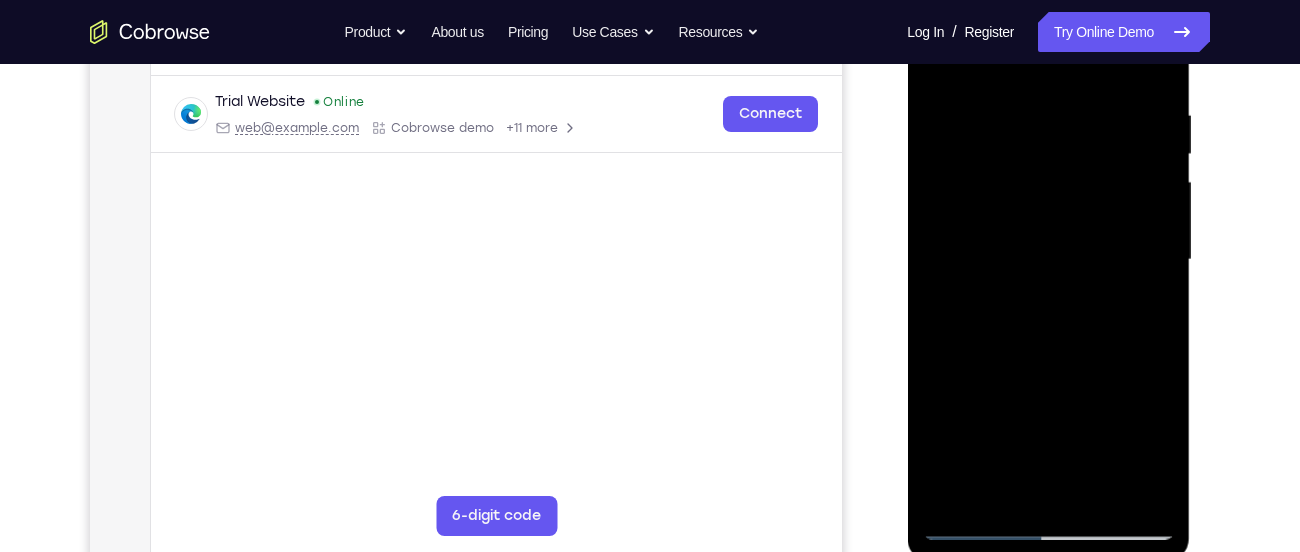 click at bounding box center (1048, 260) 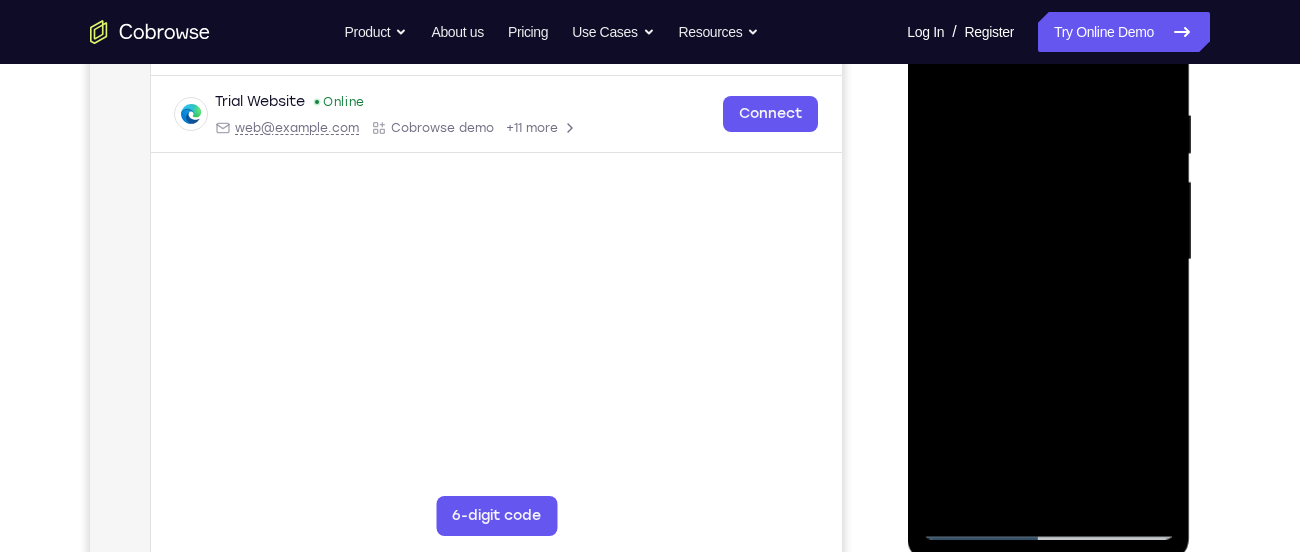 click at bounding box center (1048, 260) 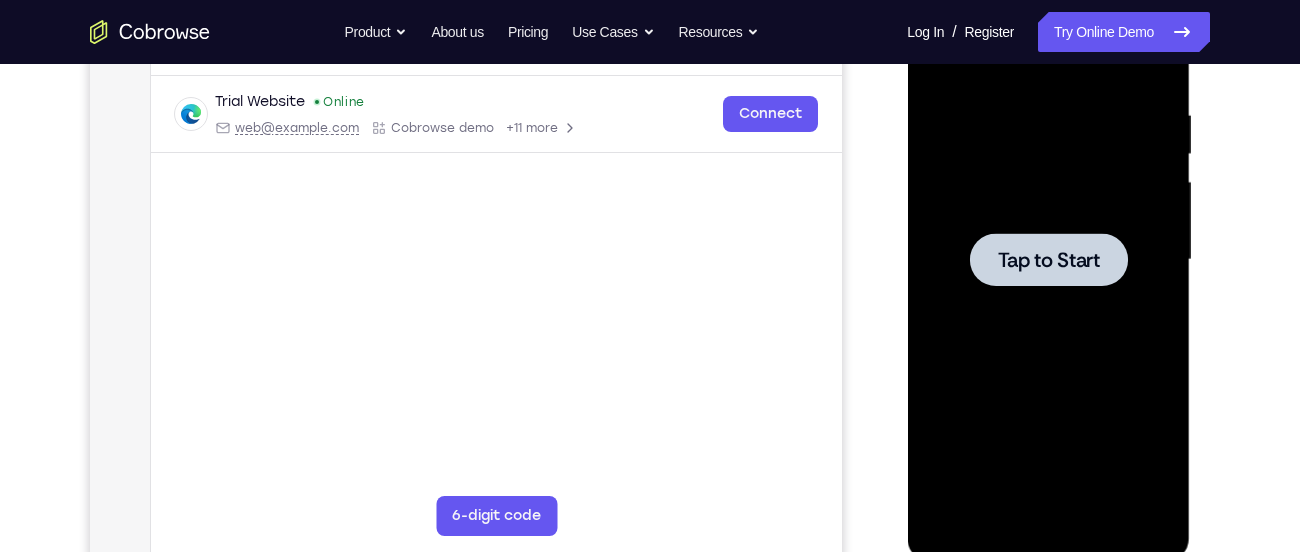 click on "Tap to Start" at bounding box center (1048, 260) 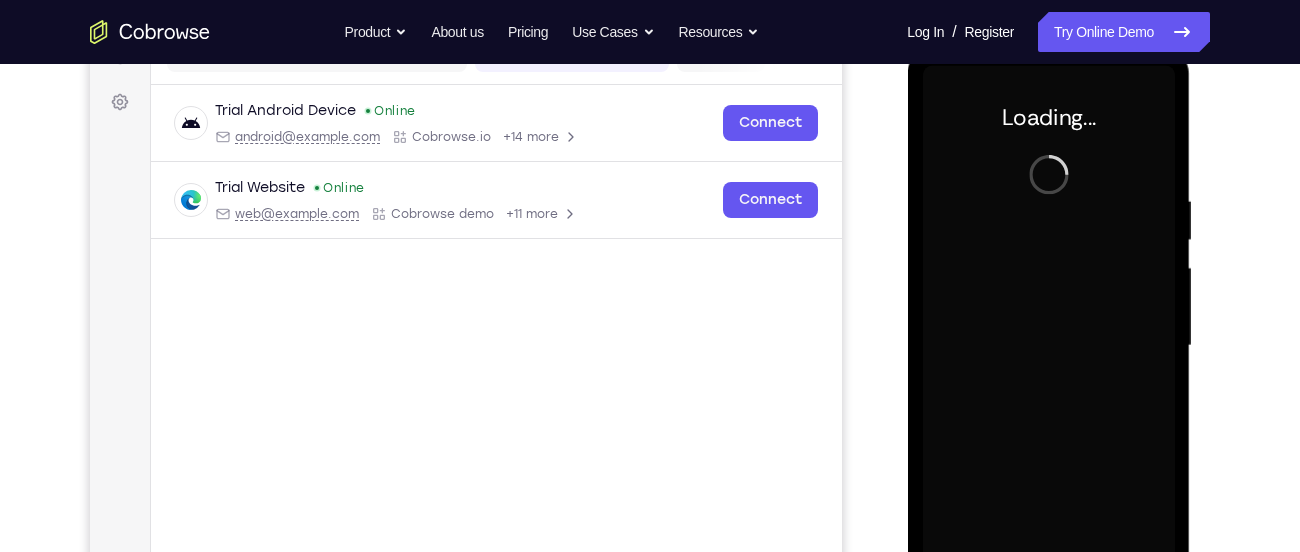 scroll, scrollTop: 276, scrollLeft: 0, axis: vertical 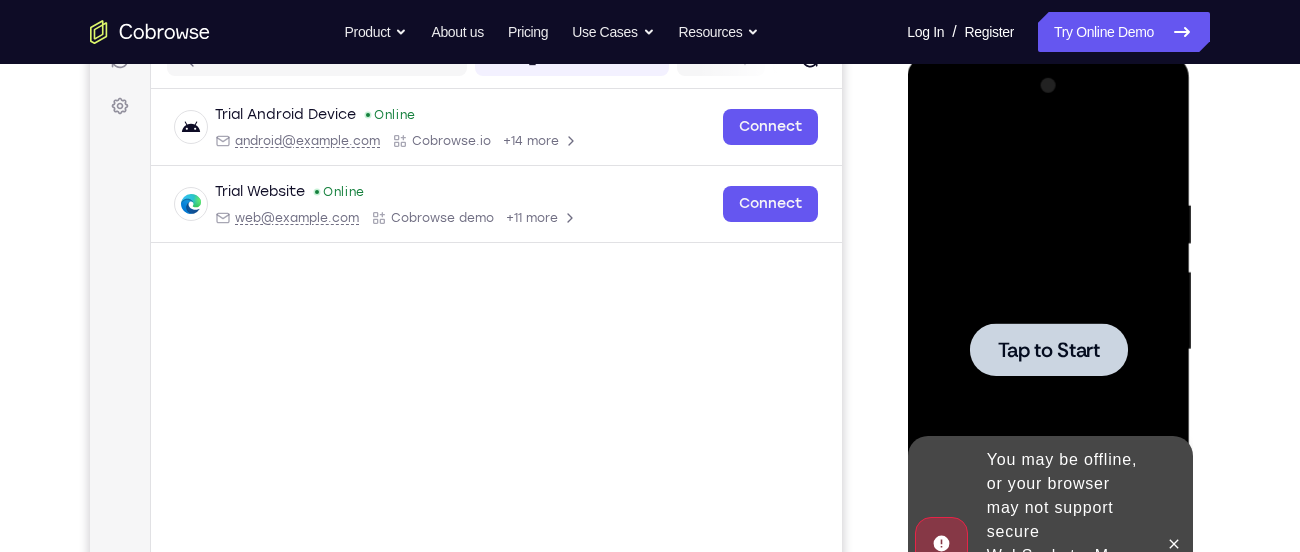 click on "Tap to Start" at bounding box center [1048, 350] 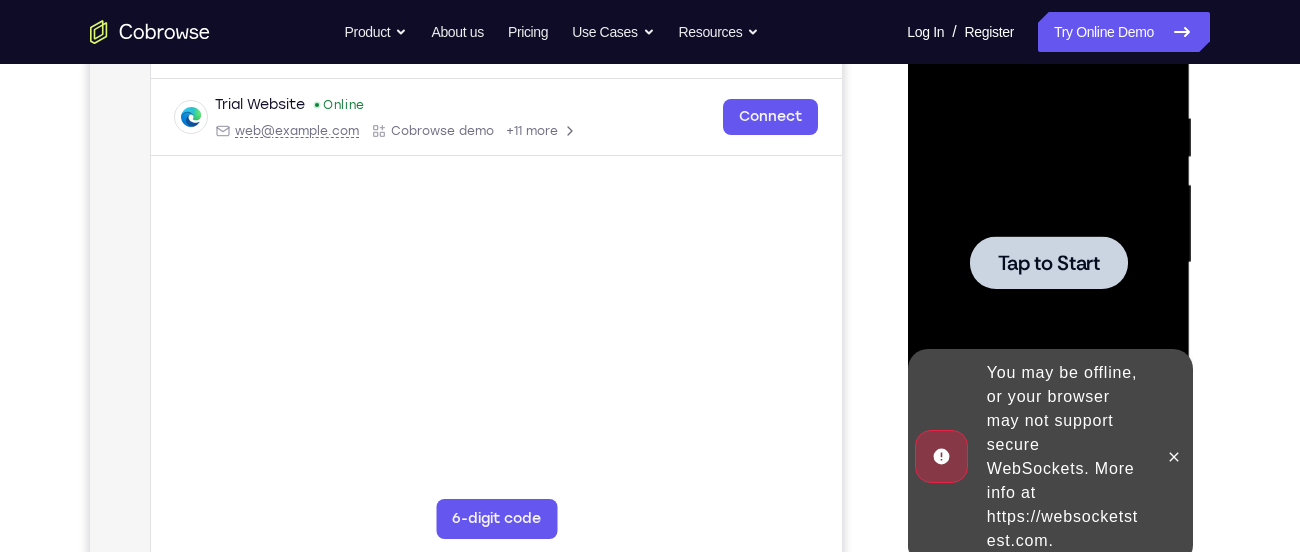 scroll, scrollTop: 364, scrollLeft: 0, axis: vertical 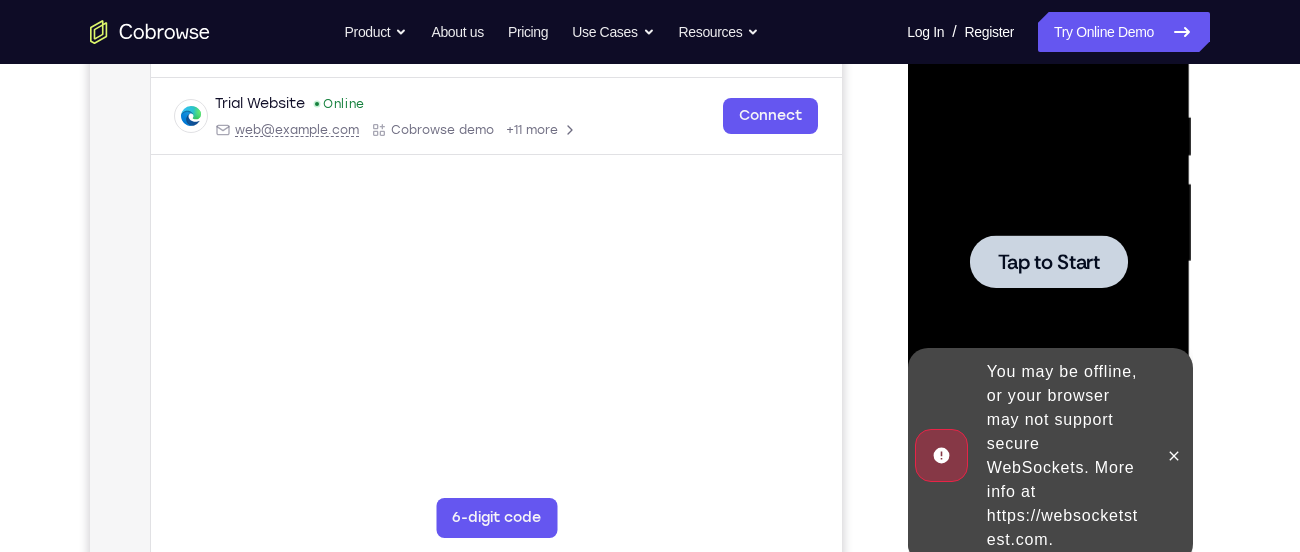 click at bounding box center [1048, 262] 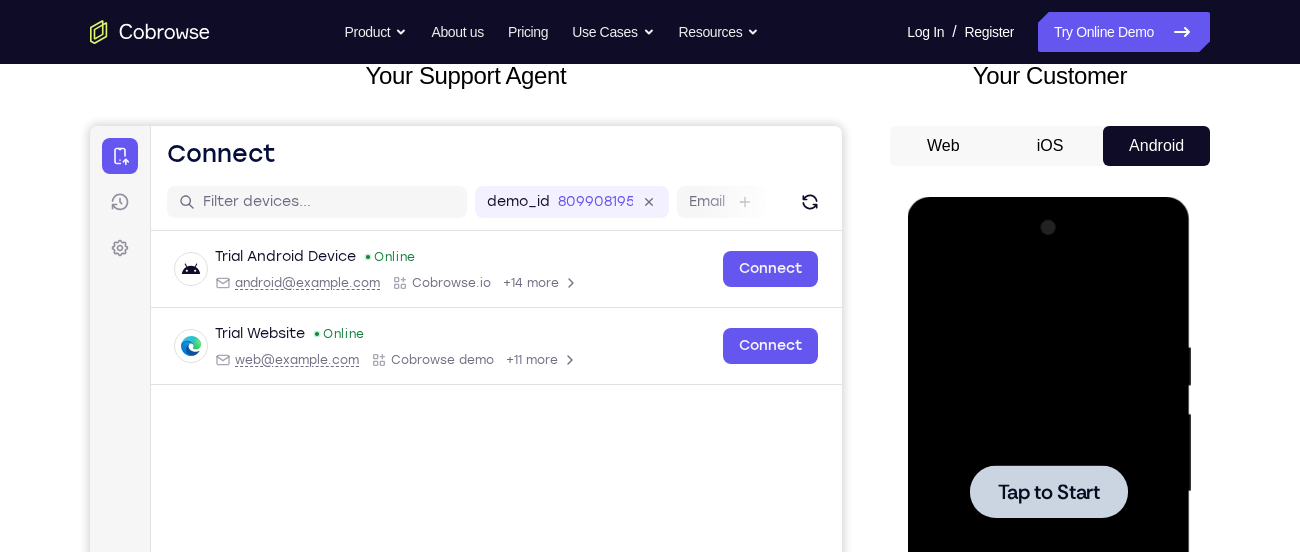 scroll, scrollTop: 133, scrollLeft: 0, axis: vertical 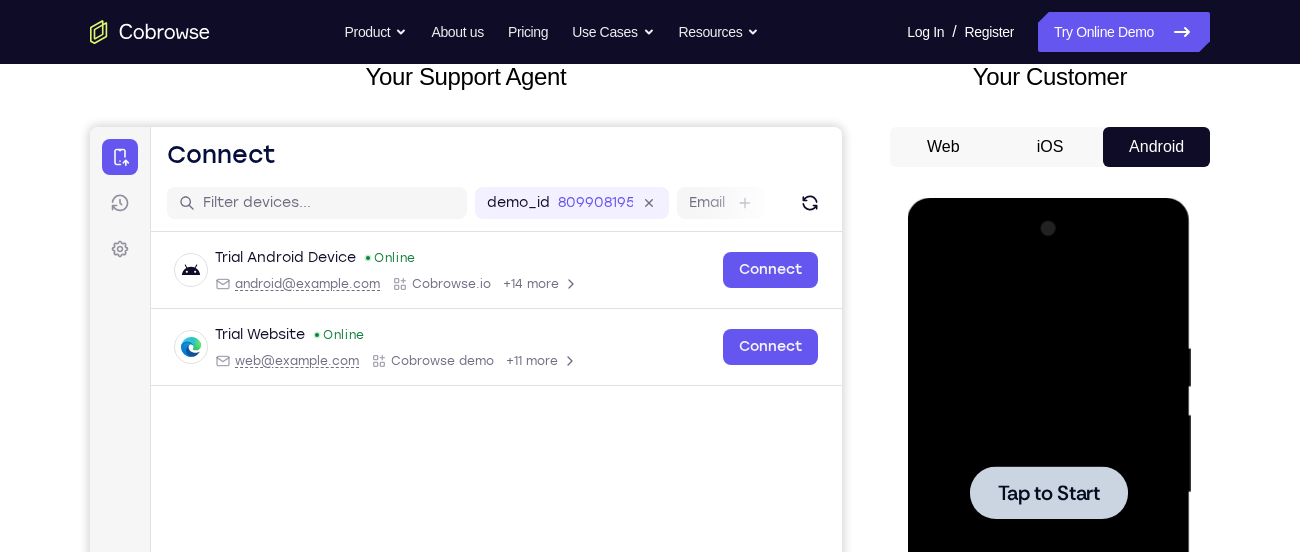 click on "Android" at bounding box center (1156, 147) 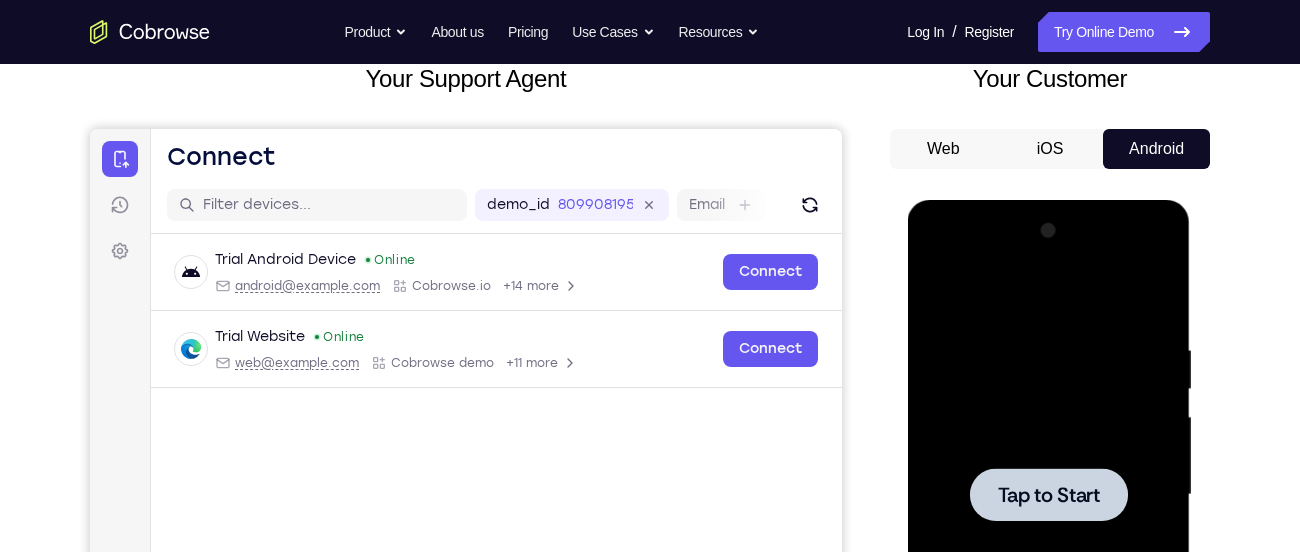 scroll, scrollTop: 122, scrollLeft: 0, axis: vertical 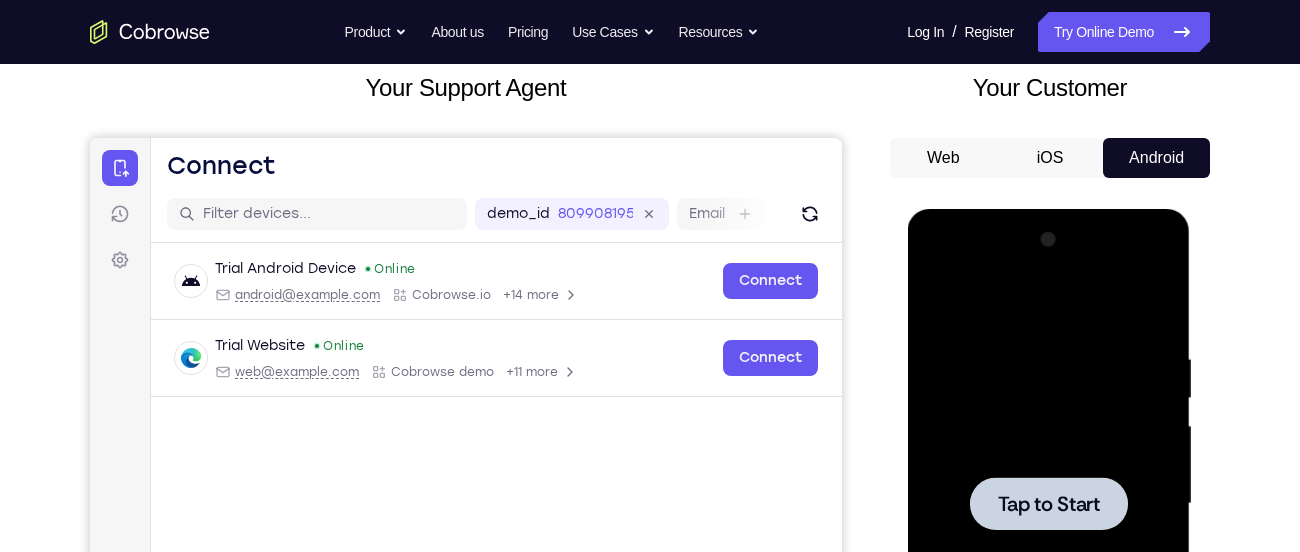 click on "iOS" at bounding box center [1050, 158] 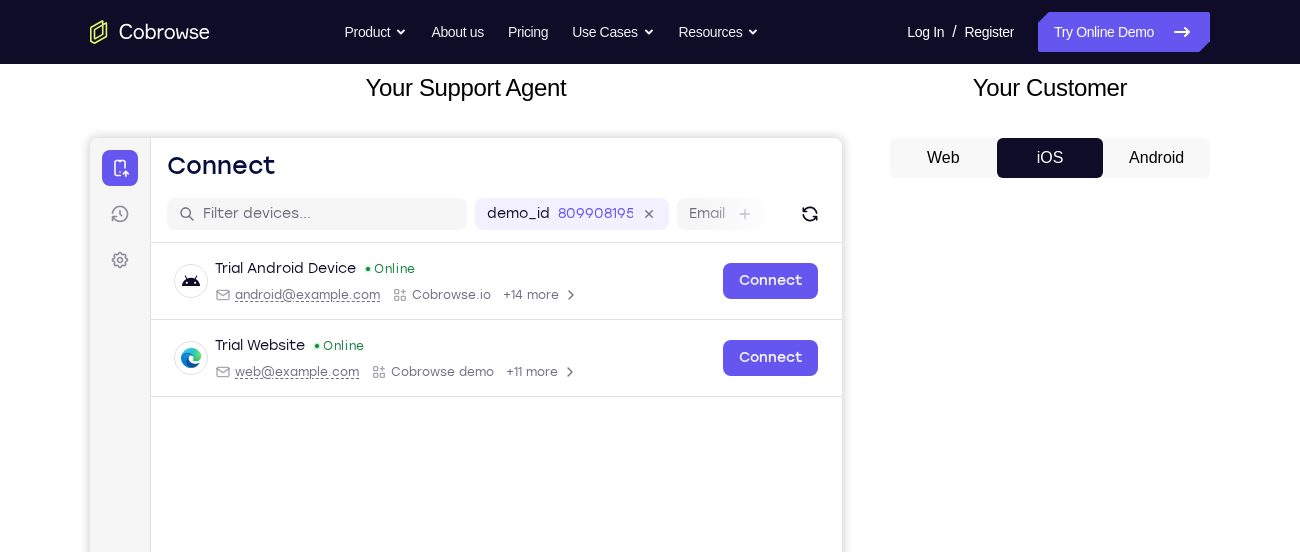 click on "Android" at bounding box center [1156, 158] 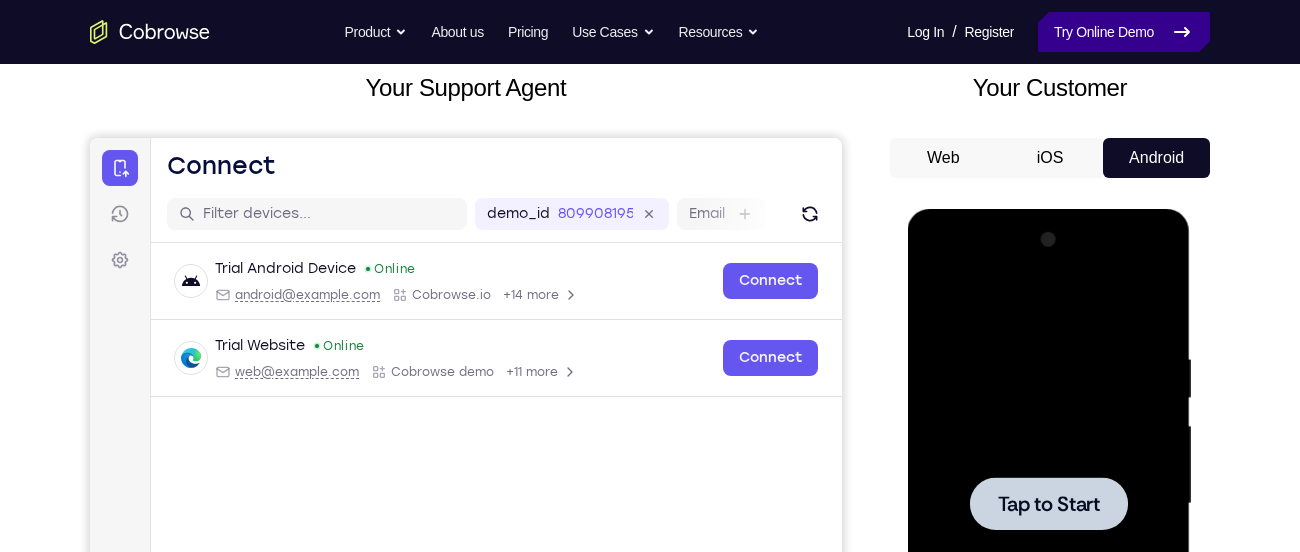 click on "Try Online Demo" at bounding box center (1124, 32) 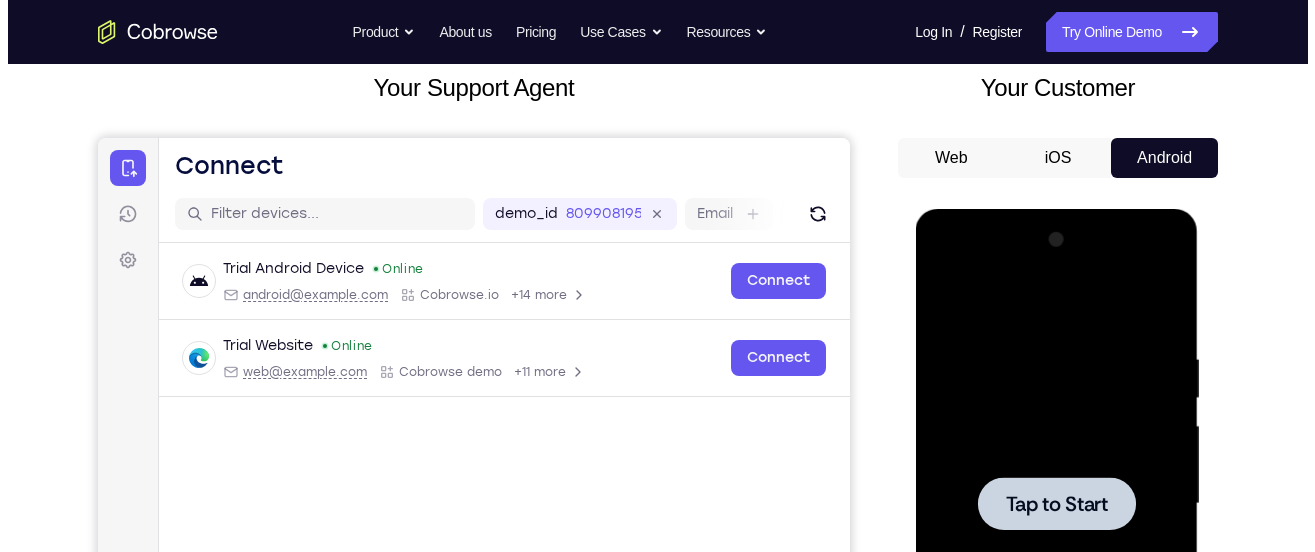scroll, scrollTop: 0, scrollLeft: 0, axis: both 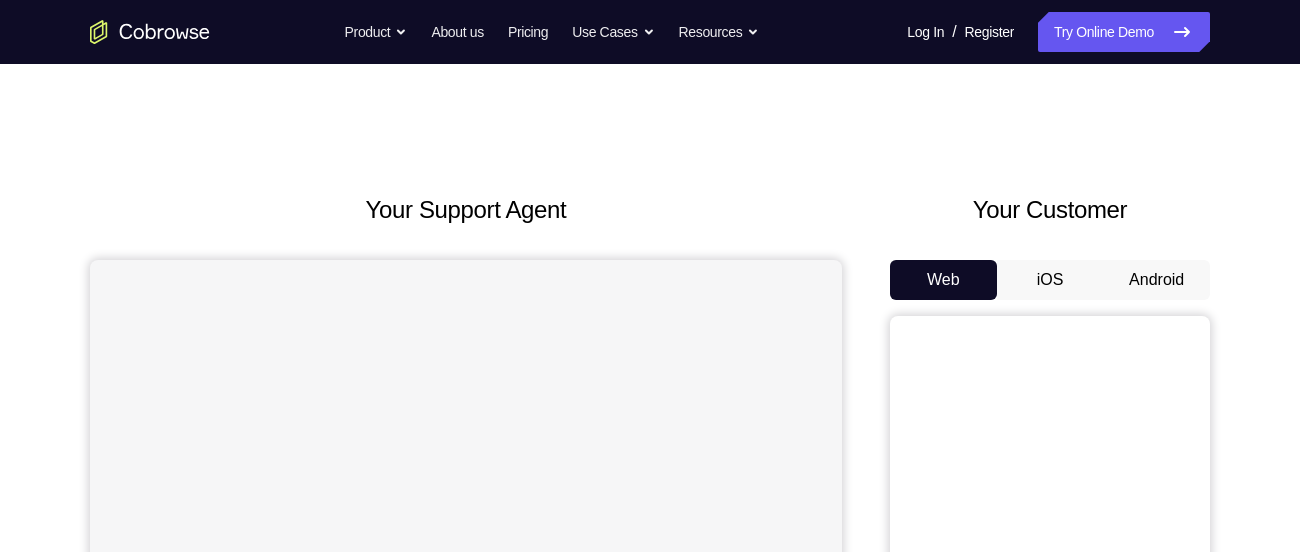 click on "iOS" at bounding box center (1050, 280) 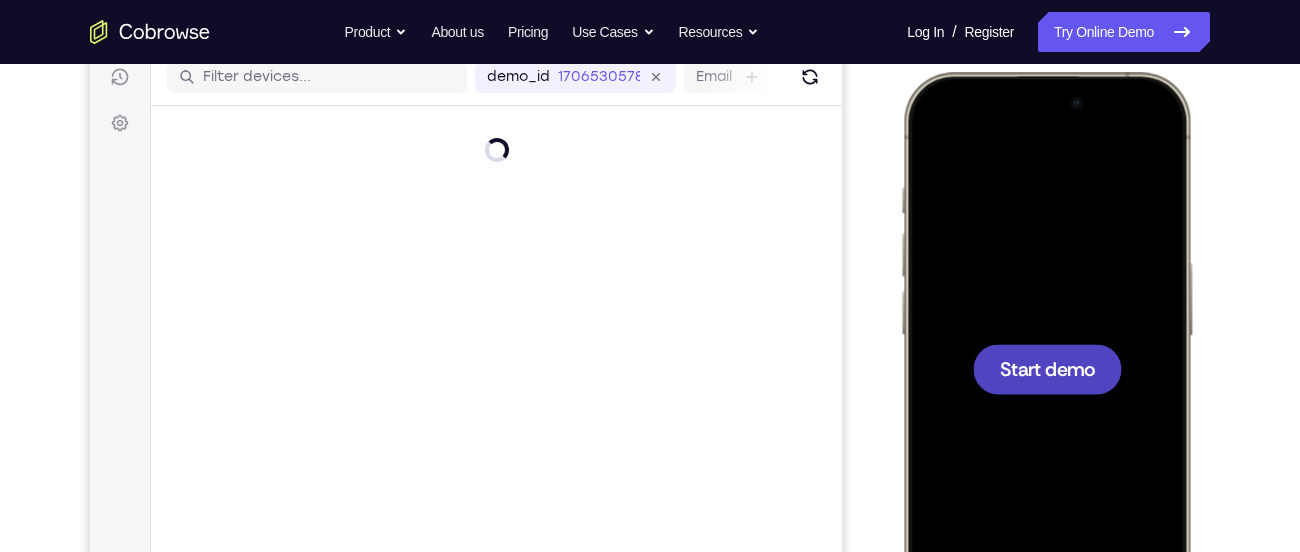 scroll, scrollTop: 0, scrollLeft: 0, axis: both 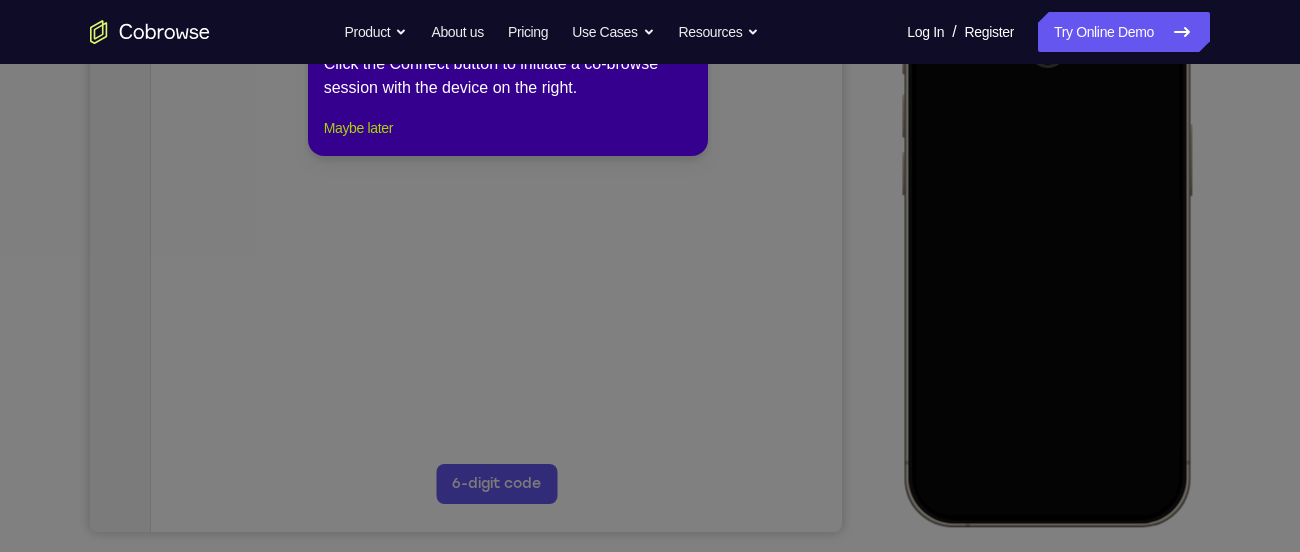 click on "Maybe later" at bounding box center (358, 128) 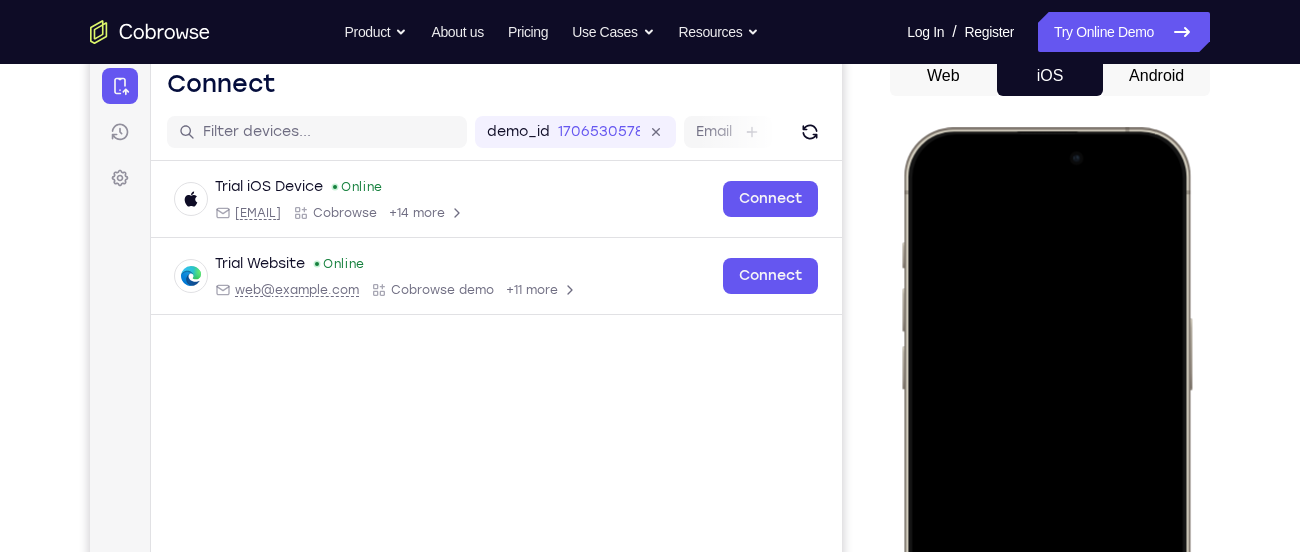 scroll, scrollTop: 194, scrollLeft: 0, axis: vertical 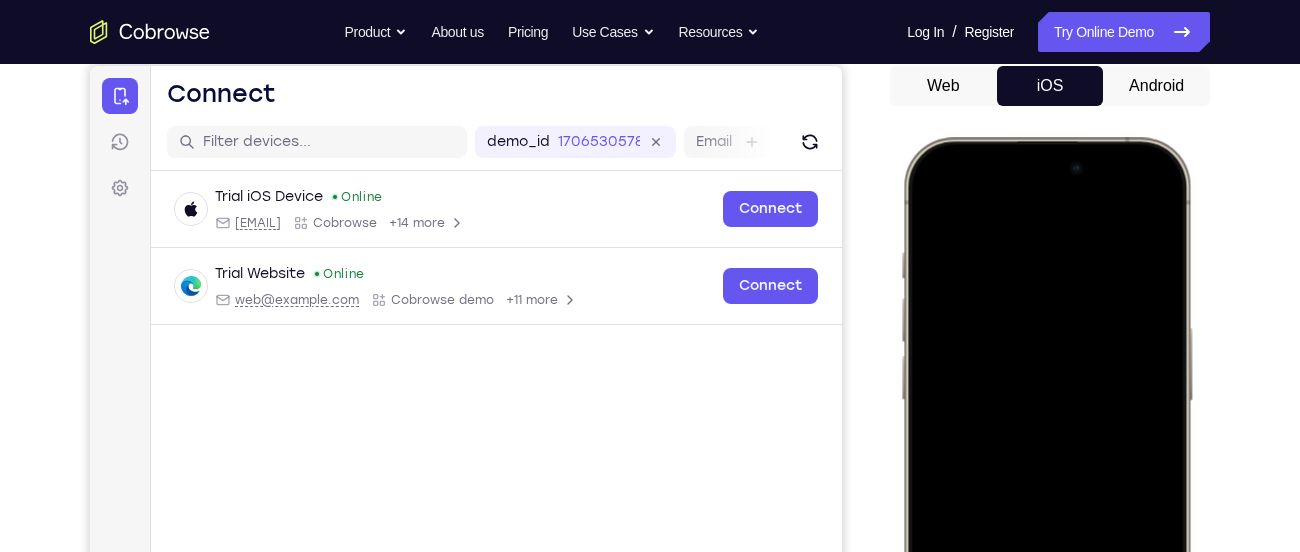 click on "Android" at bounding box center [1156, 86] 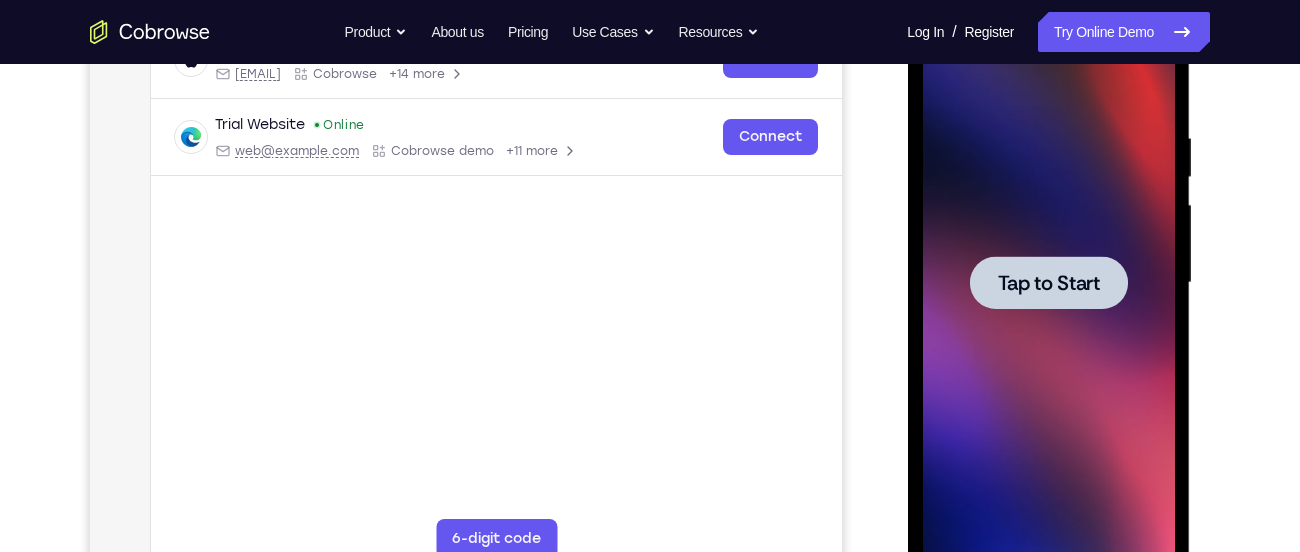 scroll, scrollTop: 344, scrollLeft: 0, axis: vertical 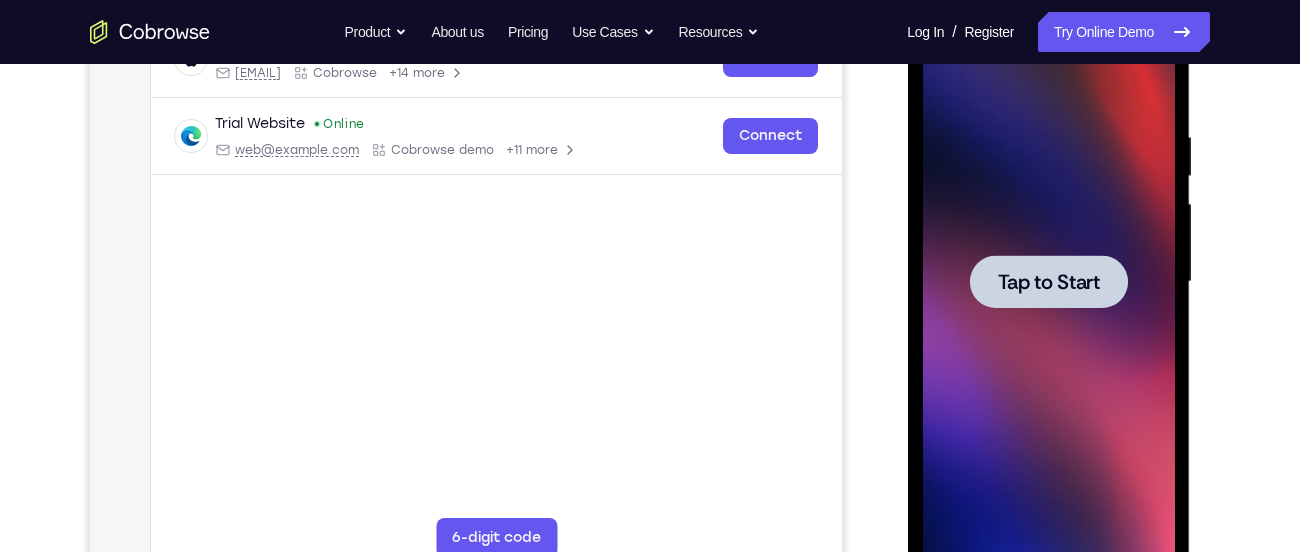 click at bounding box center (1048, 282) 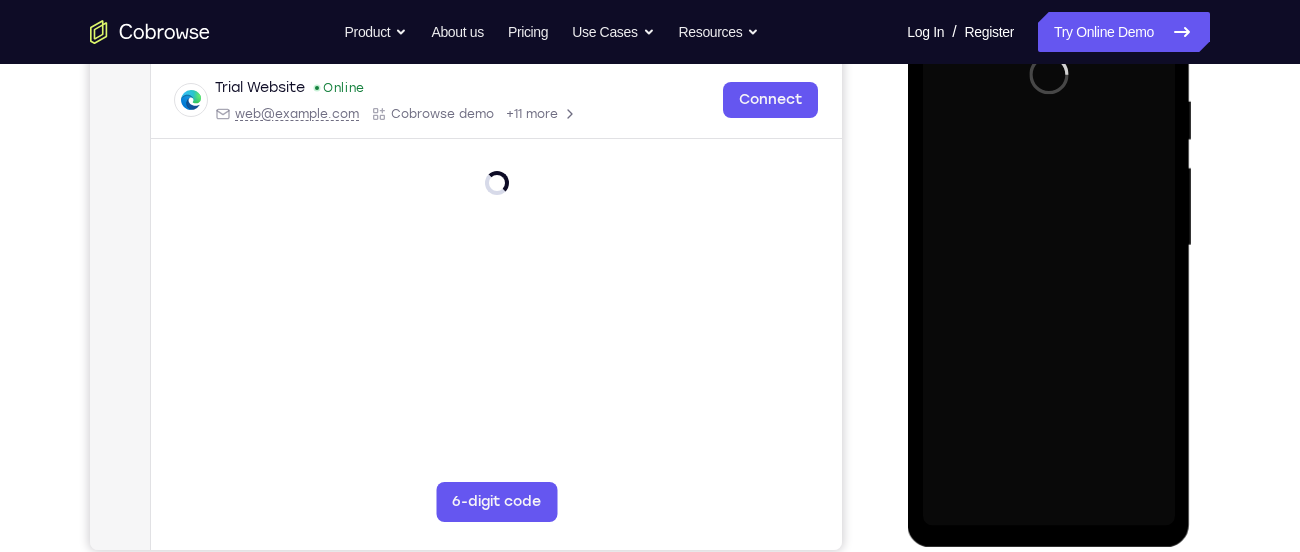 scroll, scrollTop: 381, scrollLeft: 0, axis: vertical 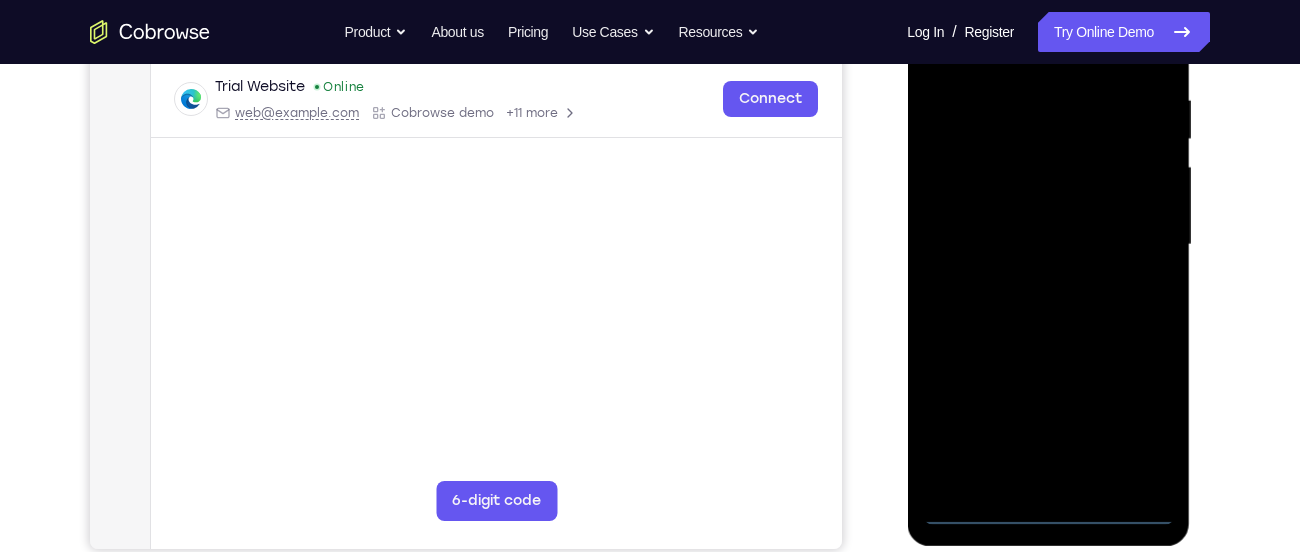 click at bounding box center [1048, 245] 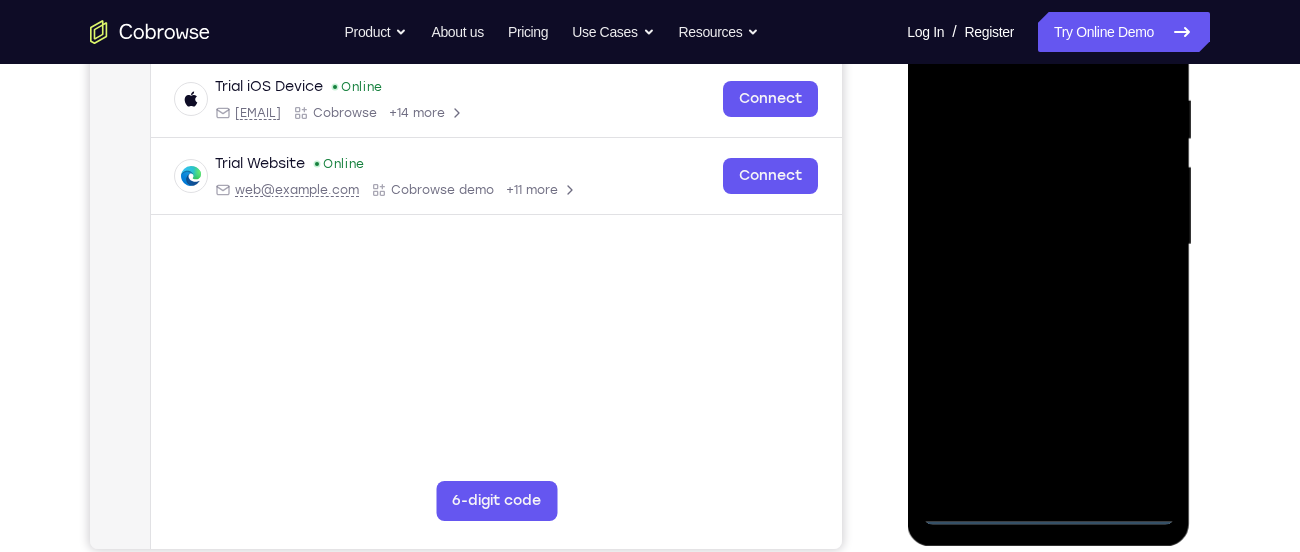 click at bounding box center (1048, 245) 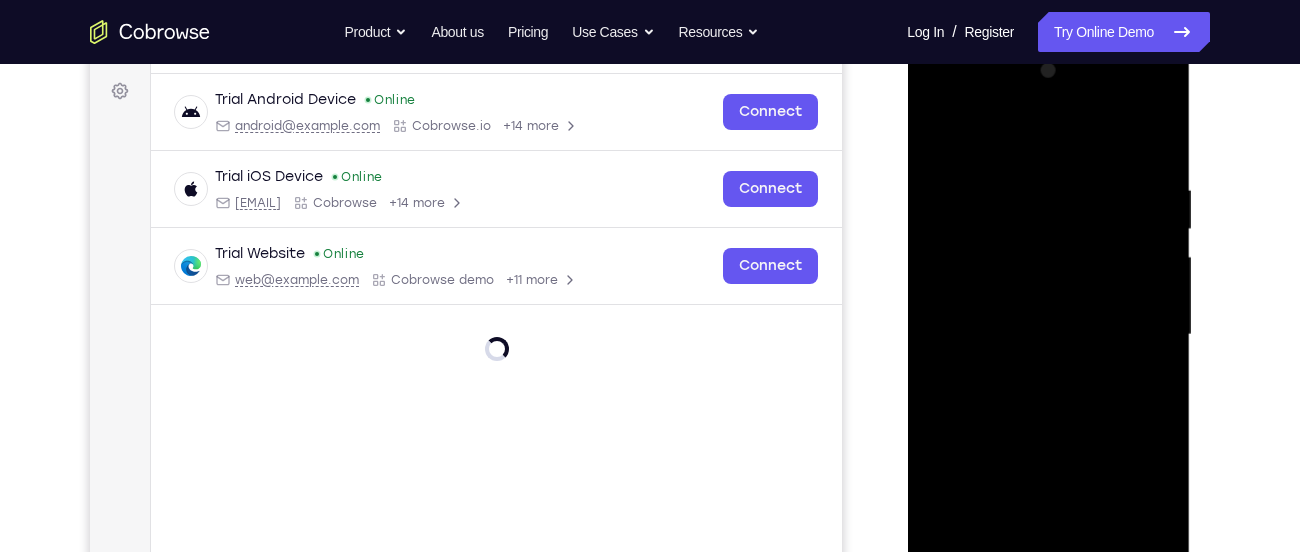 scroll, scrollTop: 285, scrollLeft: 0, axis: vertical 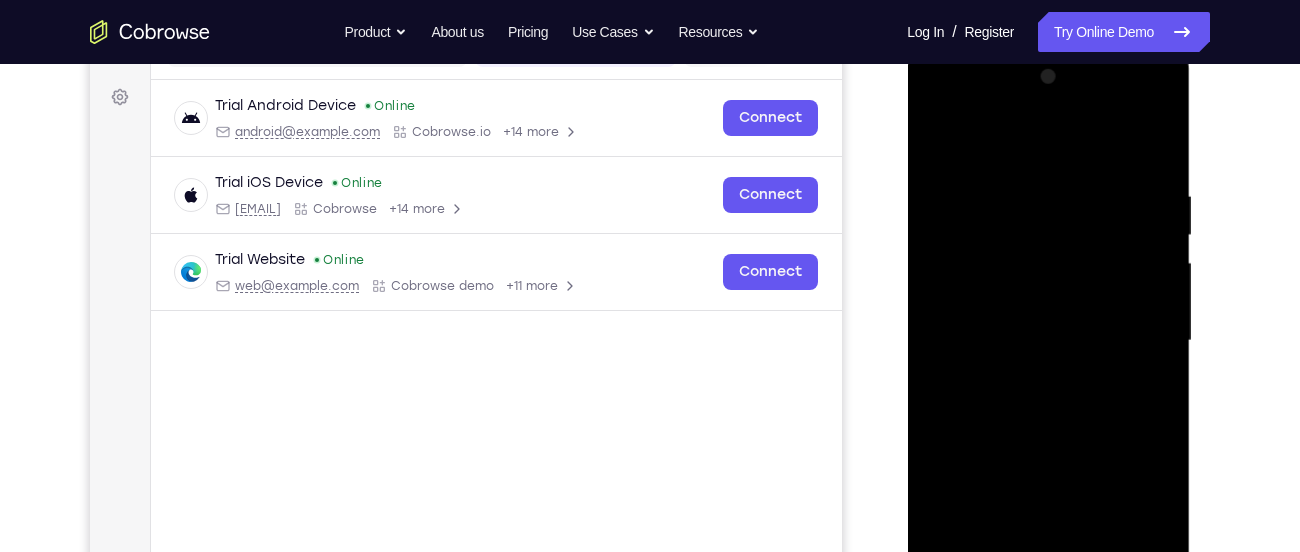 click at bounding box center [1048, 341] 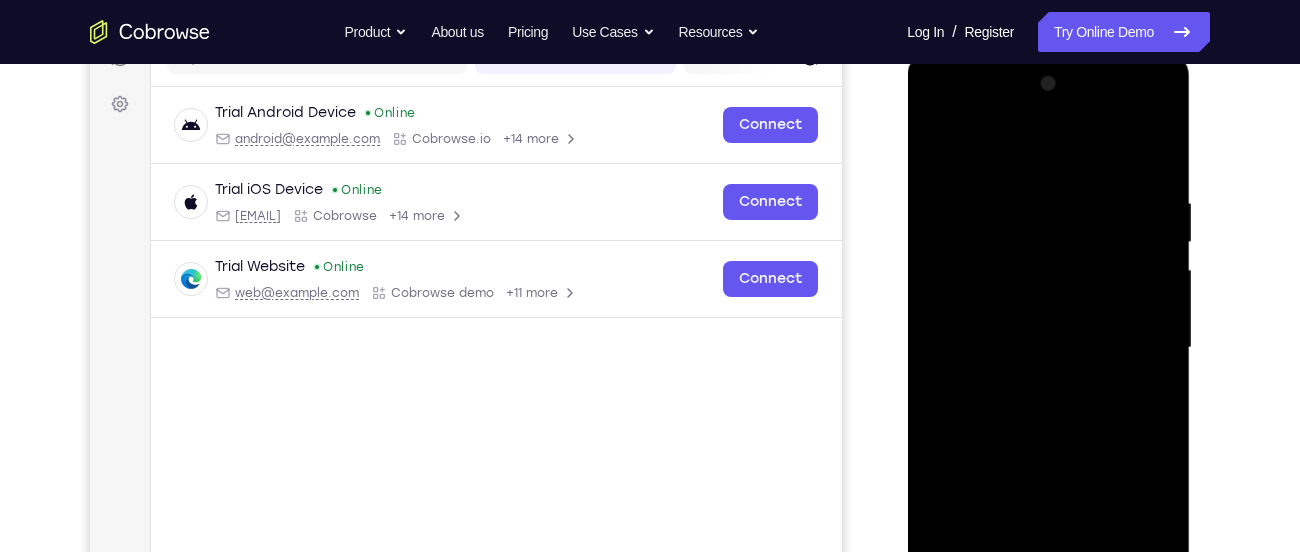 scroll, scrollTop: 277, scrollLeft: 0, axis: vertical 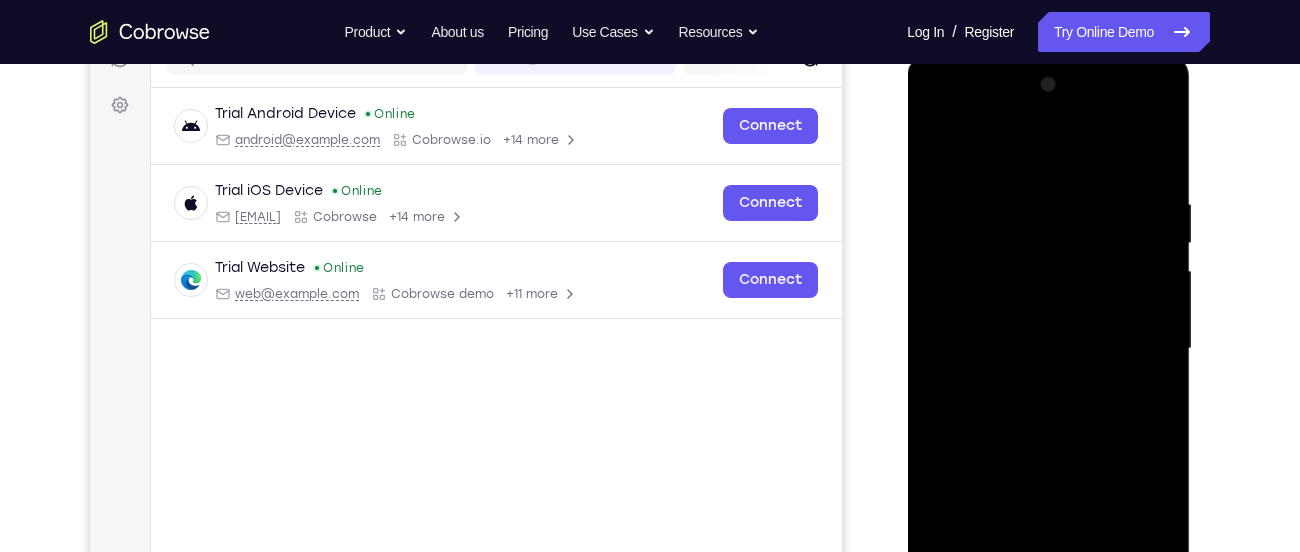 click at bounding box center [1048, 349] 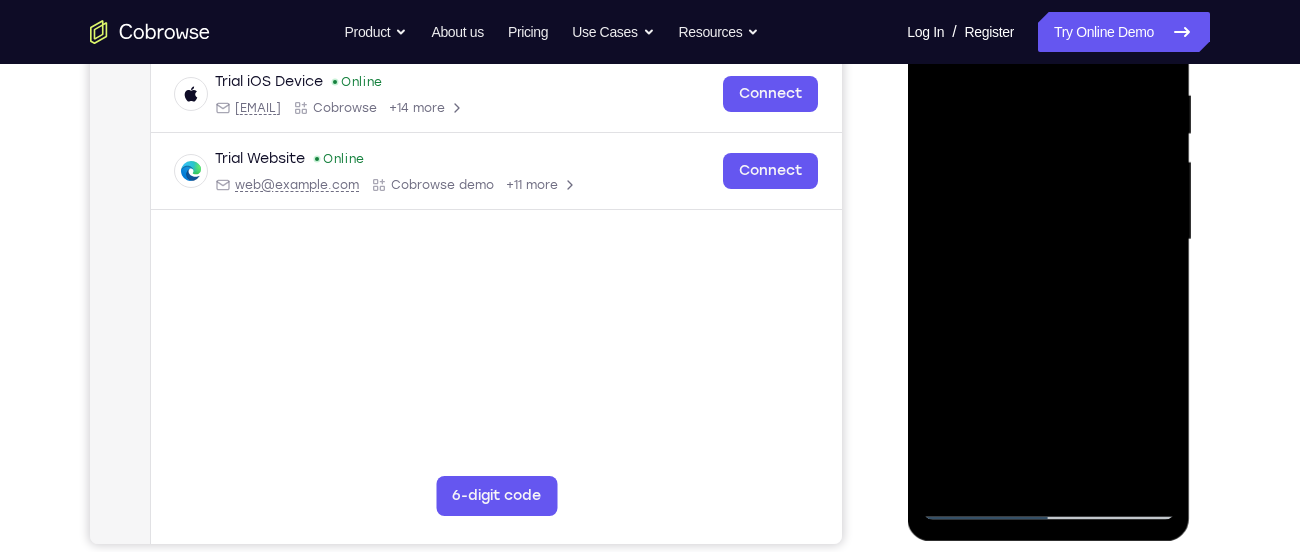 scroll, scrollTop: 410, scrollLeft: 0, axis: vertical 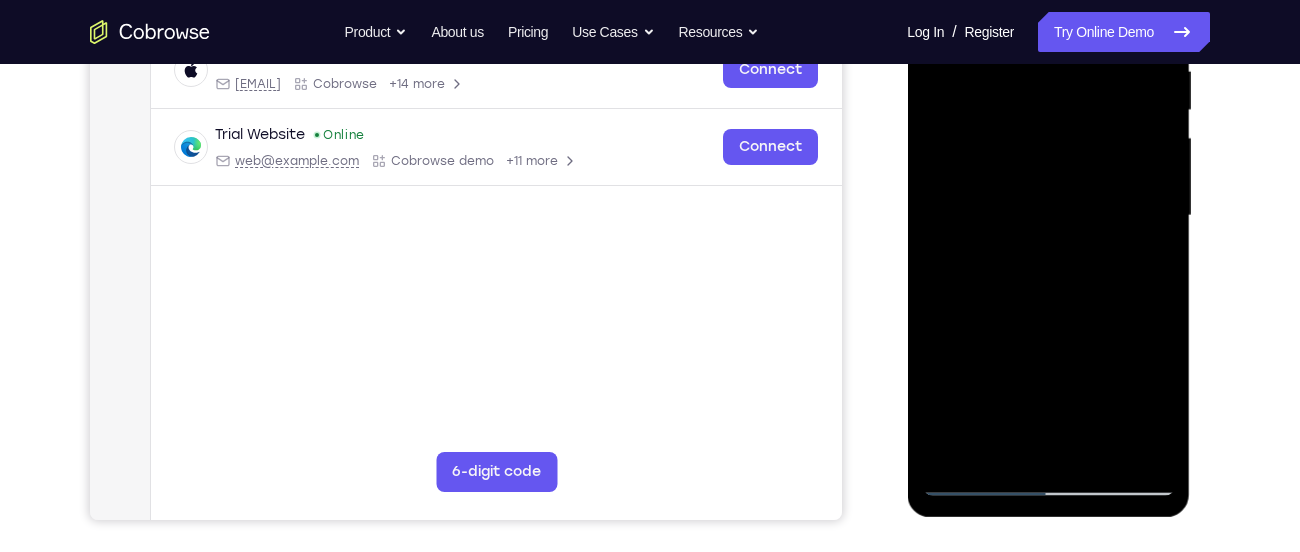 click at bounding box center (1048, 216) 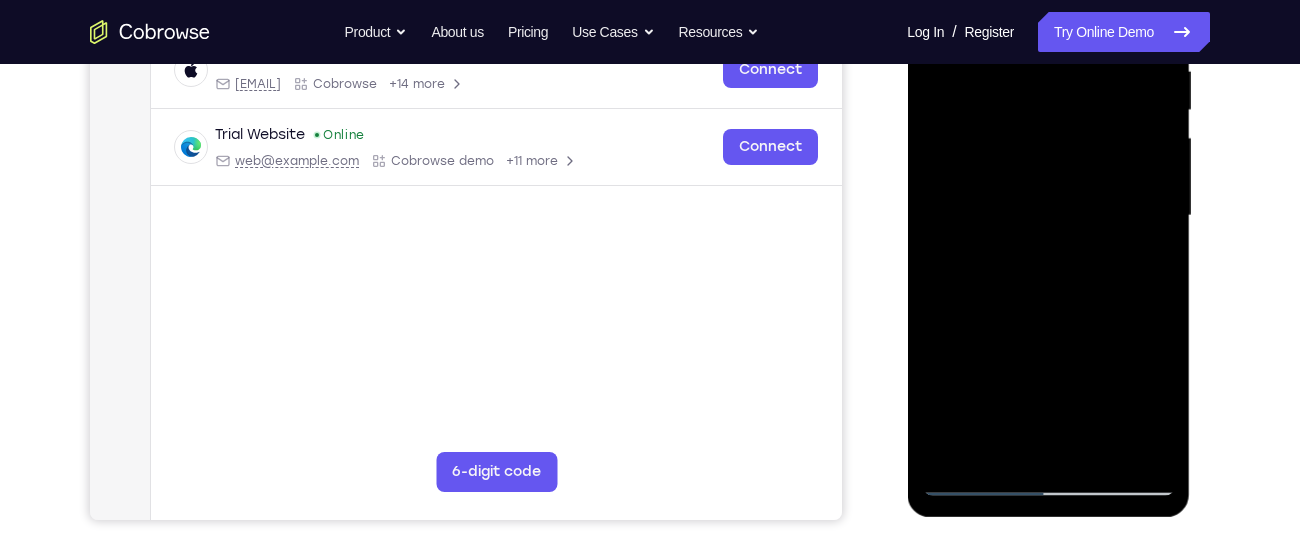 drag, startPoint x: 1046, startPoint y: 410, endPoint x: 1035, endPoint y: 273, distance: 137.4409 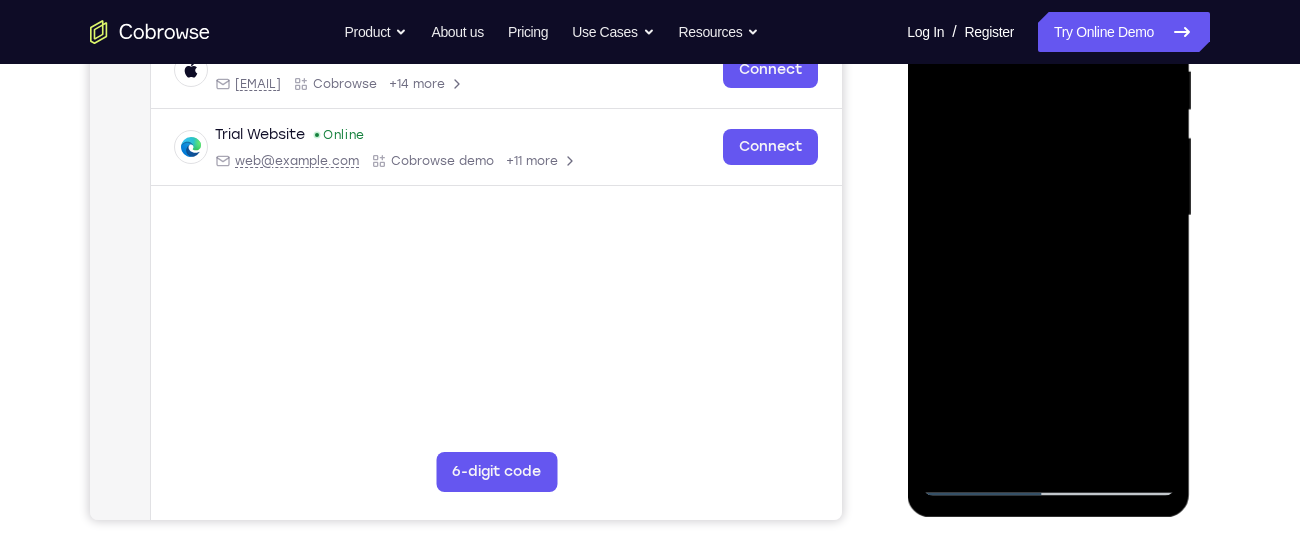 drag, startPoint x: 1053, startPoint y: 427, endPoint x: 1050, endPoint y: 308, distance: 119.03781 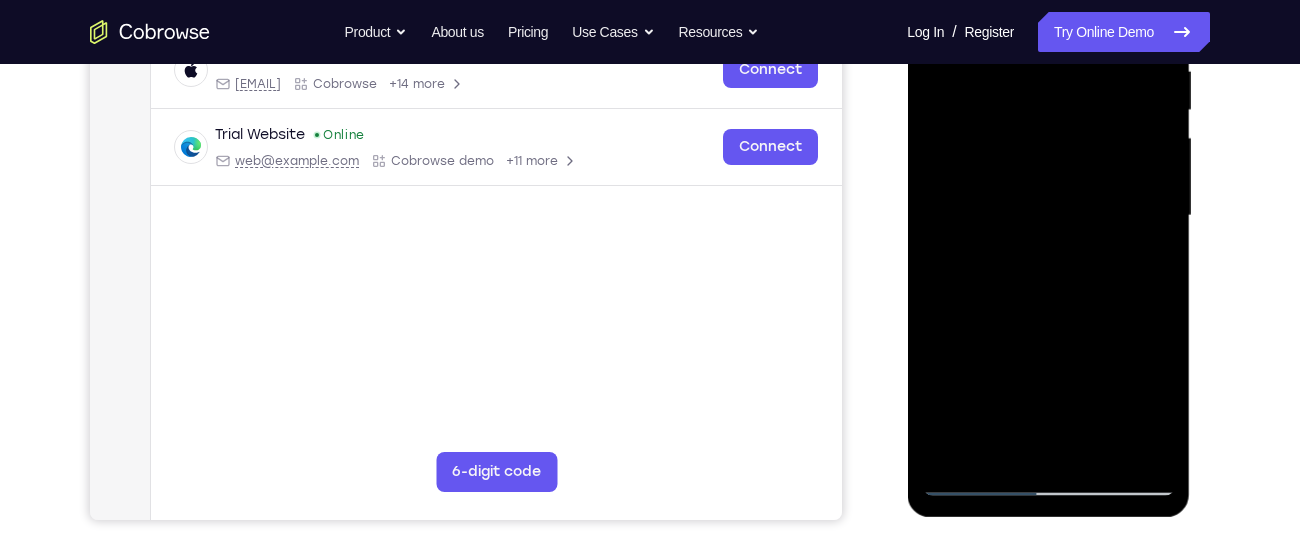click at bounding box center [1048, 216] 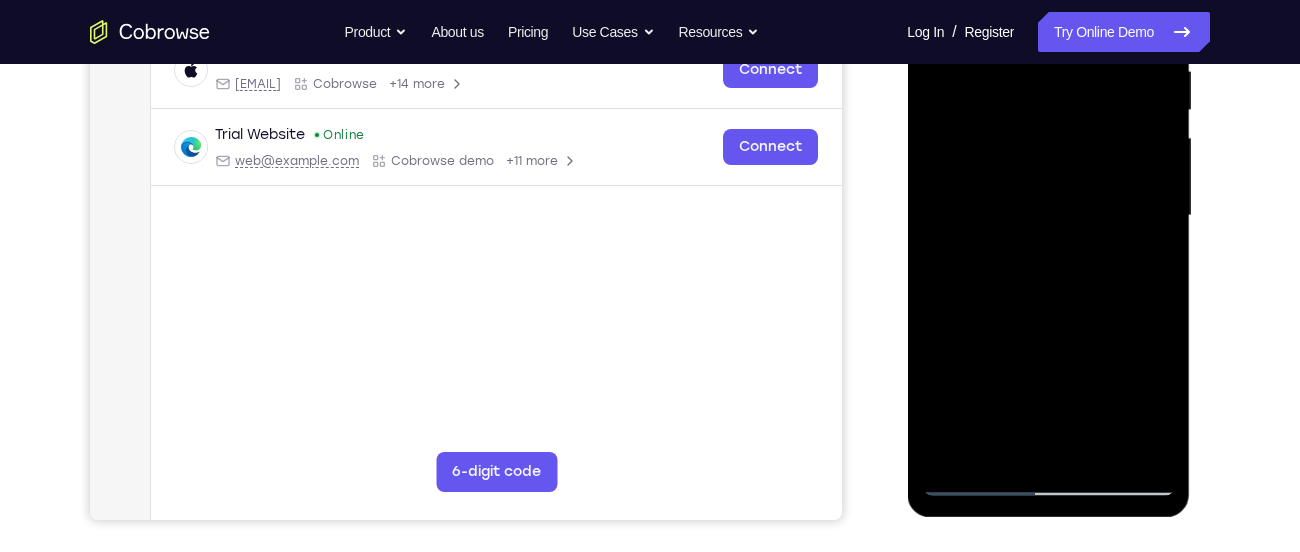 click at bounding box center [1048, 216] 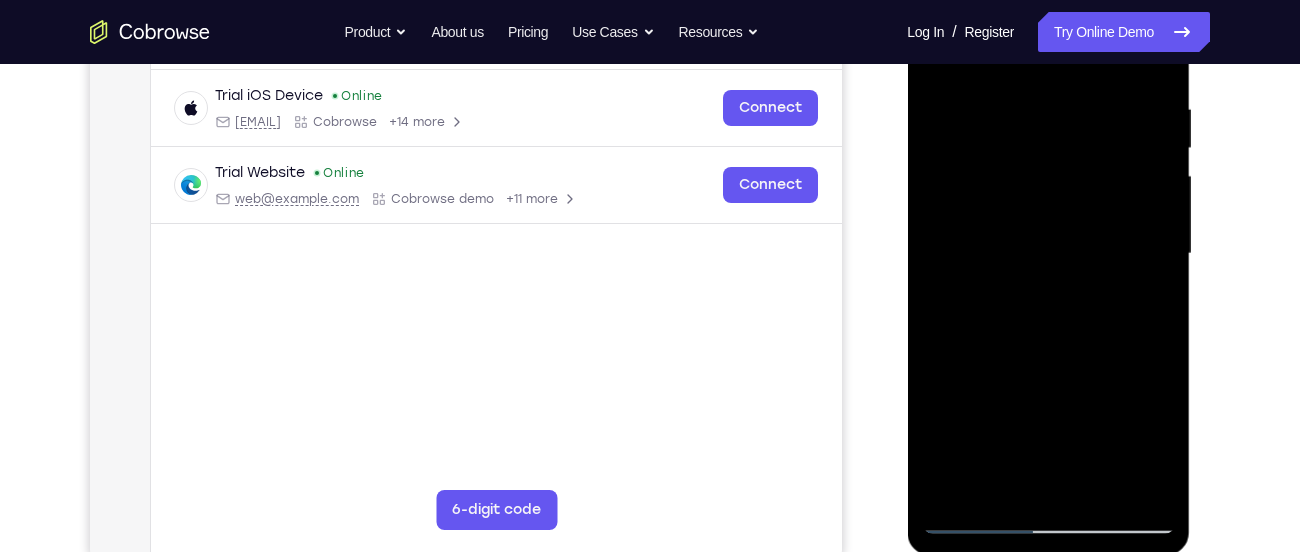 scroll, scrollTop: 364, scrollLeft: 0, axis: vertical 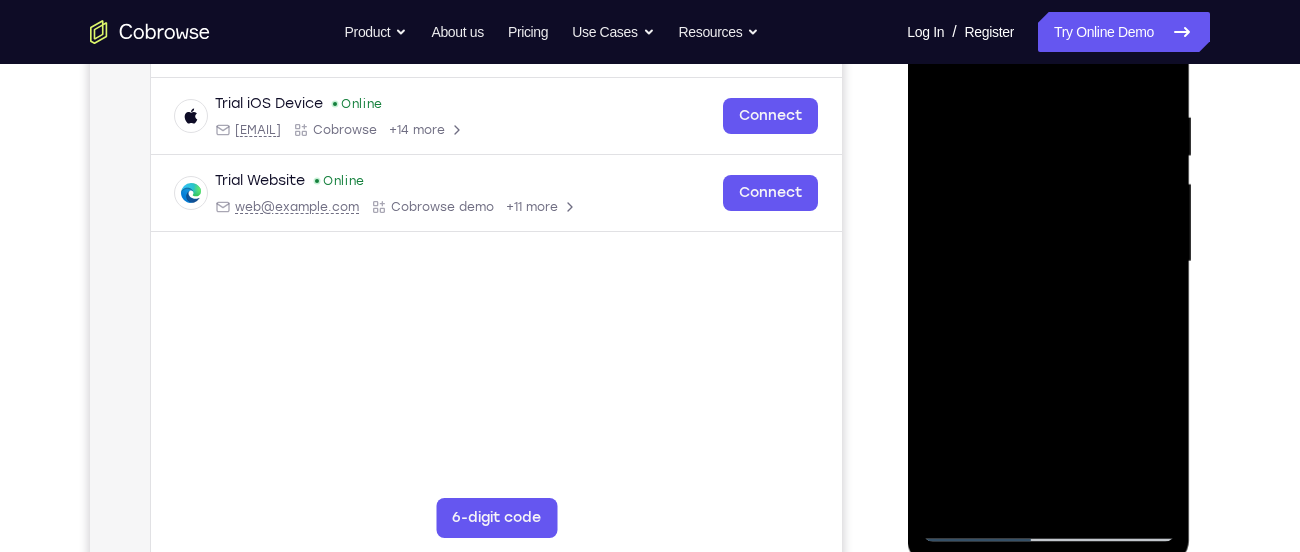 drag, startPoint x: 1057, startPoint y: 399, endPoint x: 1064, endPoint y: 418, distance: 20.248457 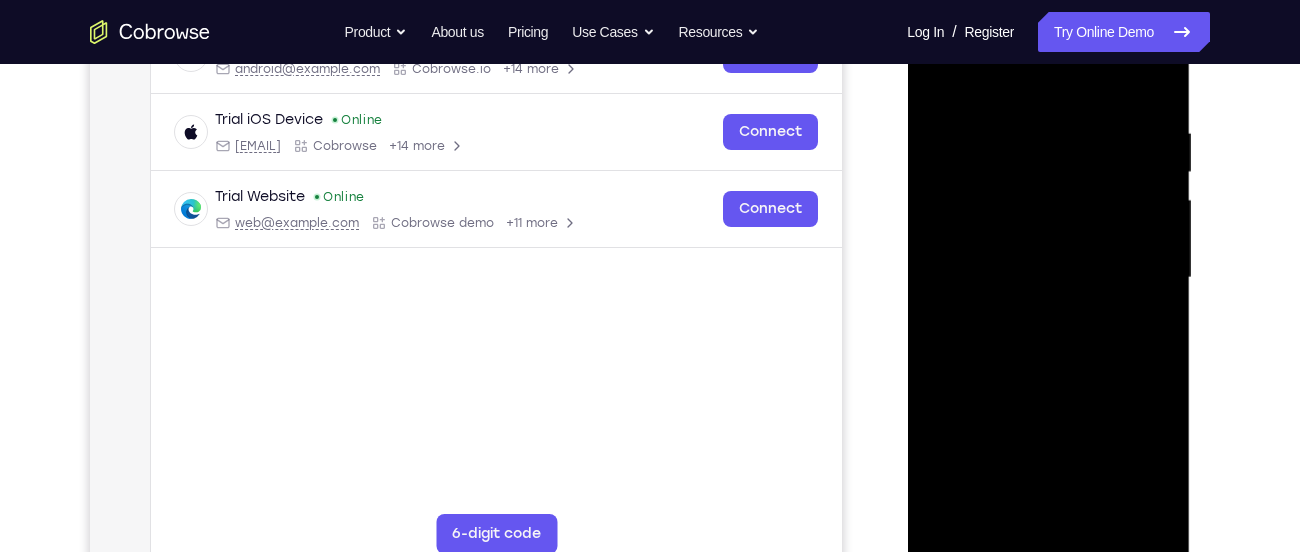 scroll, scrollTop: 345, scrollLeft: 0, axis: vertical 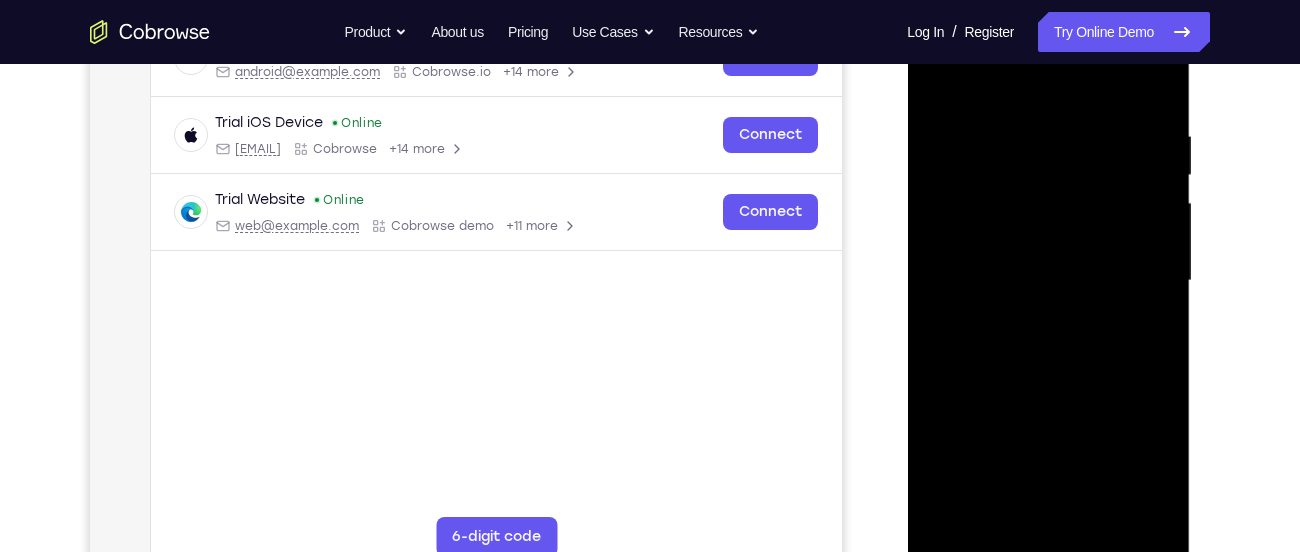click at bounding box center (1048, 281) 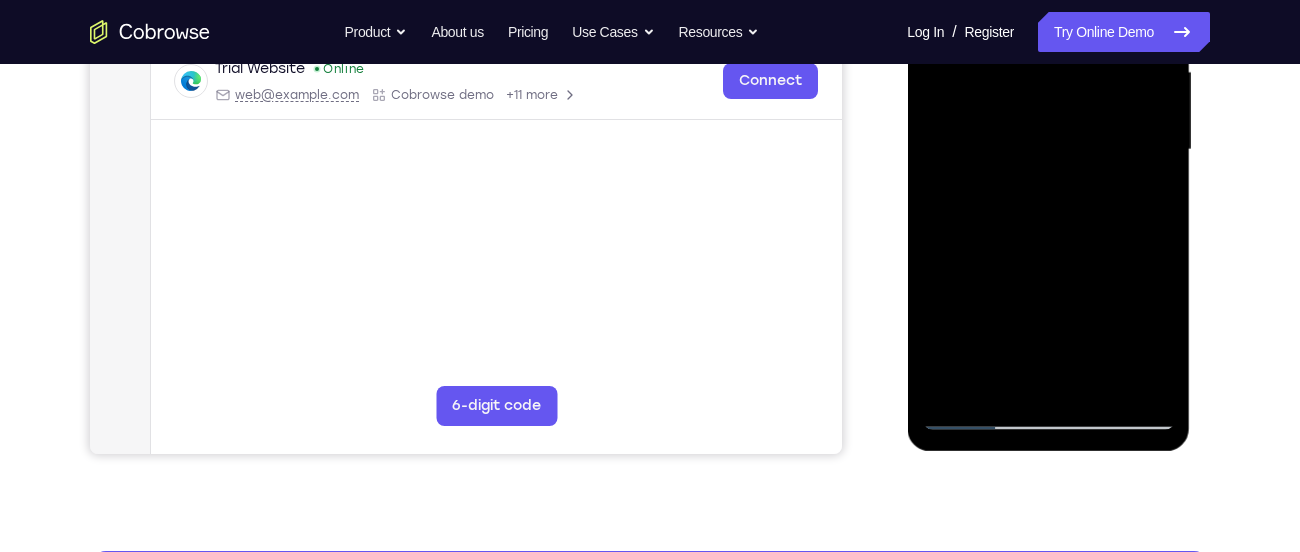 click at bounding box center (1048, 150) 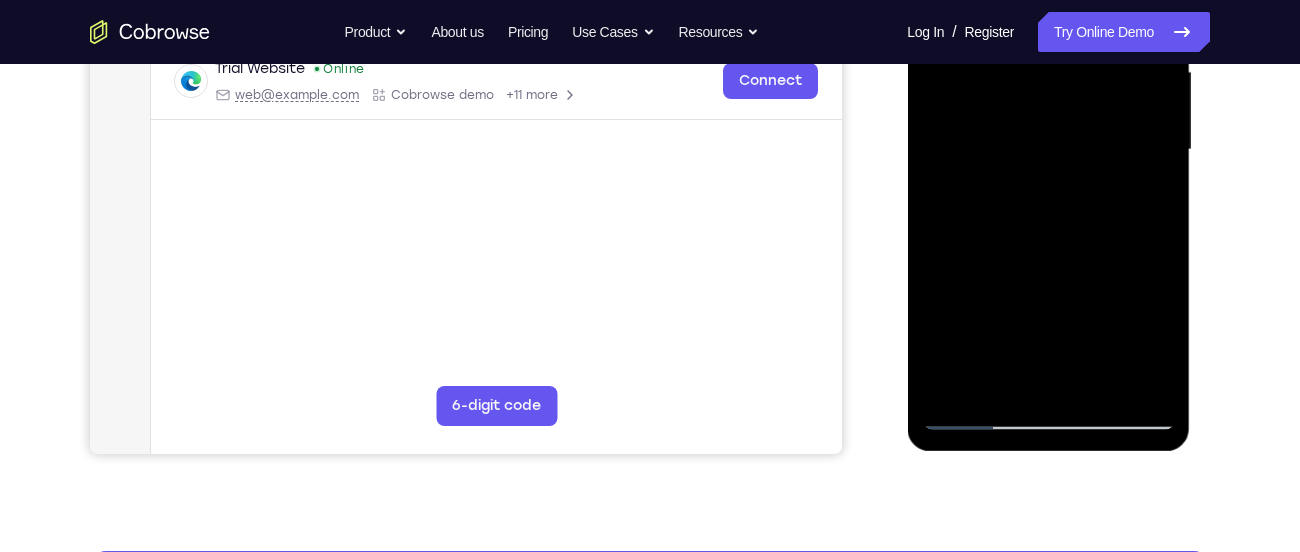 drag, startPoint x: 1010, startPoint y: 344, endPoint x: 1059, endPoint y: 312, distance: 58.5235 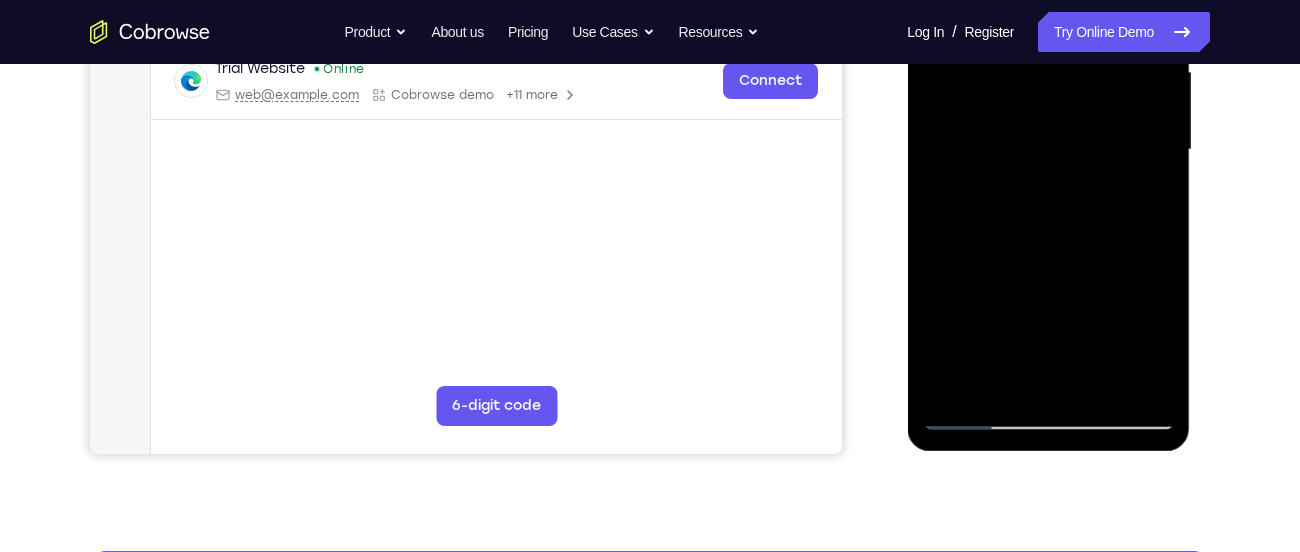 drag, startPoint x: 1059, startPoint y: 312, endPoint x: 1051, endPoint y: 88, distance: 224.1428 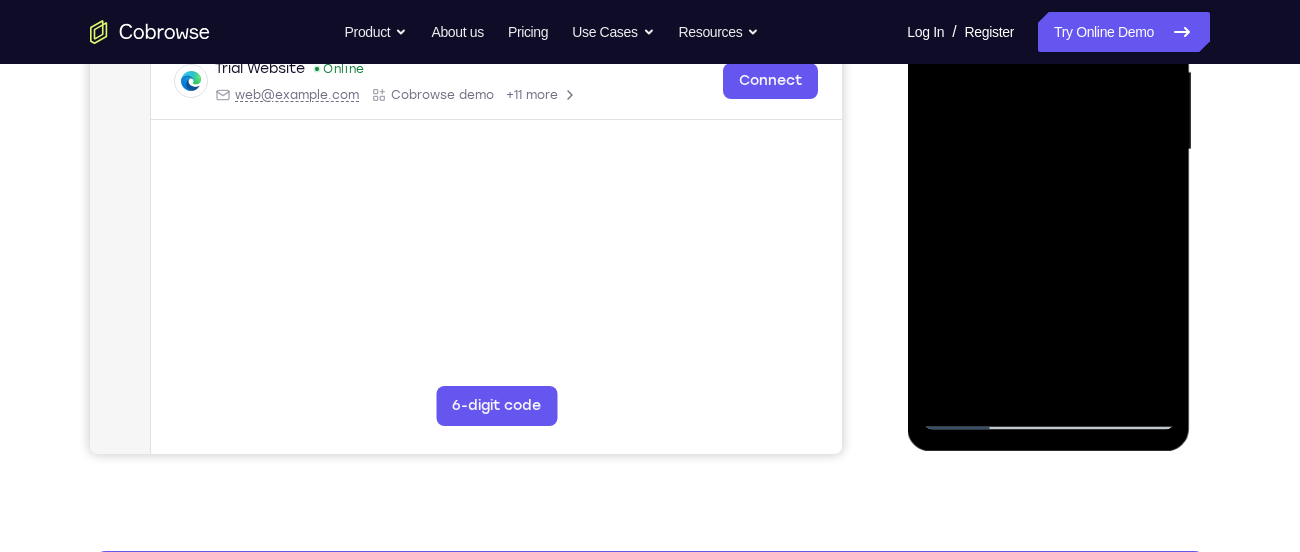 drag, startPoint x: 1063, startPoint y: 348, endPoint x: 1087, endPoint y: 95, distance: 254.13579 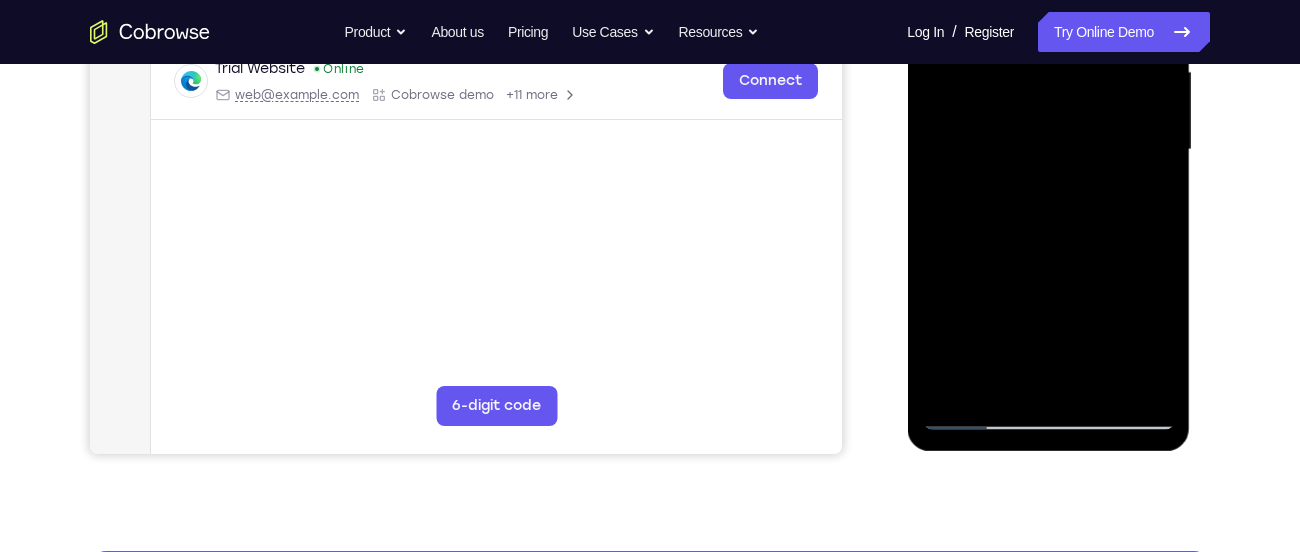 drag, startPoint x: 1066, startPoint y: 305, endPoint x: 1025, endPoint y: 187, distance: 124.919975 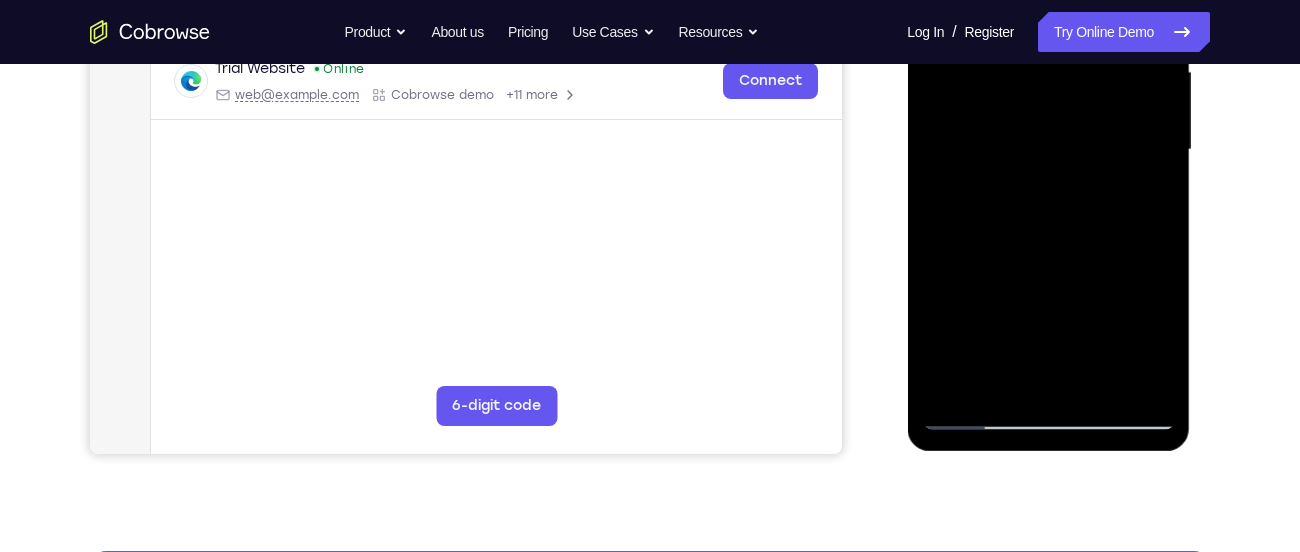 drag, startPoint x: 1051, startPoint y: 297, endPoint x: 1027, endPoint y: 146, distance: 152.89539 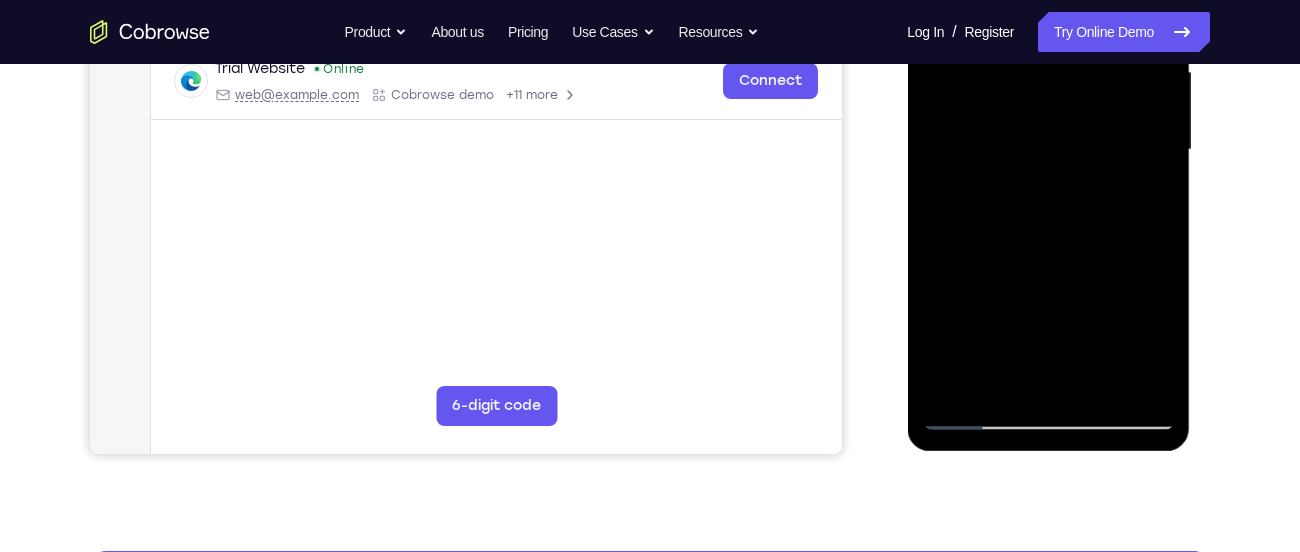 drag, startPoint x: 1056, startPoint y: 325, endPoint x: 1045, endPoint y: 189, distance: 136.44412 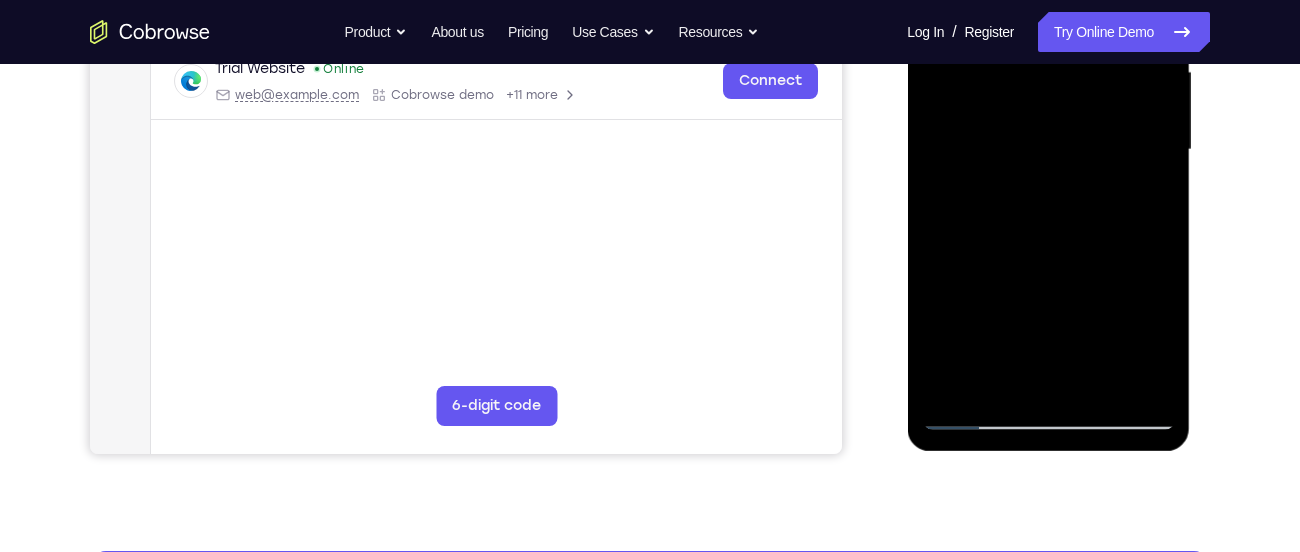 drag, startPoint x: 1061, startPoint y: 334, endPoint x: 1058, endPoint y: 200, distance: 134.03358 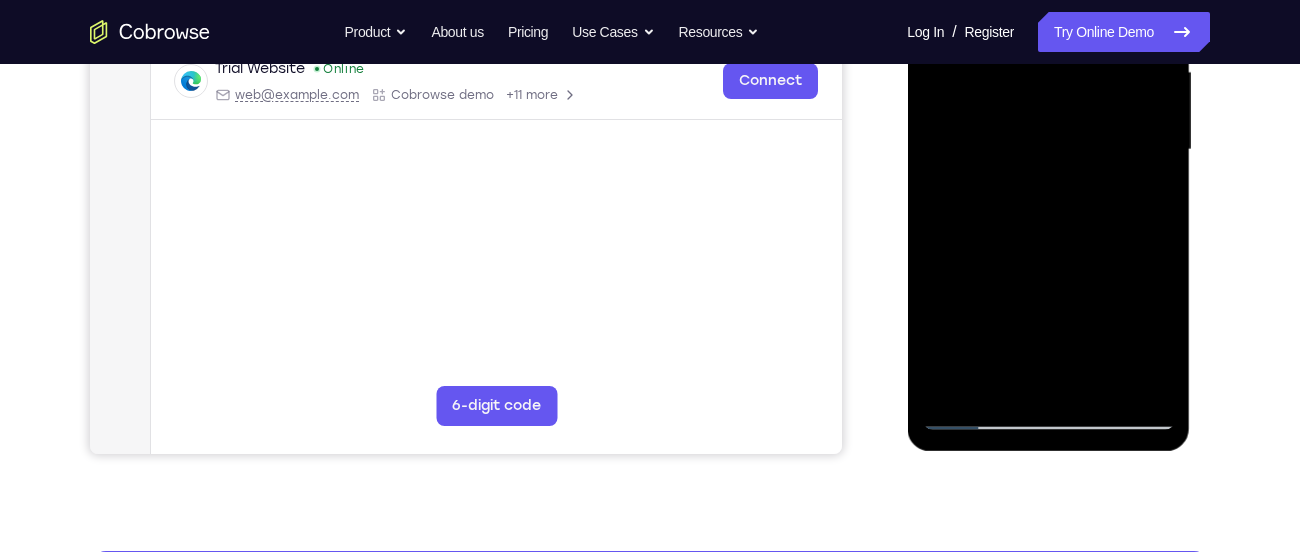 drag, startPoint x: 1059, startPoint y: 359, endPoint x: 1047, endPoint y: 159, distance: 200.35968 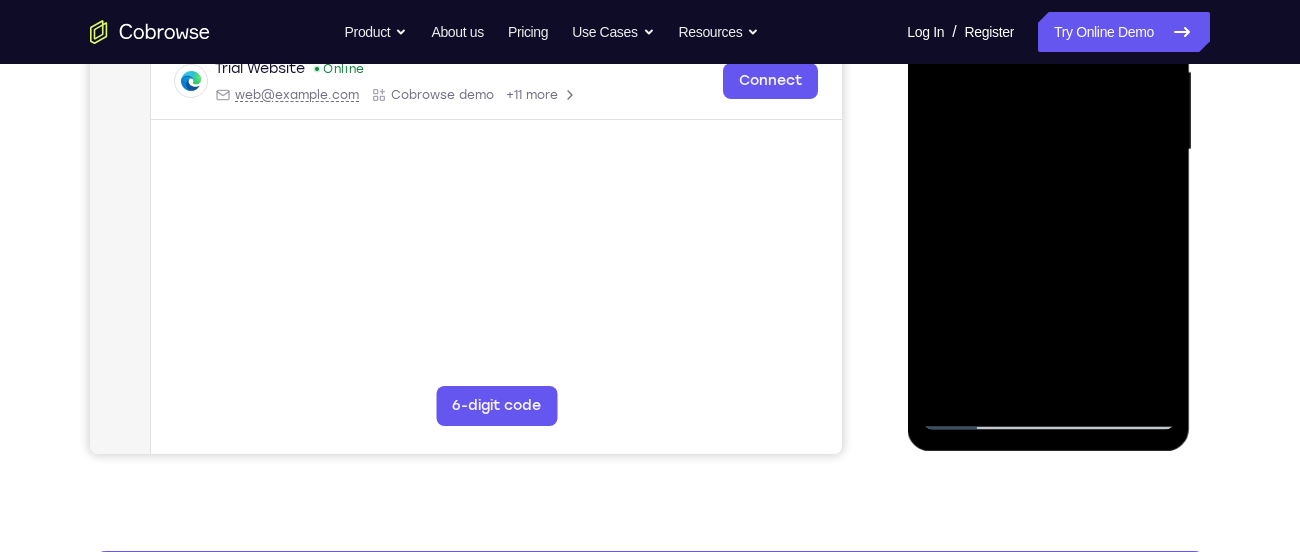 drag, startPoint x: 1071, startPoint y: 350, endPoint x: 1066, endPoint y: 186, distance: 164.0762 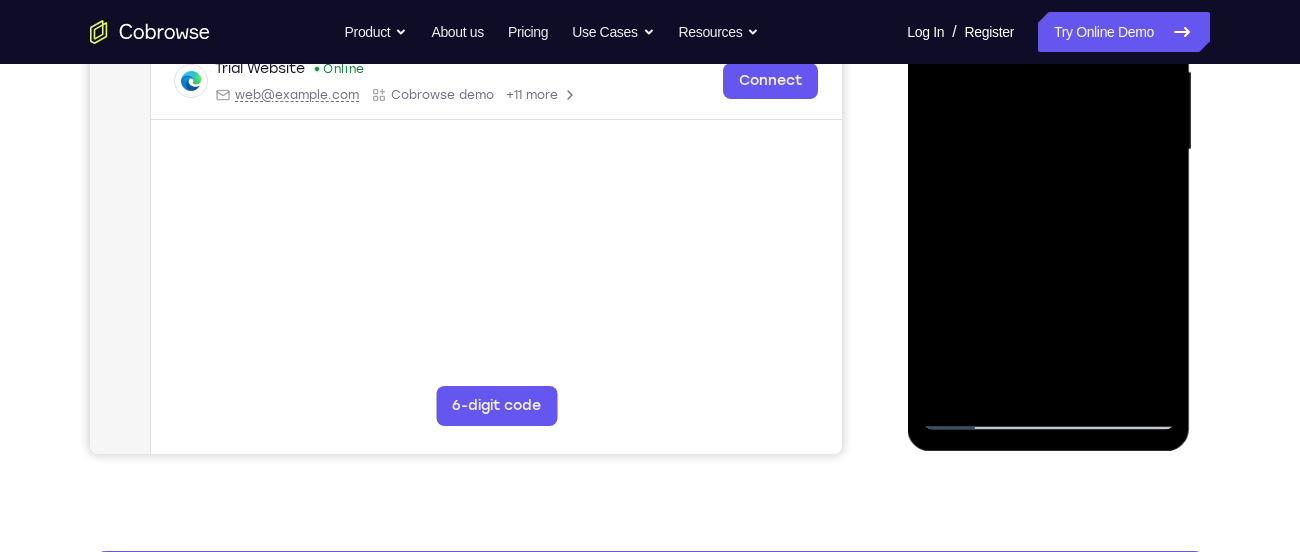 click at bounding box center (1048, 150) 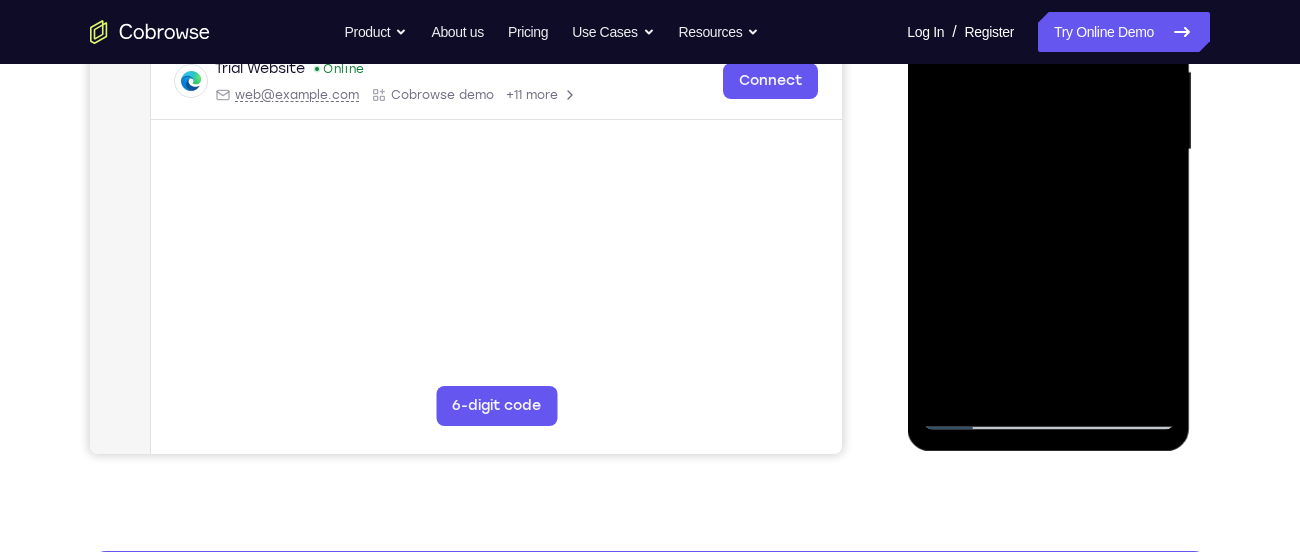click at bounding box center (1048, 150) 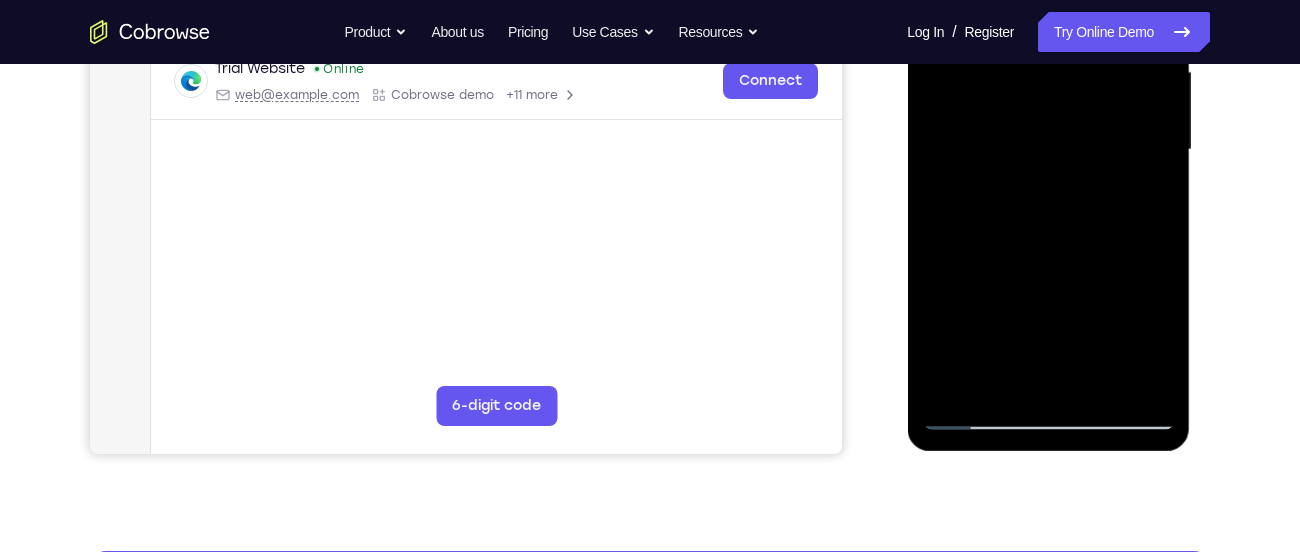 click at bounding box center [1048, 150] 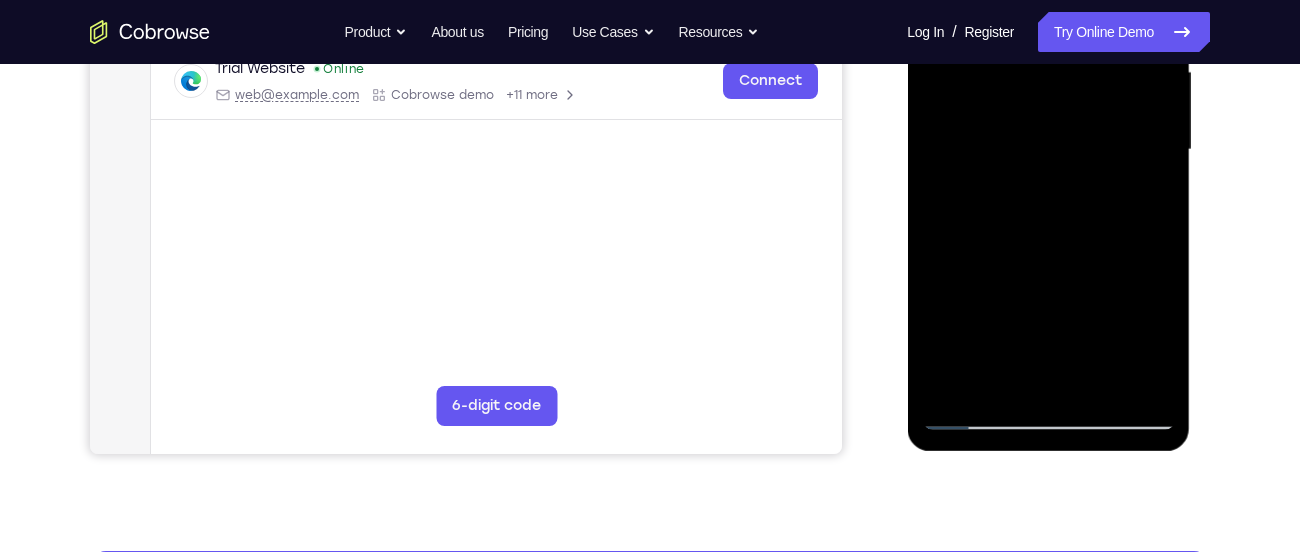 click at bounding box center (1048, 150) 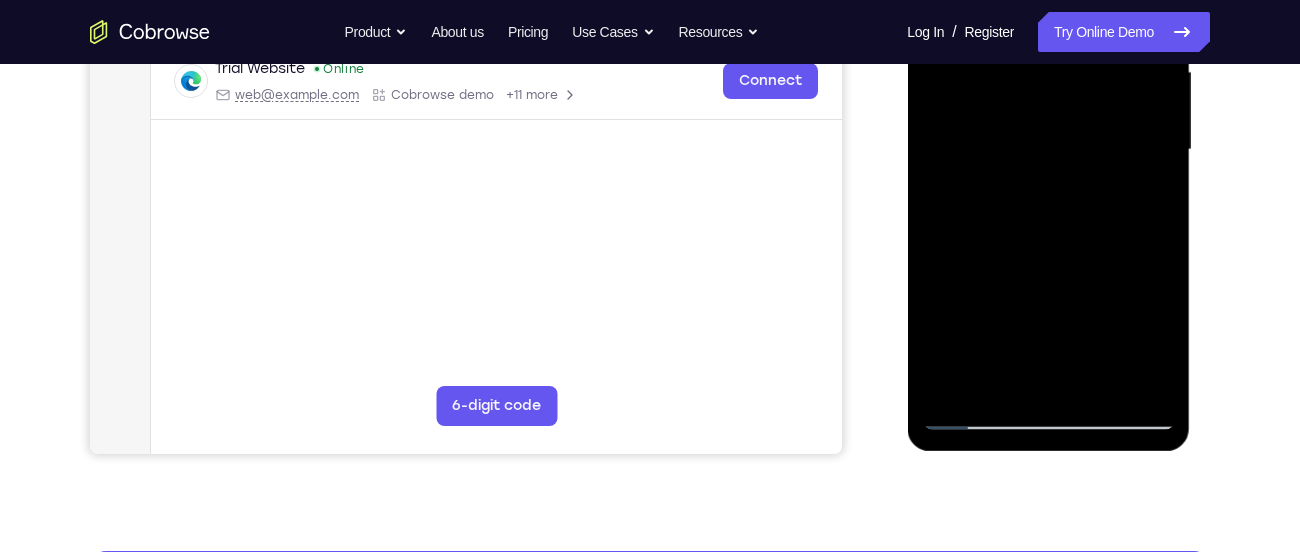 click at bounding box center [1048, 150] 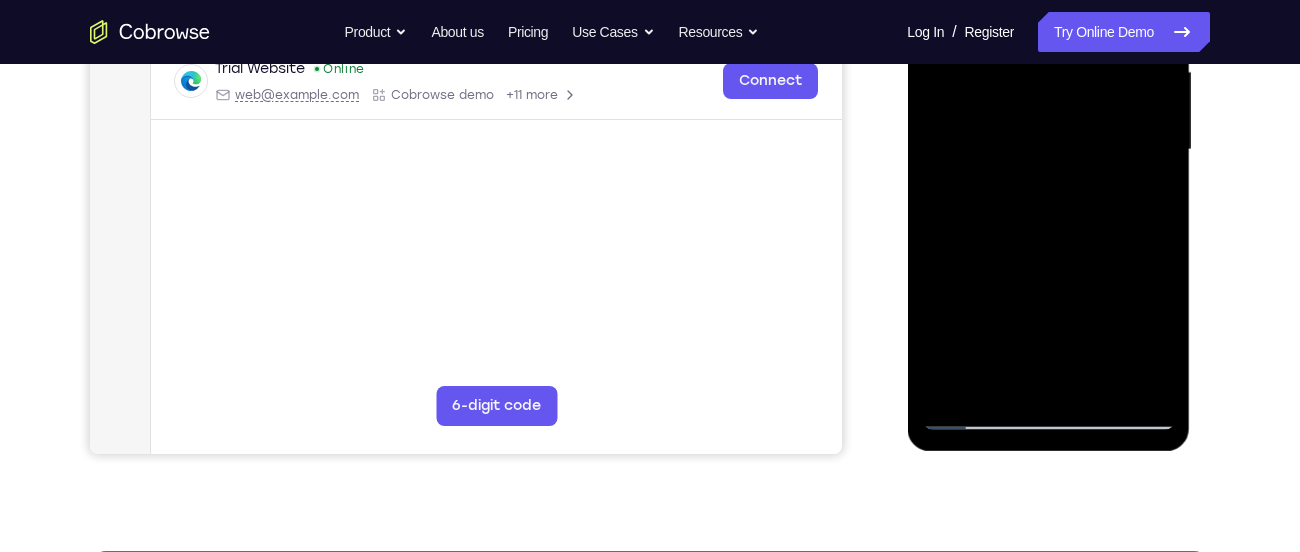 drag, startPoint x: 1004, startPoint y: 298, endPoint x: 1005, endPoint y: 194, distance: 104.00481 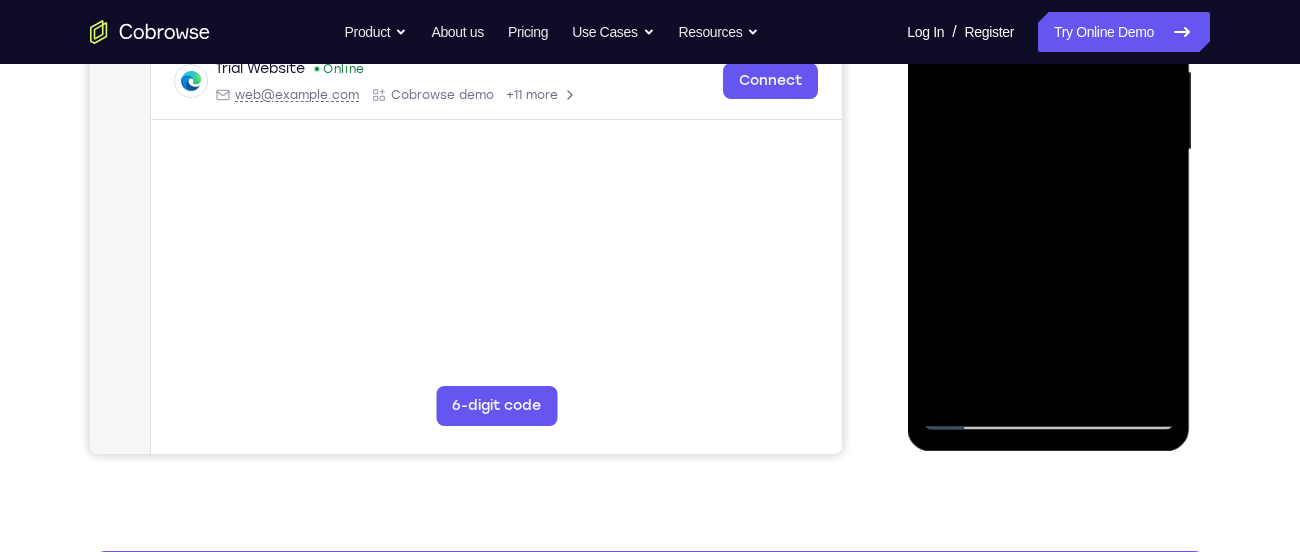 drag, startPoint x: 1025, startPoint y: 344, endPoint x: 1020, endPoint y: 228, distance: 116.10771 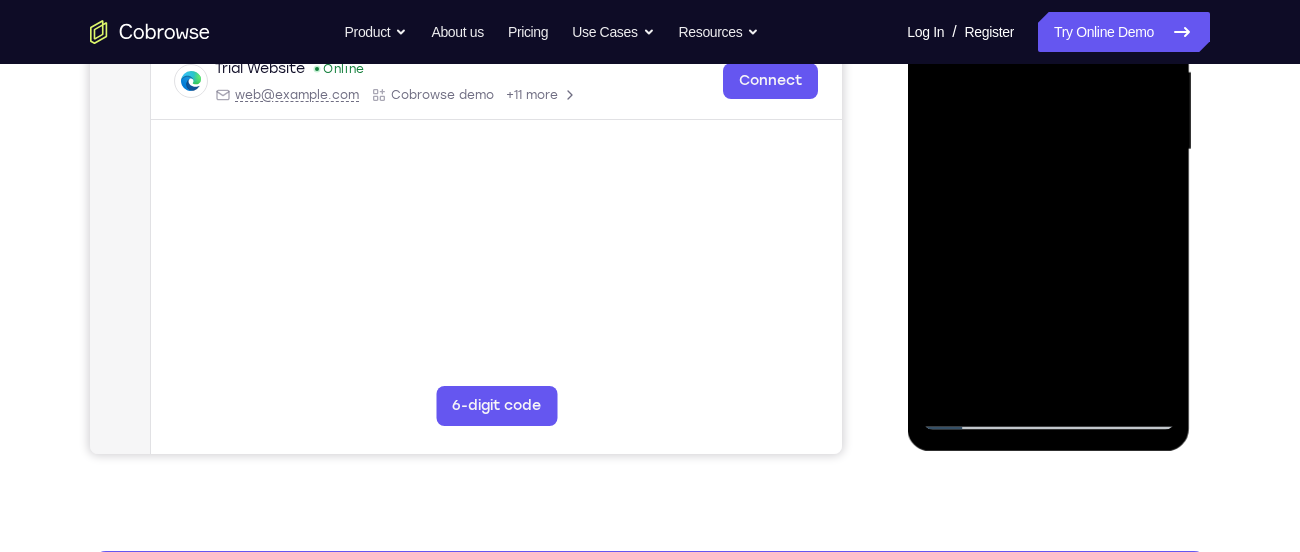 click at bounding box center [1048, 150] 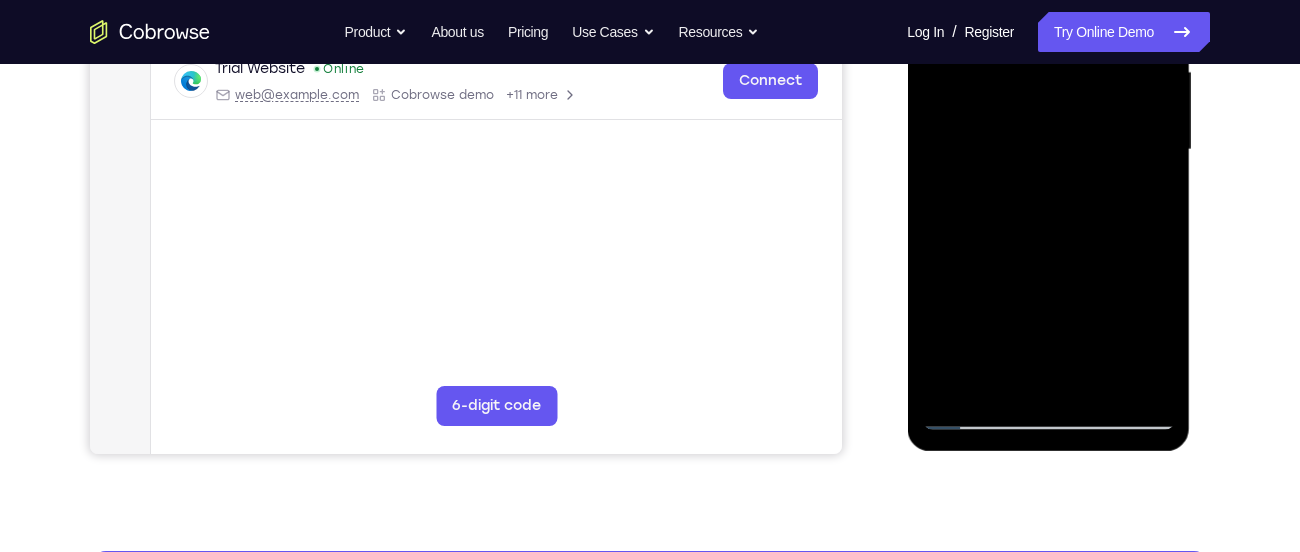 drag, startPoint x: 1057, startPoint y: 336, endPoint x: 1059, endPoint y: 178, distance: 158.01266 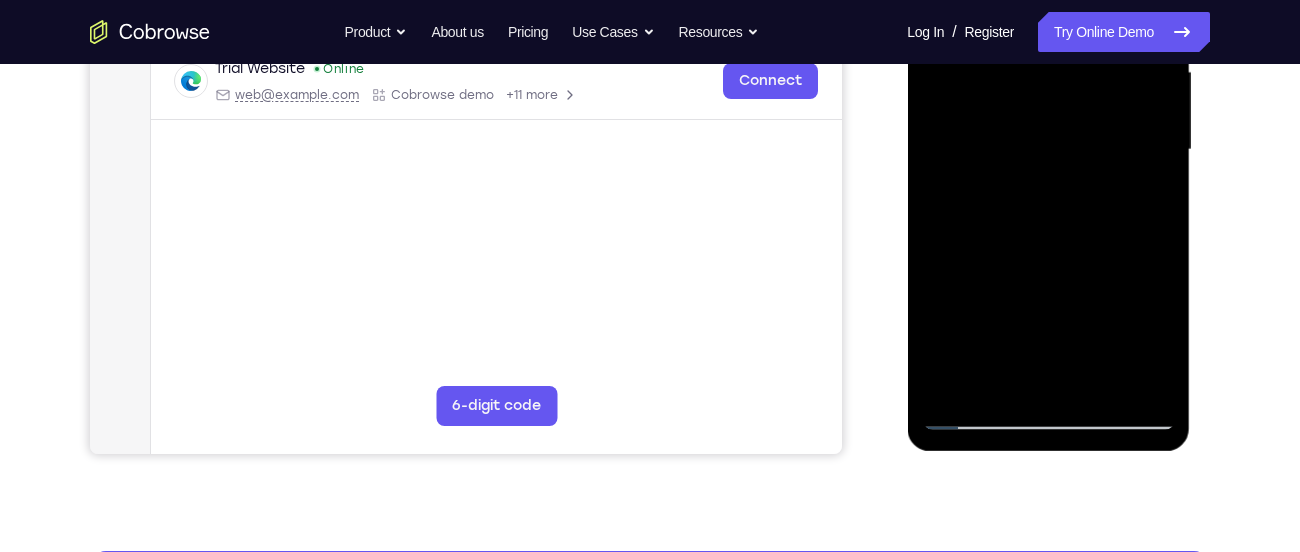 drag, startPoint x: 1068, startPoint y: 353, endPoint x: 1073, endPoint y: 252, distance: 101.12369 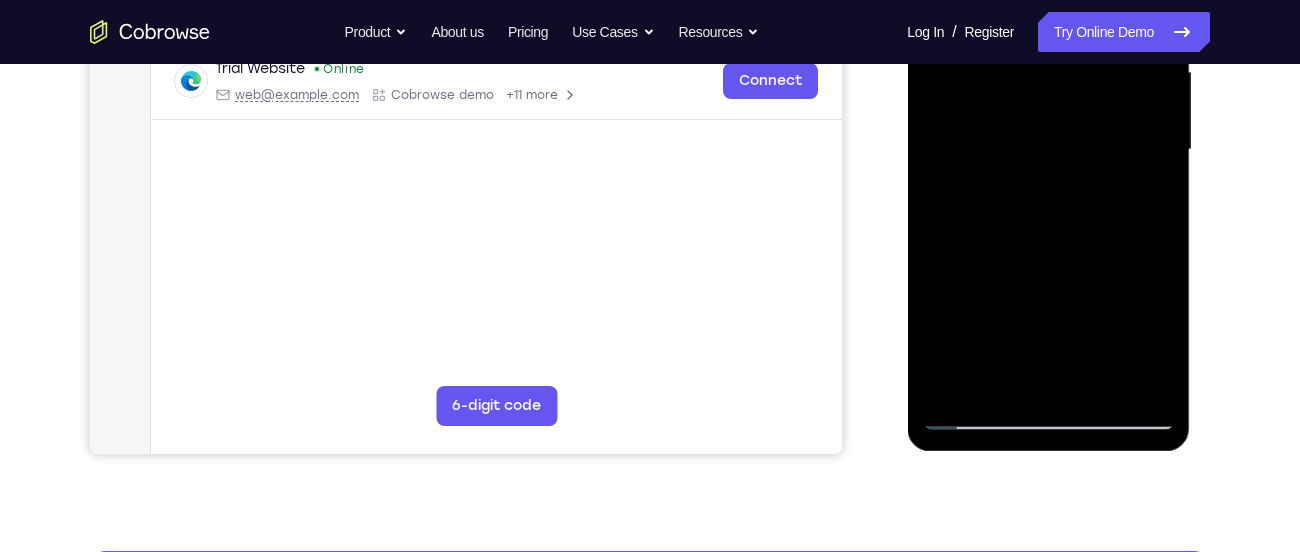 drag, startPoint x: 1073, startPoint y: 309, endPoint x: 1080, endPoint y: 184, distance: 125.19585 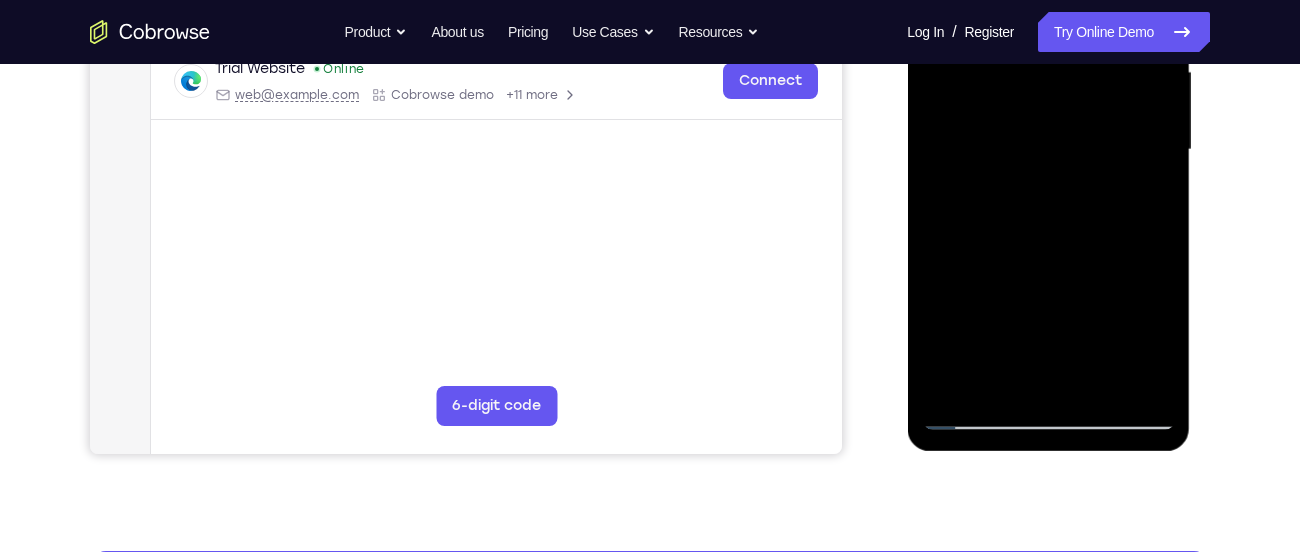 drag, startPoint x: 1006, startPoint y: 247, endPoint x: 1025, endPoint y: 98, distance: 150.20653 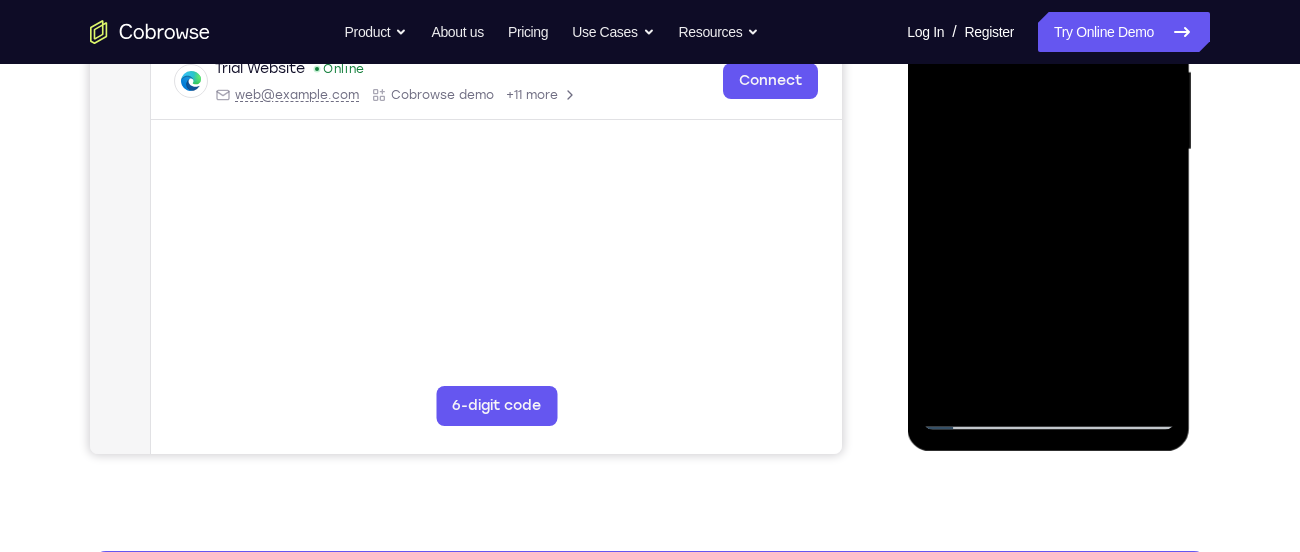 drag, startPoint x: 1024, startPoint y: 281, endPoint x: 1025, endPoint y: 169, distance: 112.00446 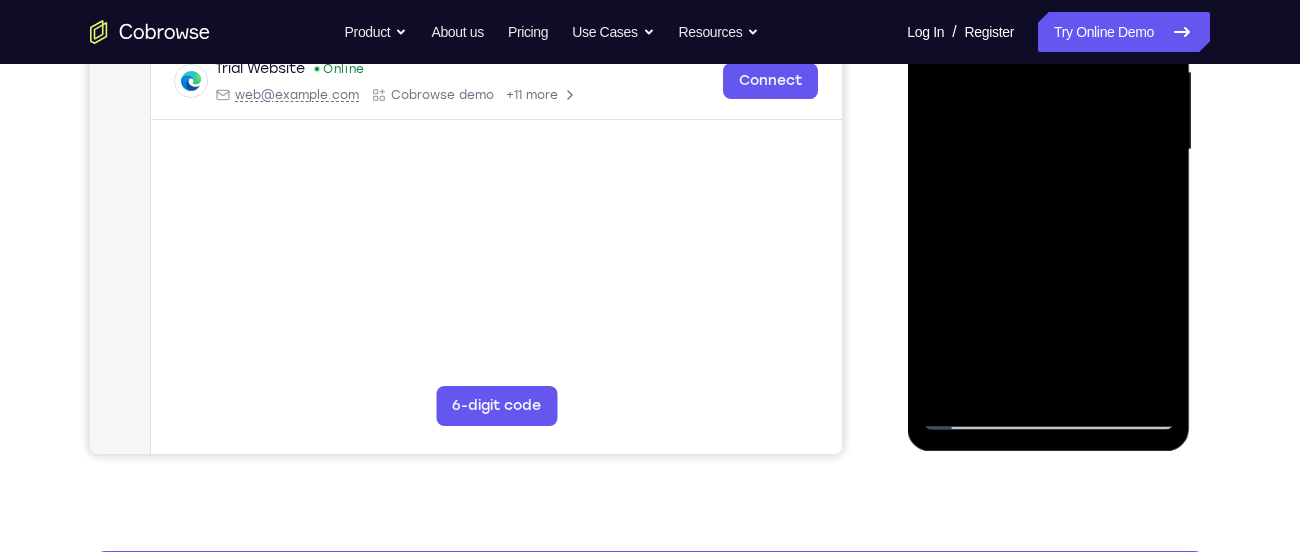click at bounding box center (1048, 150) 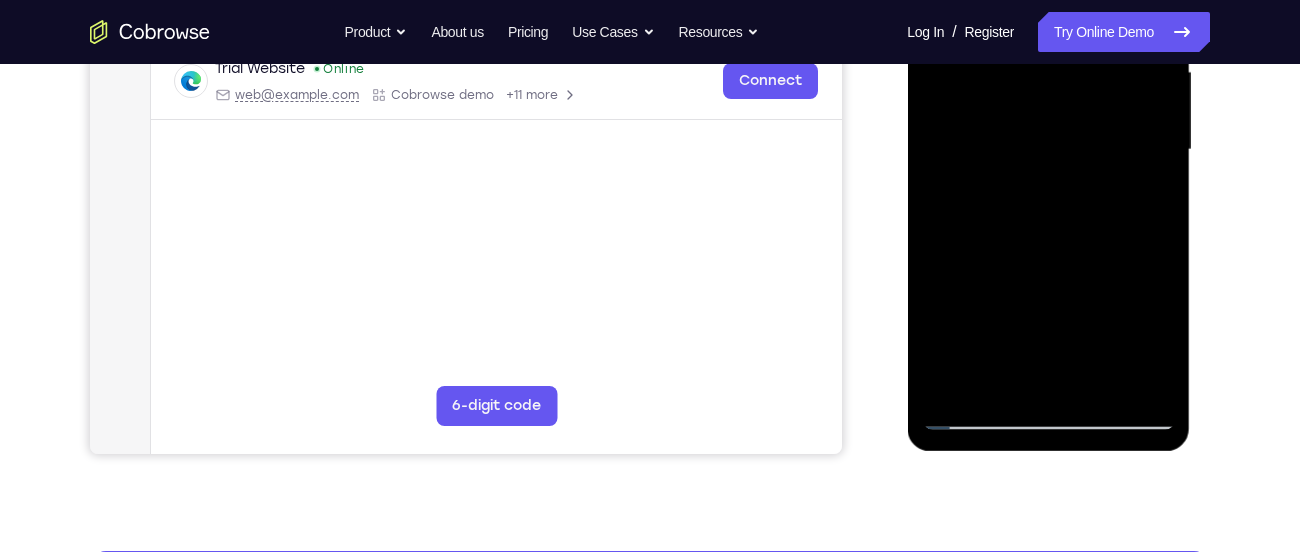 click at bounding box center (1048, 150) 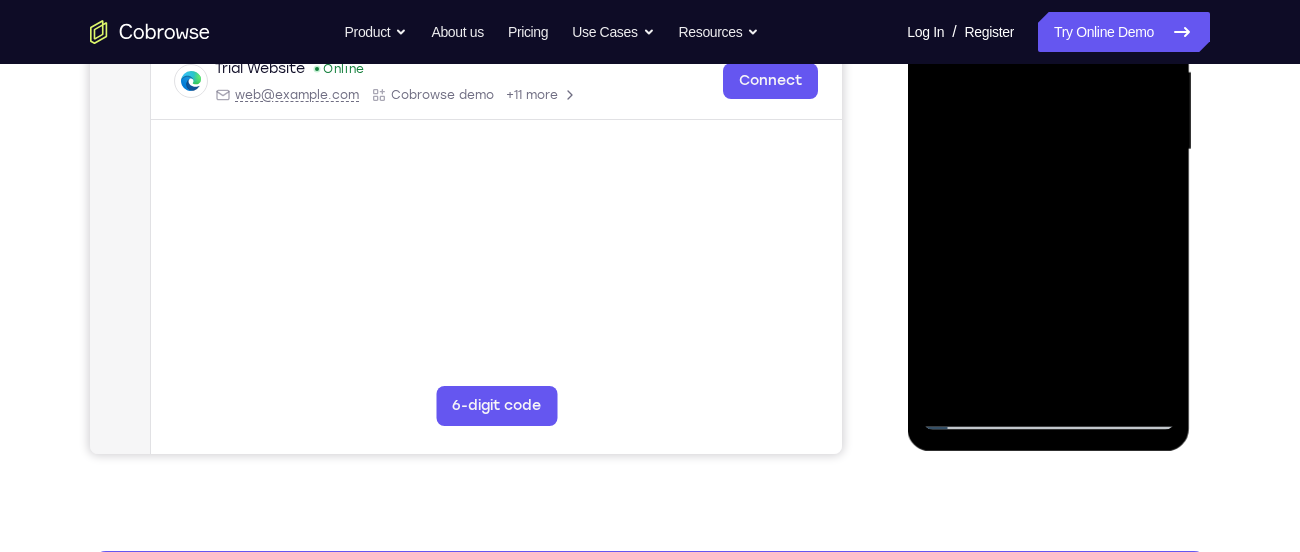 drag, startPoint x: 1024, startPoint y: 331, endPoint x: 1020, endPoint y: 450, distance: 119.06721 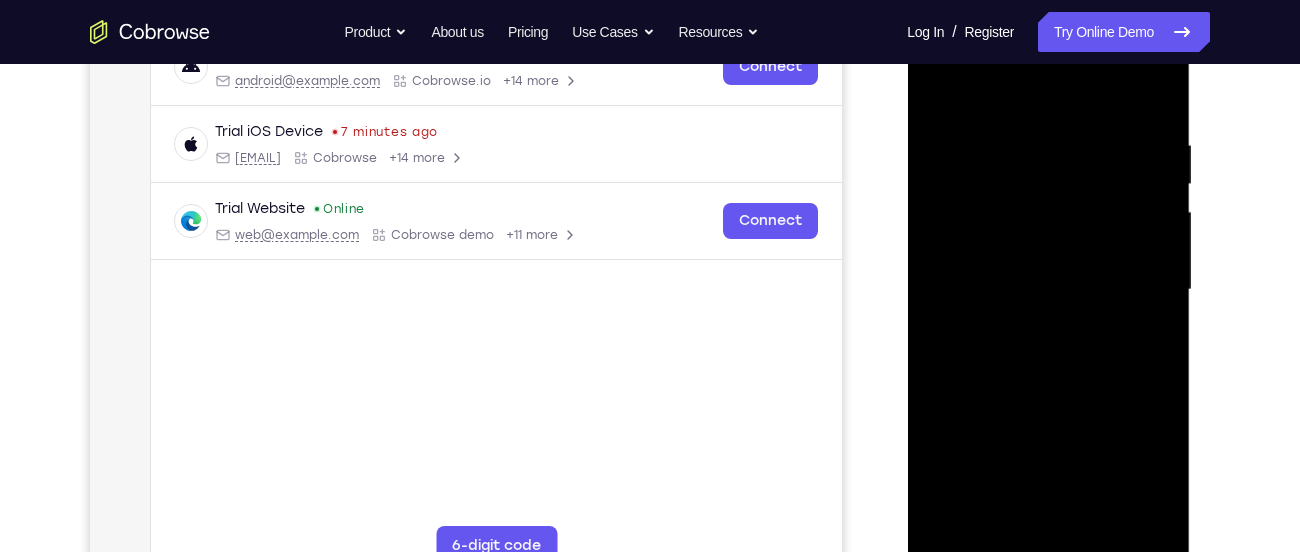 scroll, scrollTop: 323, scrollLeft: 0, axis: vertical 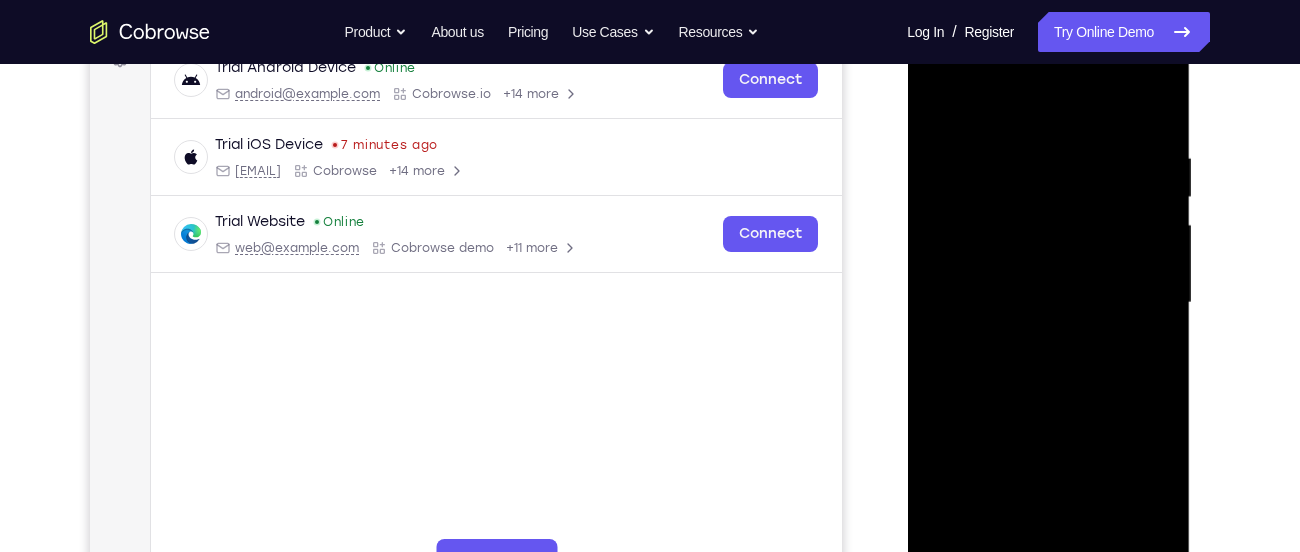 drag, startPoint x: 1038, startPoint y: 412, endPoint x: 1071, endPoint y: 195, distance: 219.49487 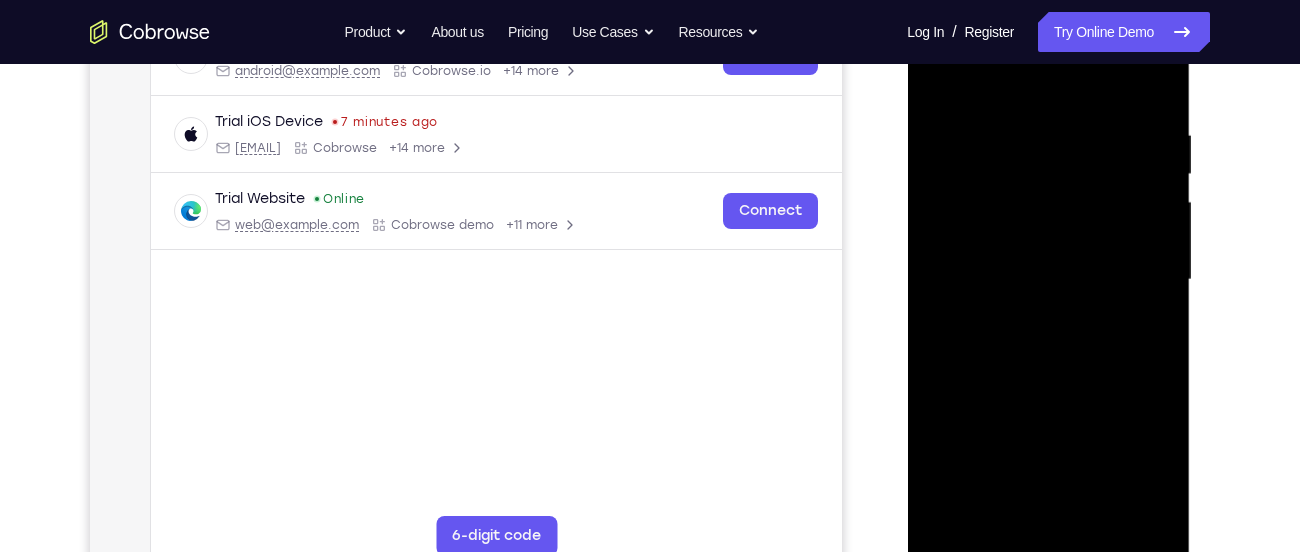 scroll, scrollTop: 517, scrollLeft: 0, axis: vertical 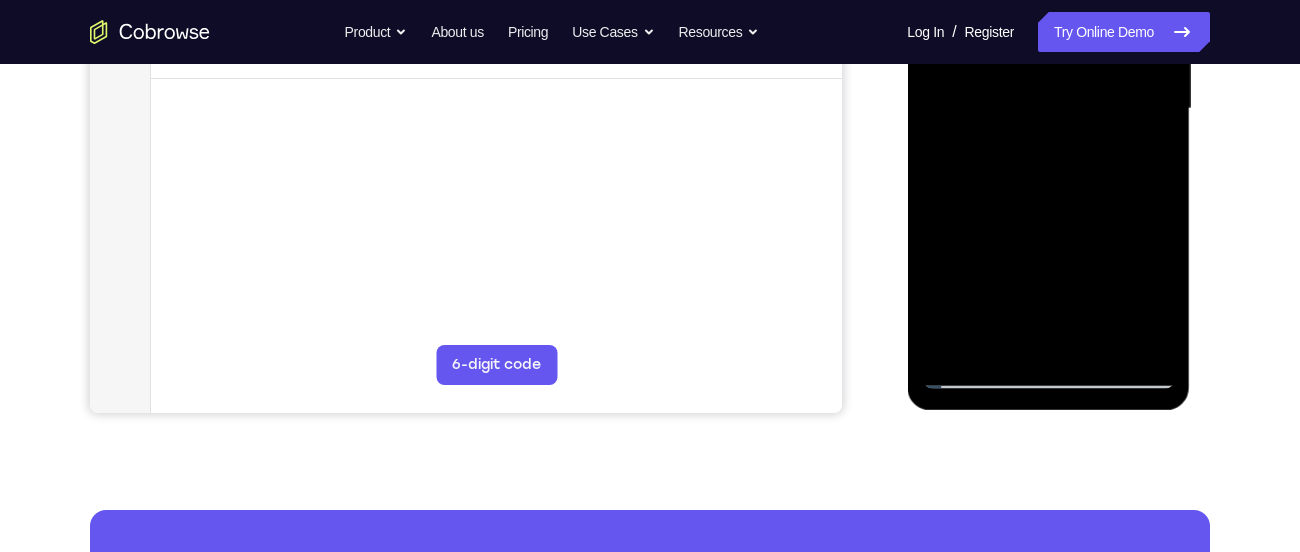 click at bounding box center (1048, 109) 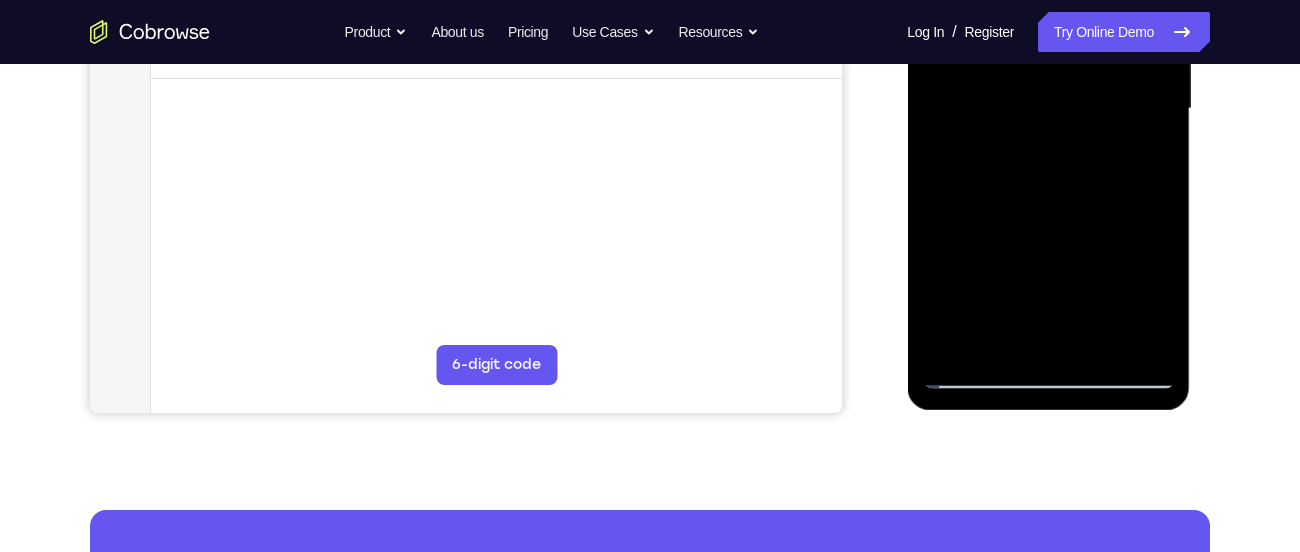 click at bounding box center (1048, 109) 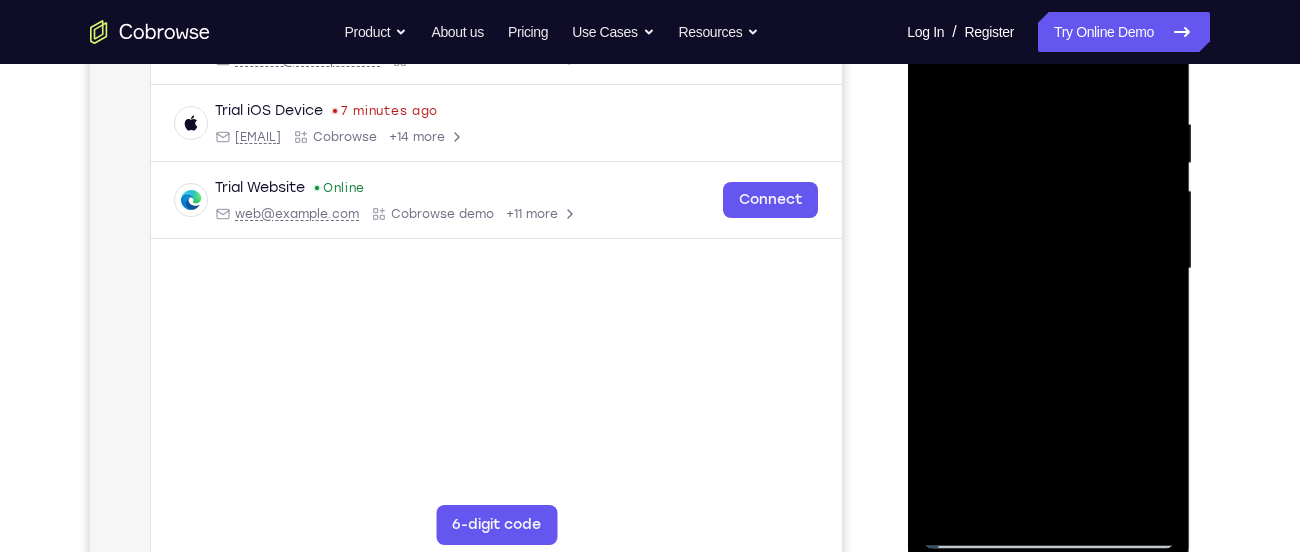scroll, scrollTop: 349, scrollLeft: 0, axis: vertical 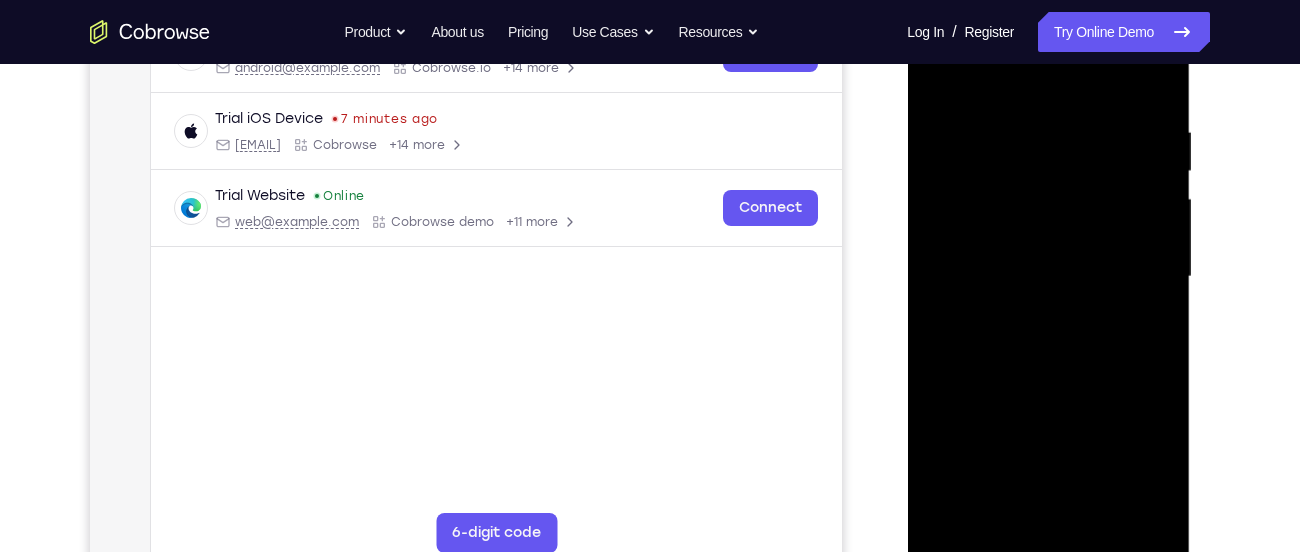 click at bounding box center (1048, 277) 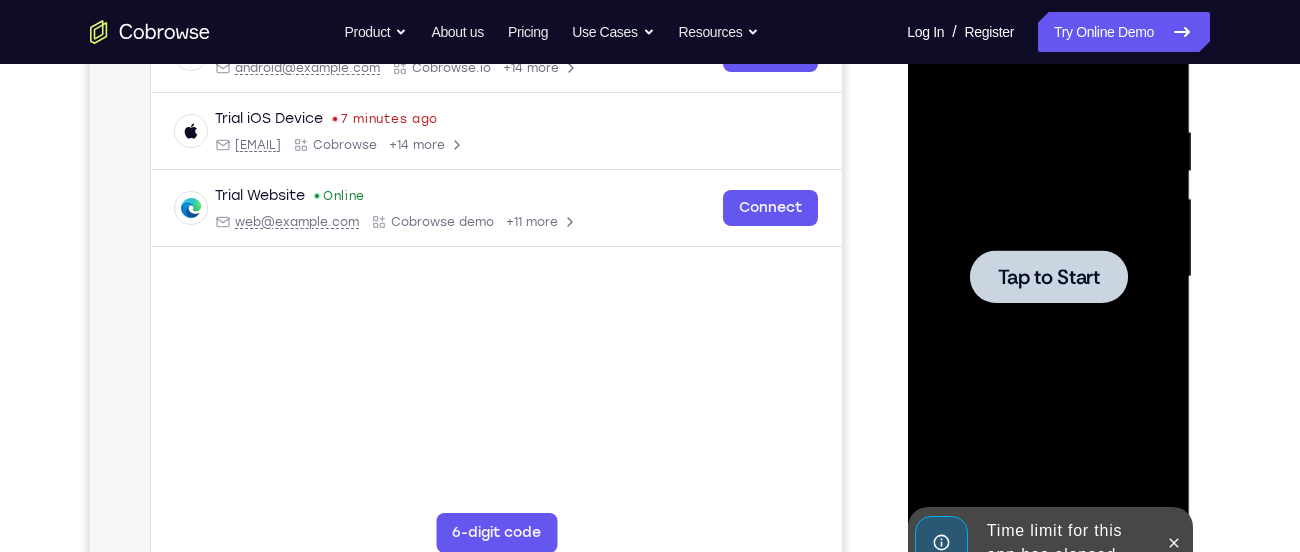 click on "Tap to Start" at bounding box center (1048, 277) 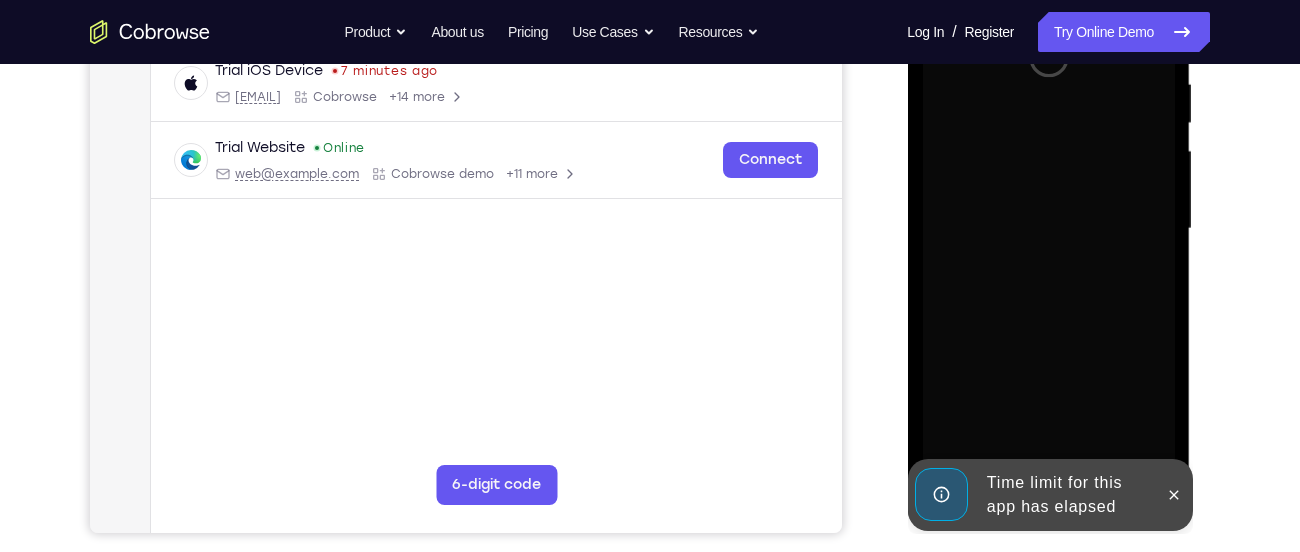 scroll, scrollTop: 404, scrollLeft: 0, axis: vertical 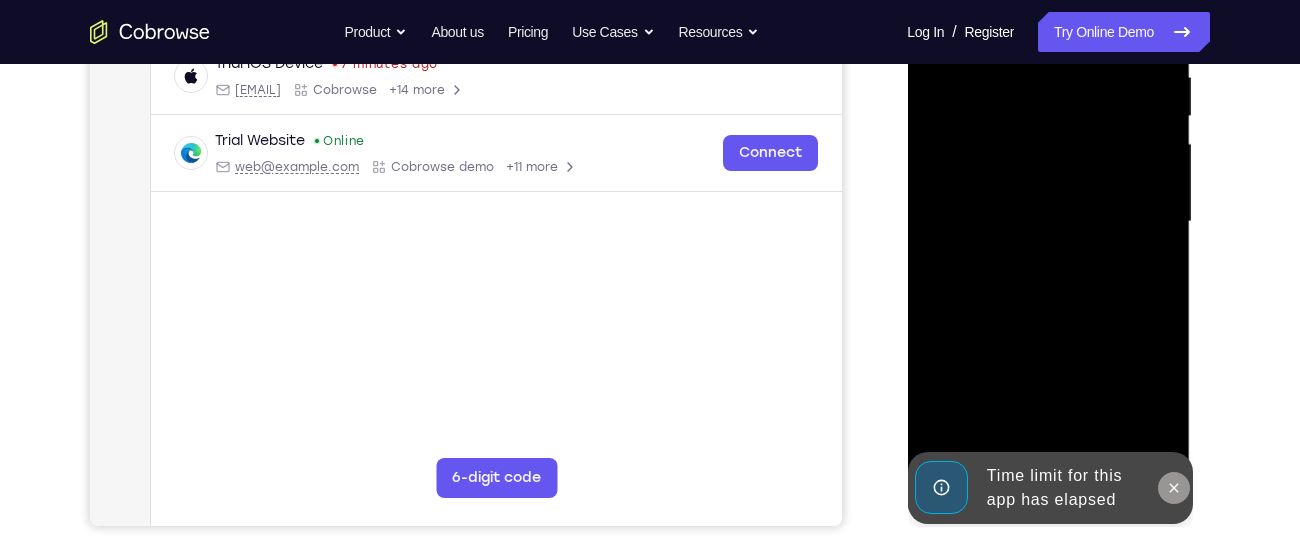 click 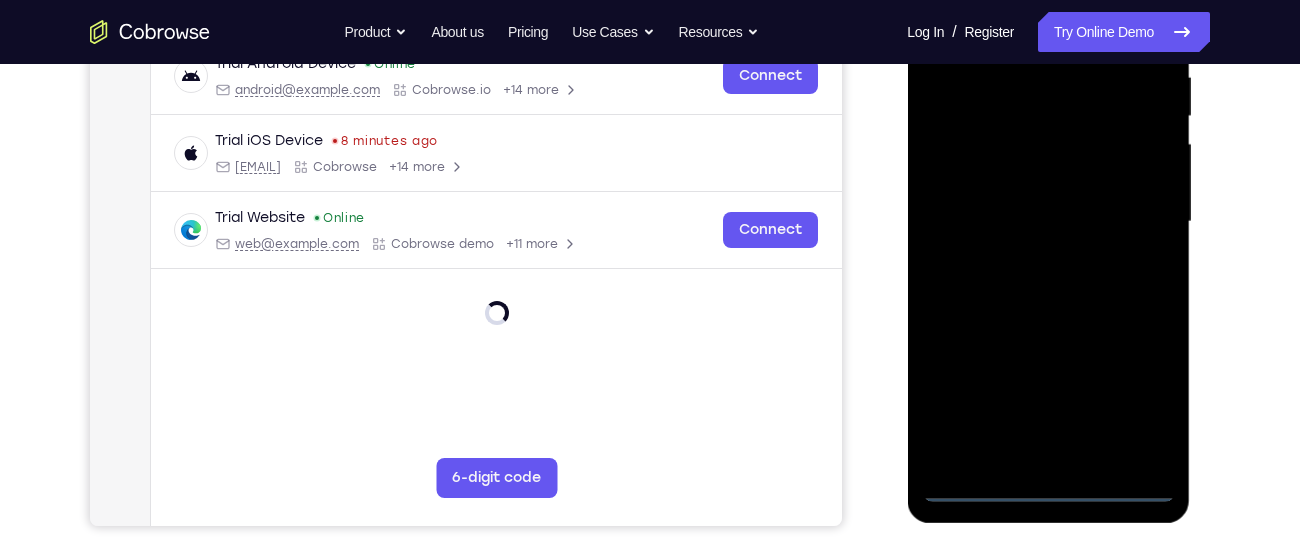 click at bounding box center (1048, 222) 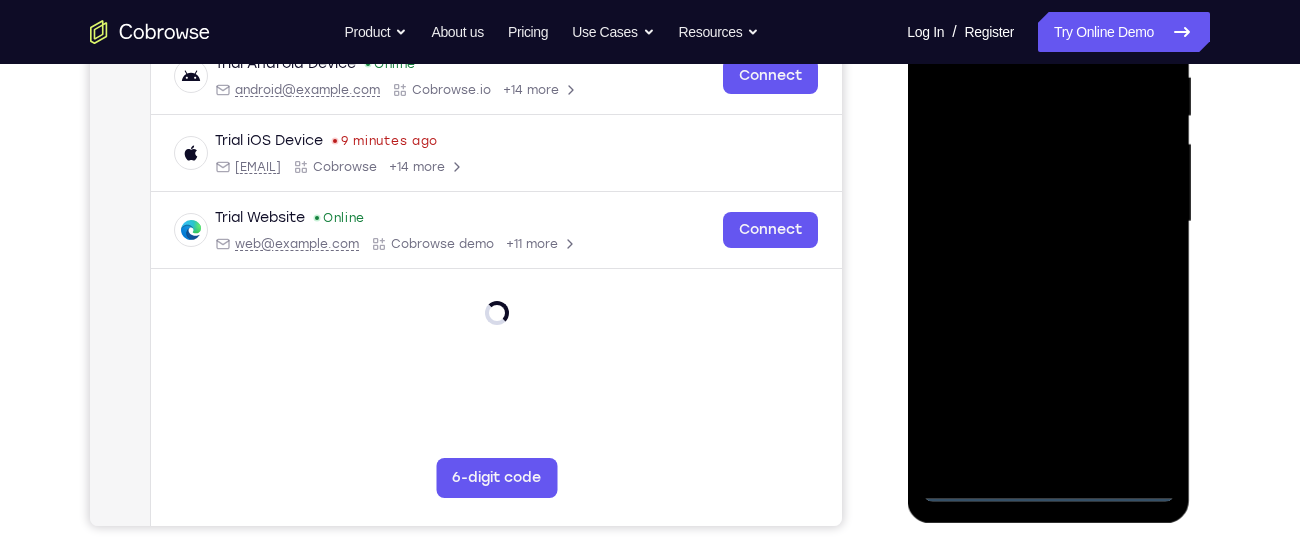 click at bounding box center [1048, 222] 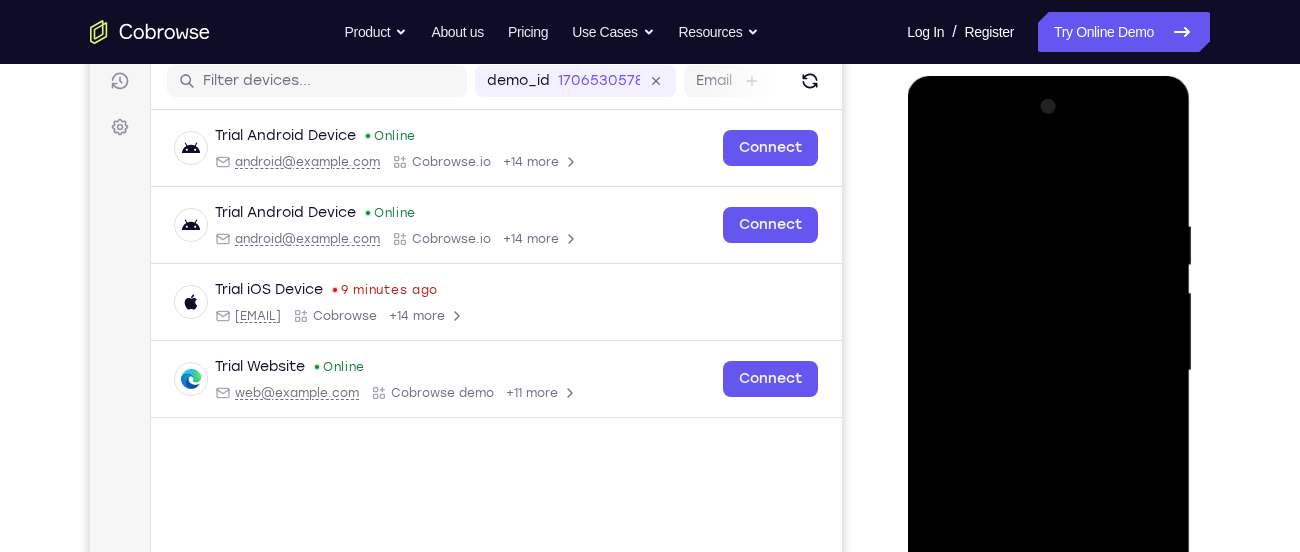 scroll, scrollTop: 254, scrollLeft: 0, axis: vertical 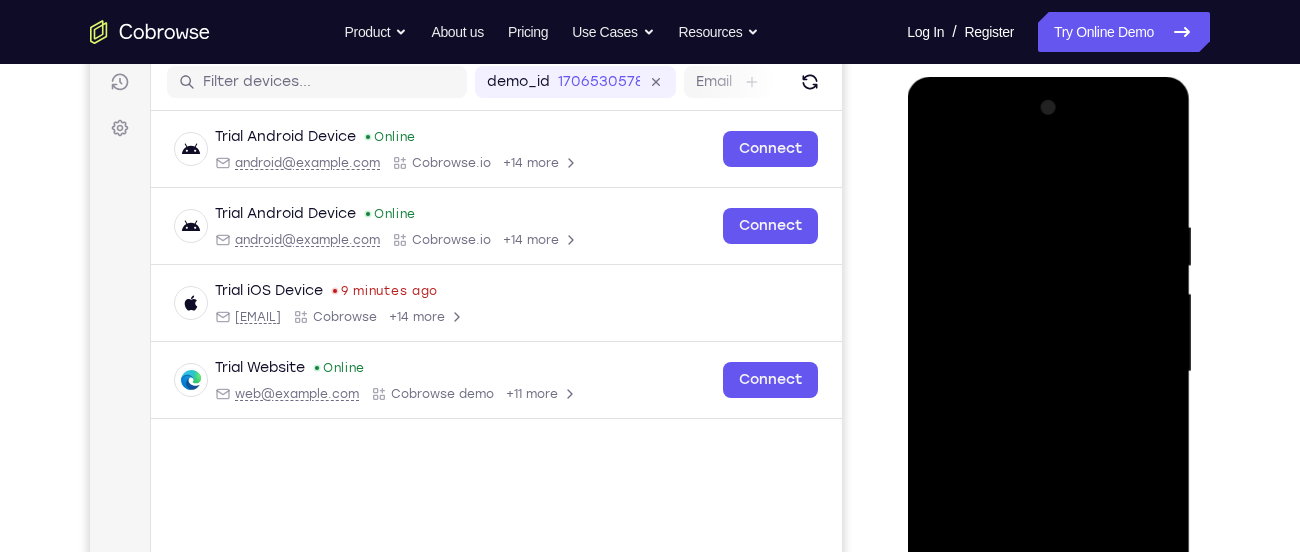 click at bounding box center [1048, 372] 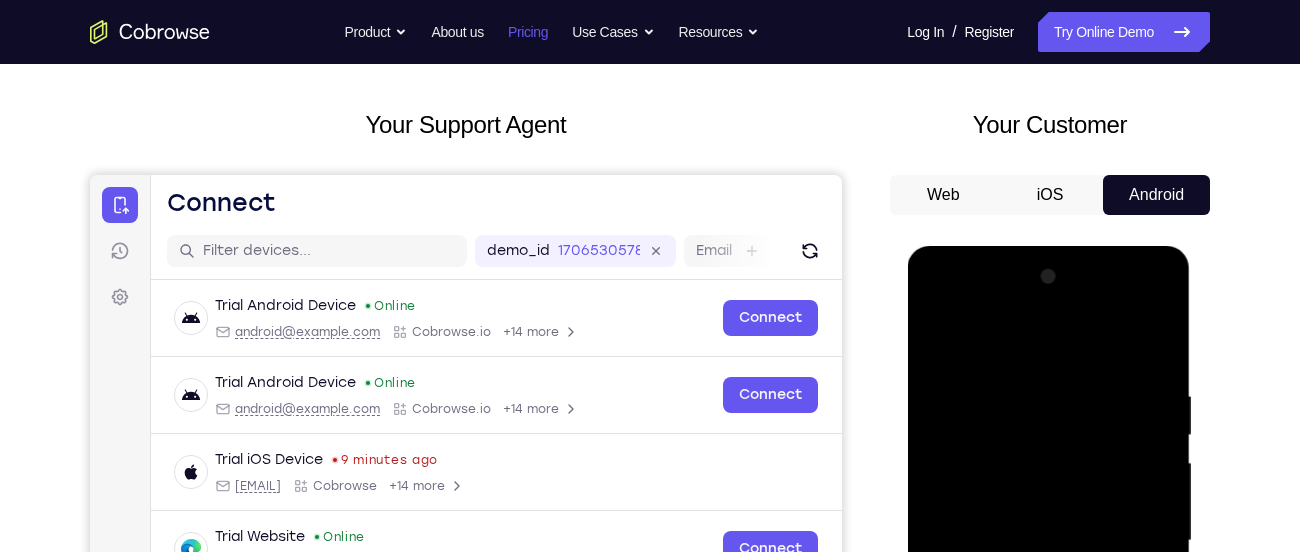 scroll, scrollTop: 78, scrollLeft: 0, axis: vertical 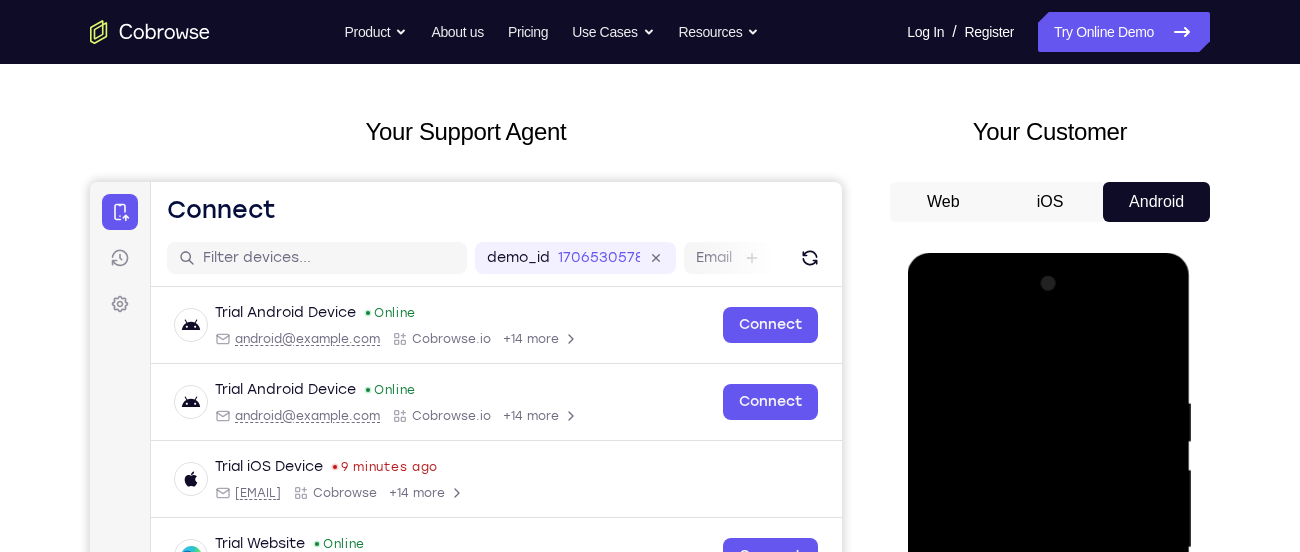 click at bounding box center [1048, 548] 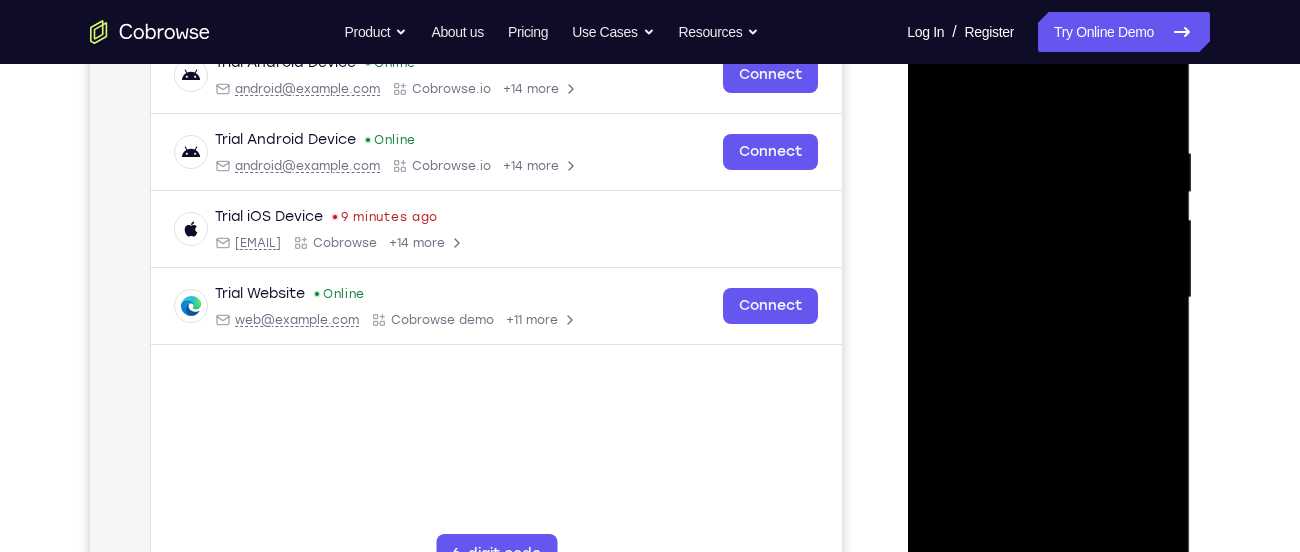 scroll, scrollTop: 339, scrollLeft: 0, axis: vertical 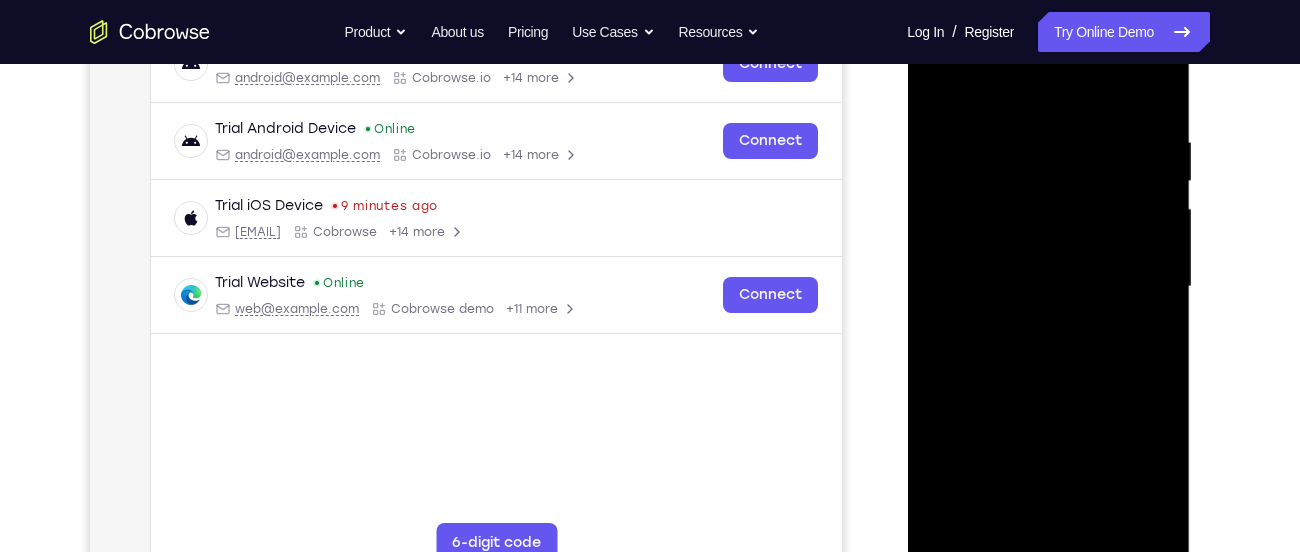 click at bounding box center (1048, 287) 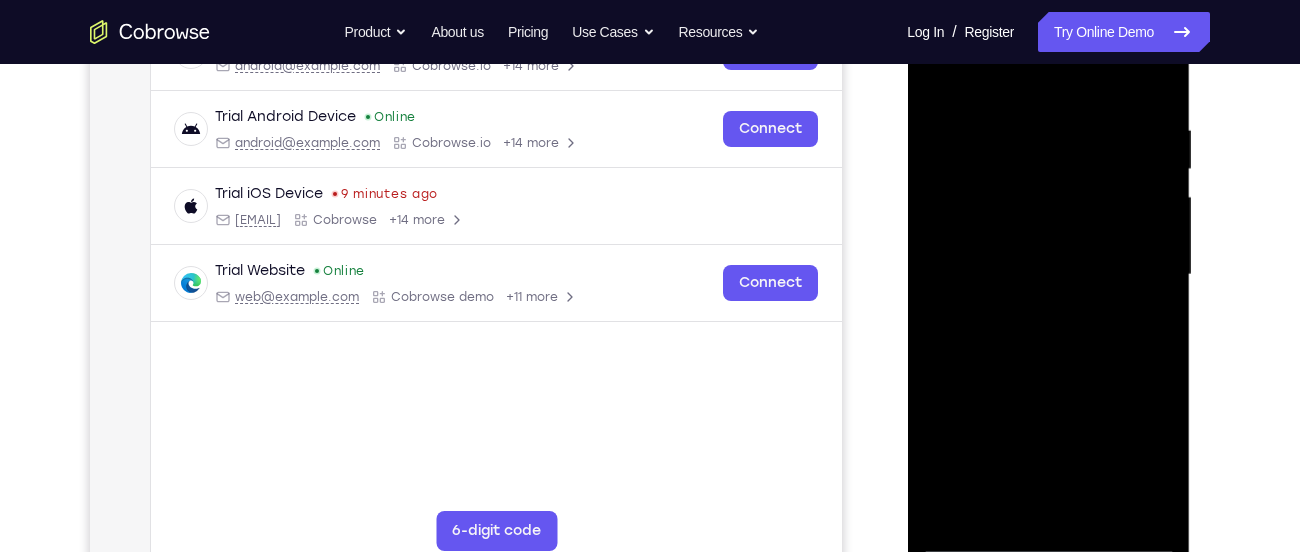 scroll, scrollTop: 369, scrollLeft: 0, axis: vertical 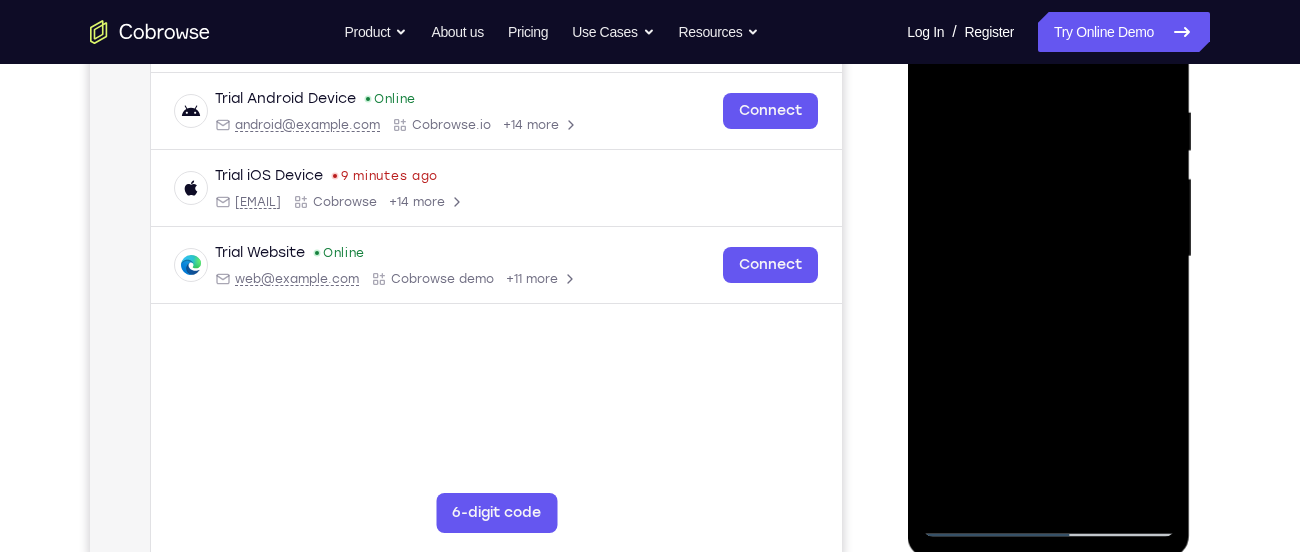 click at bounding box center (1048, 257) 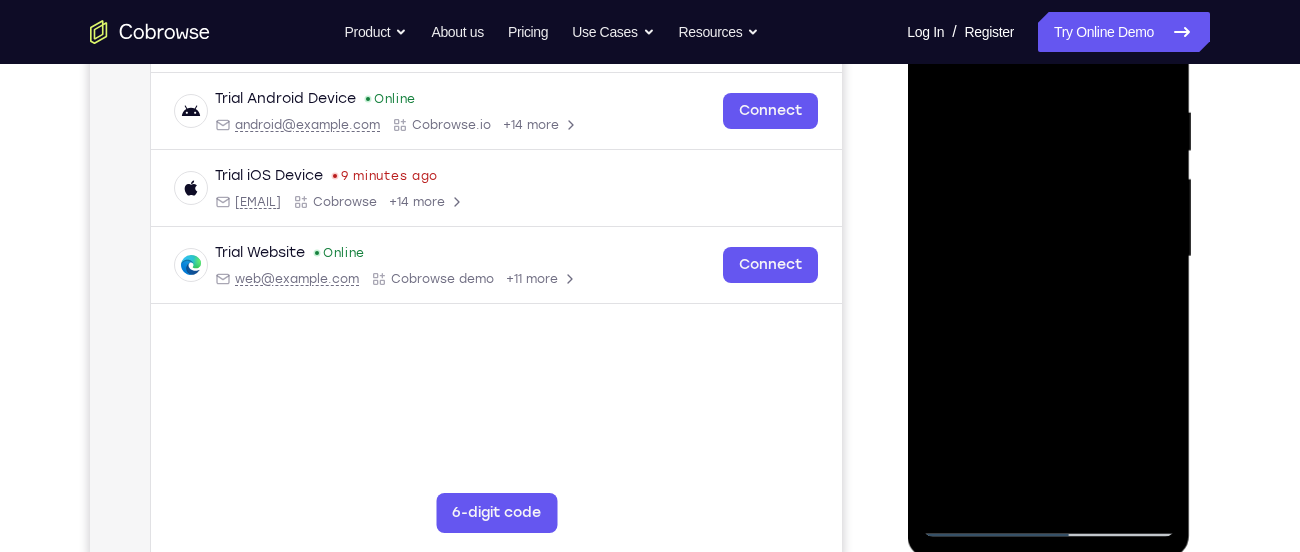 click at bounding box center [1048, 257] 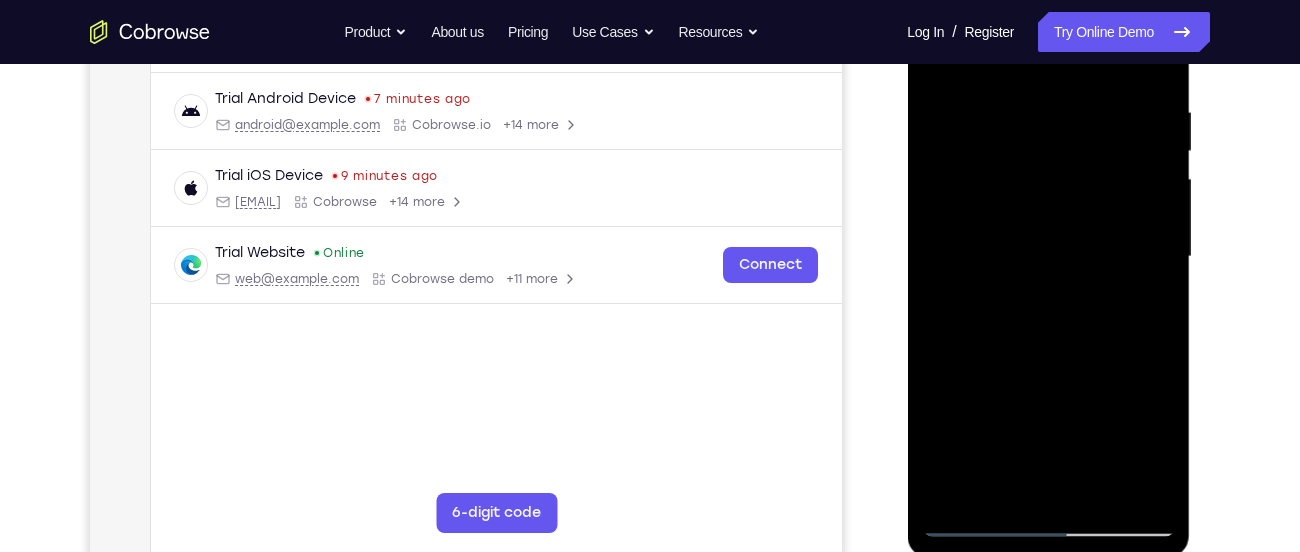 click at bounding box center [1048, 257] 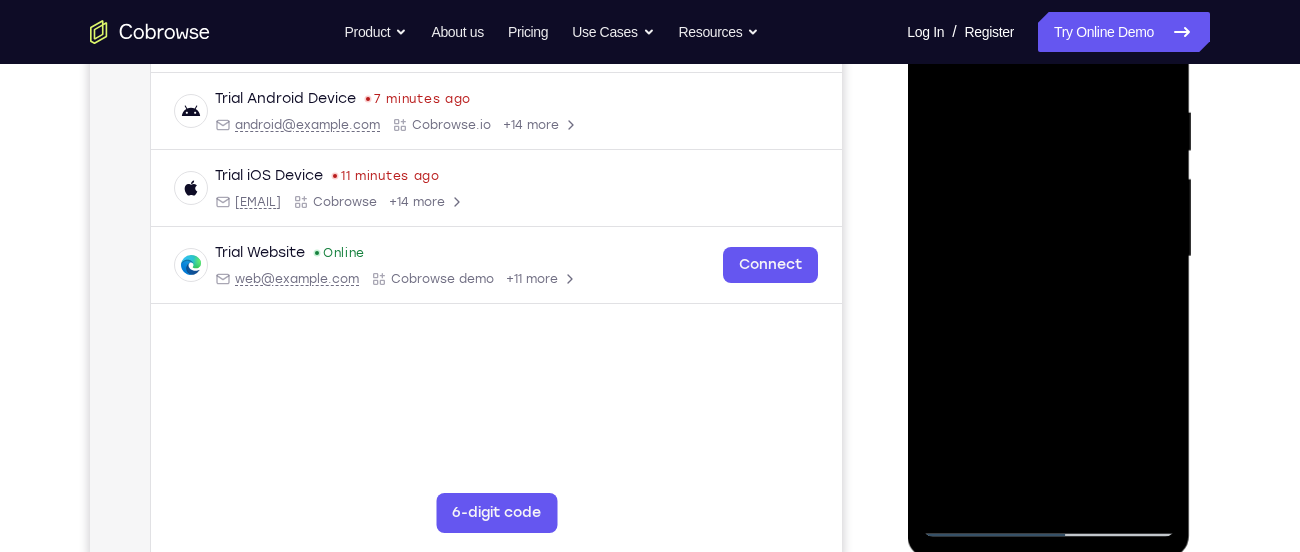 click at bounding box center (1048, 257) 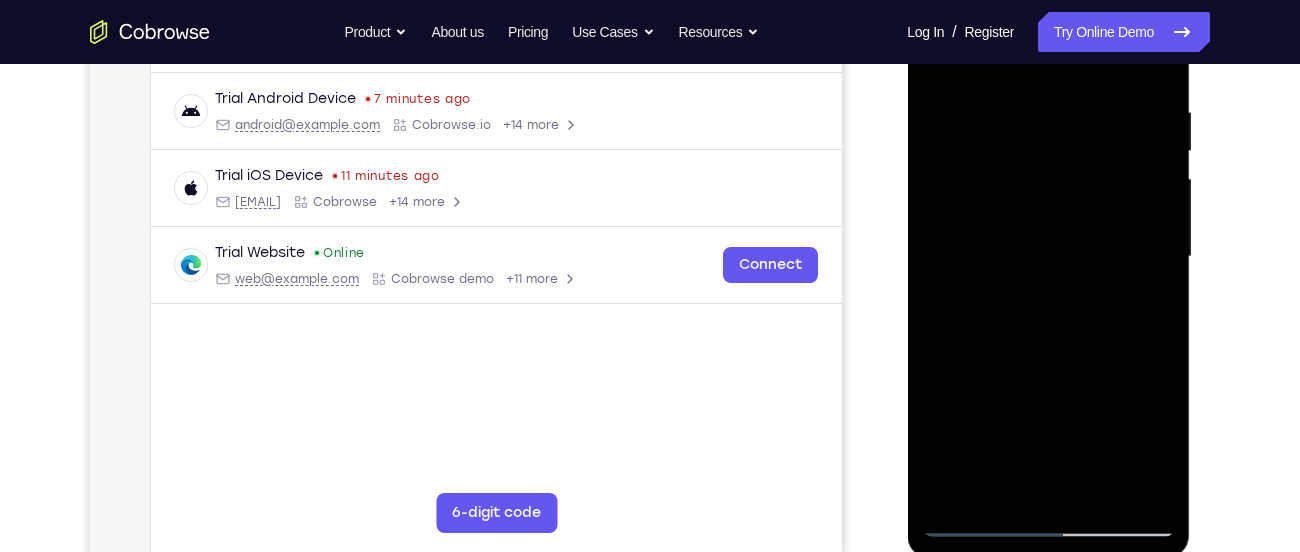 click at bounding box center (1048, 257) 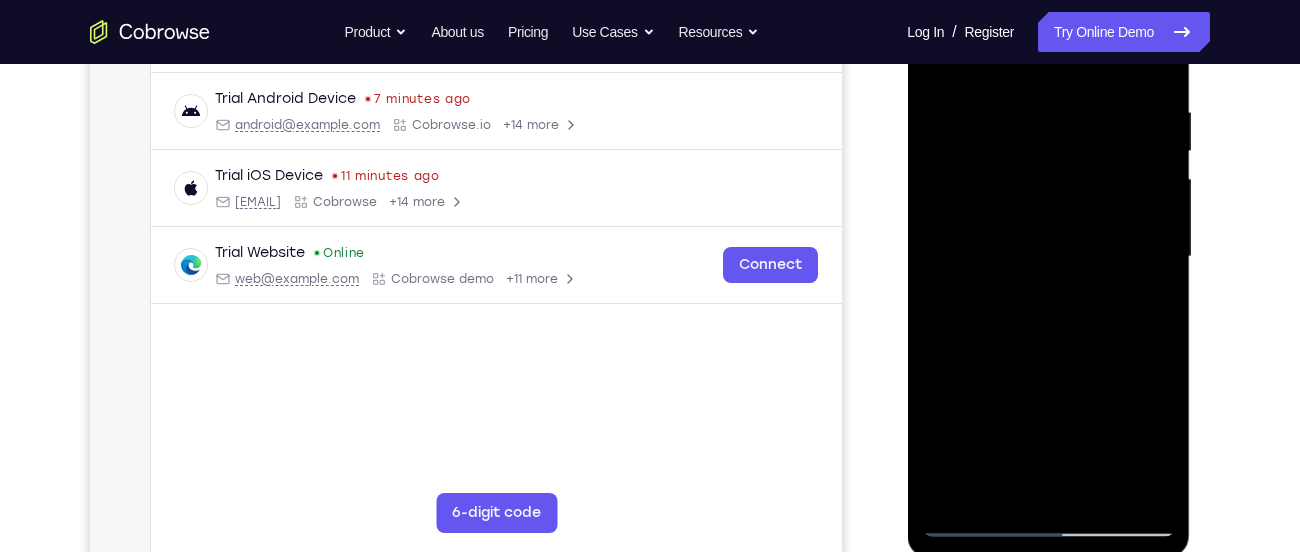 click at bounding box center (1048, 257) 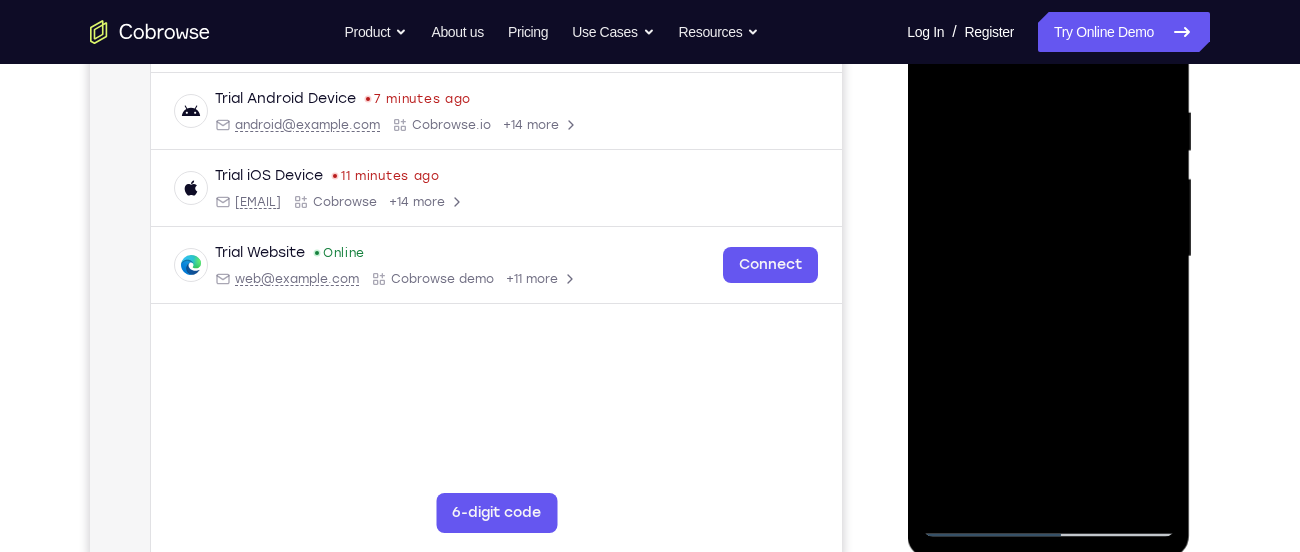 click at bounding box center (1048, 257) 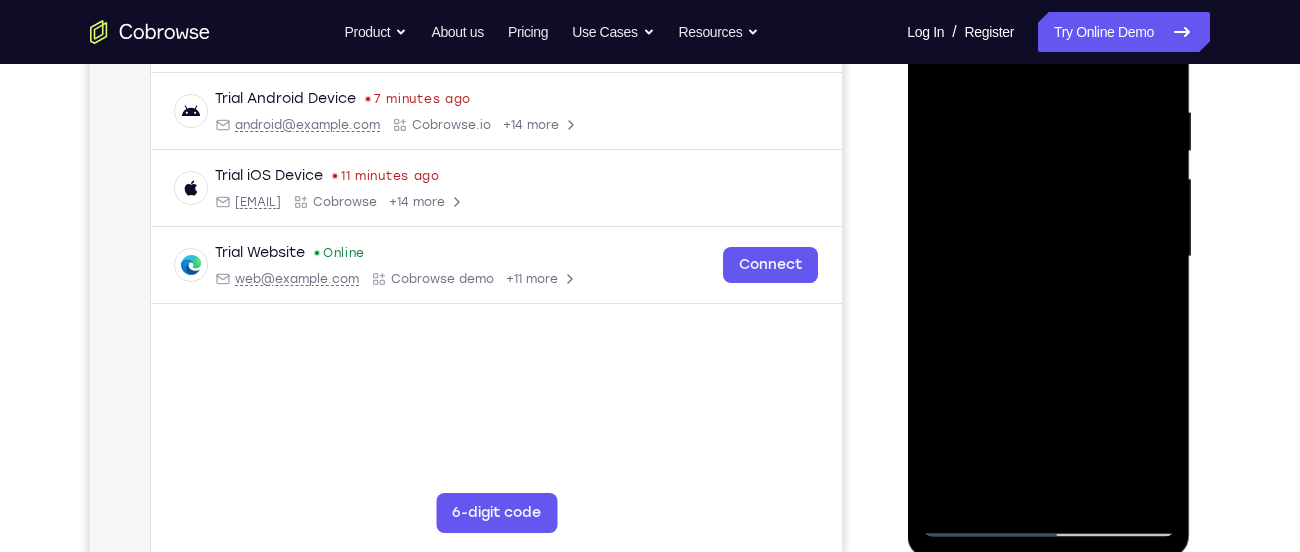 click at bounding box center (1048, 257) 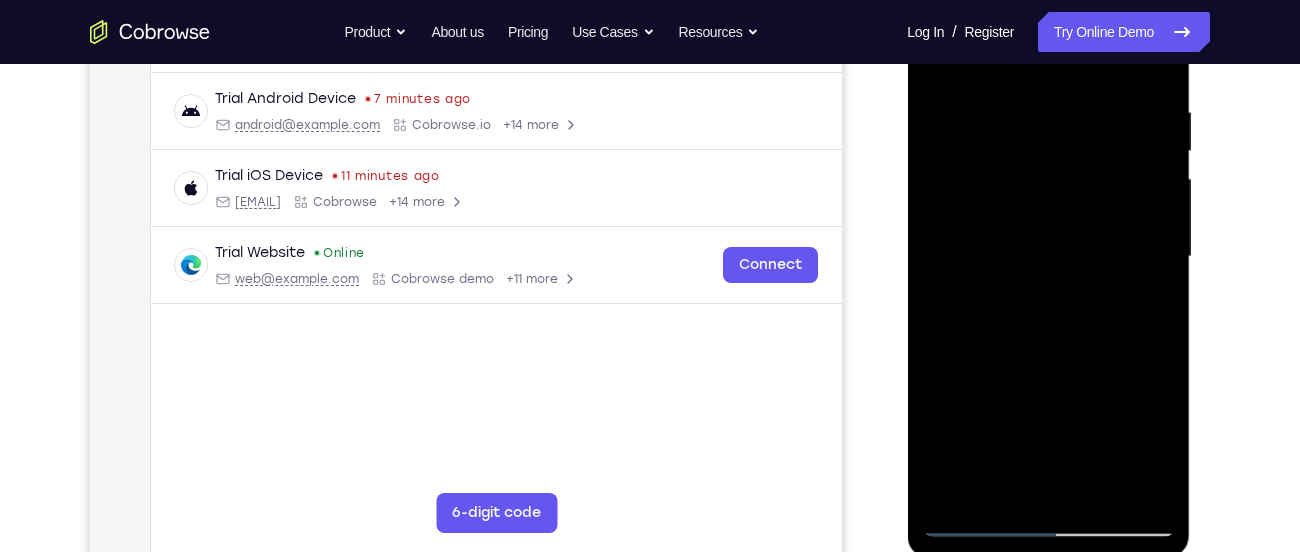 click at bounding box center [1048, 257] 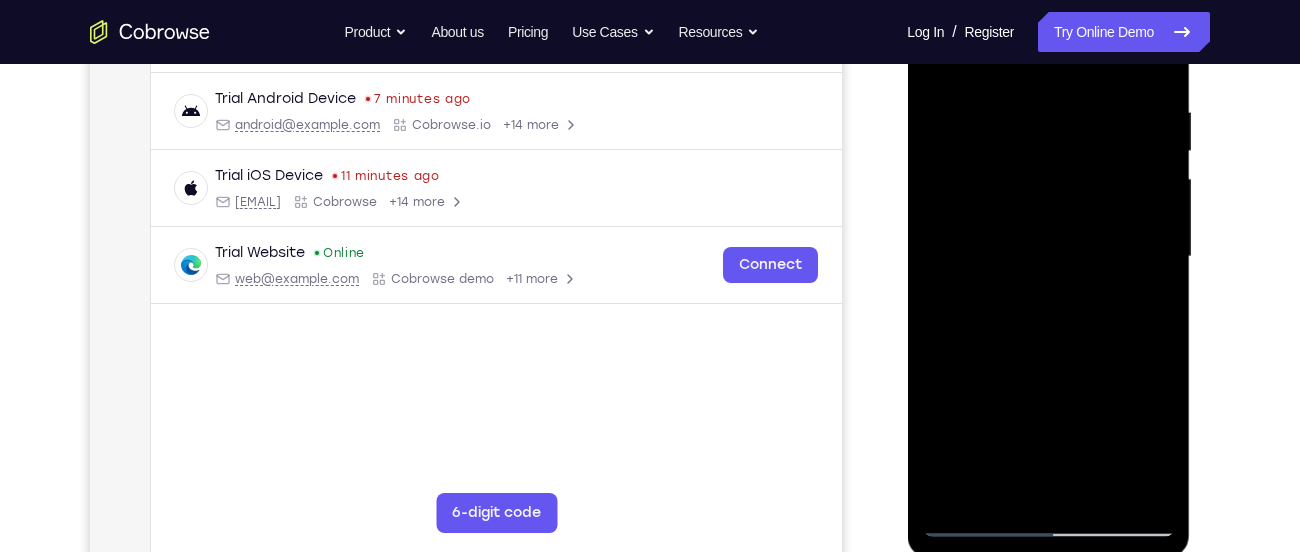 click at bounding box center [1048, 257] 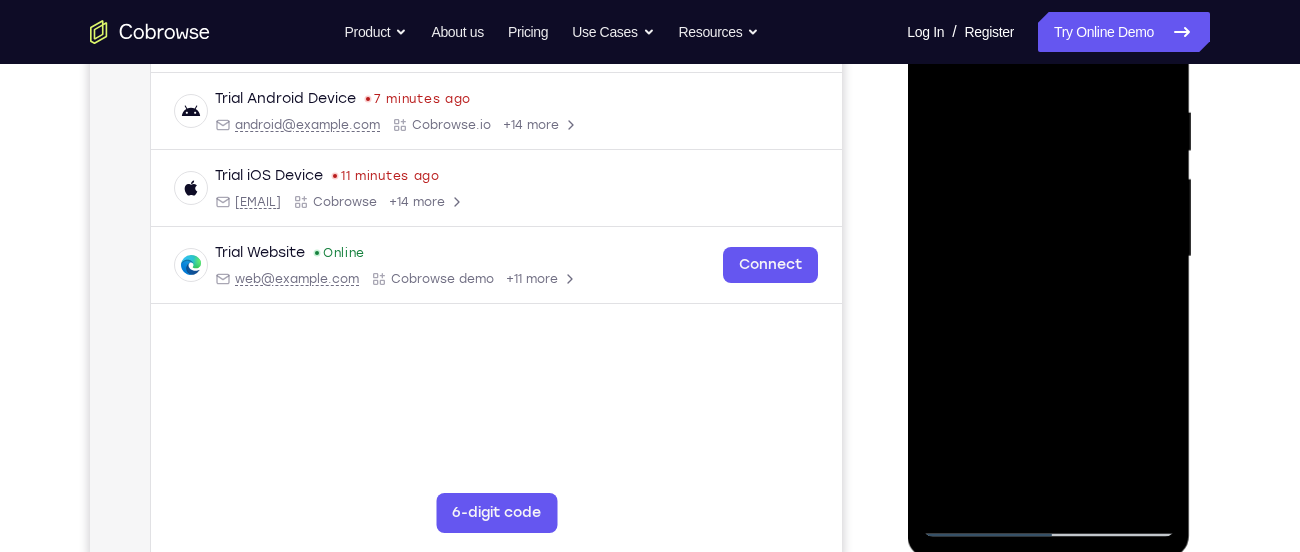 drag, startPoint x: 1058, startPoint y: 322, endPoint x: 1066, endPoint y: 233, distance: 89.358826 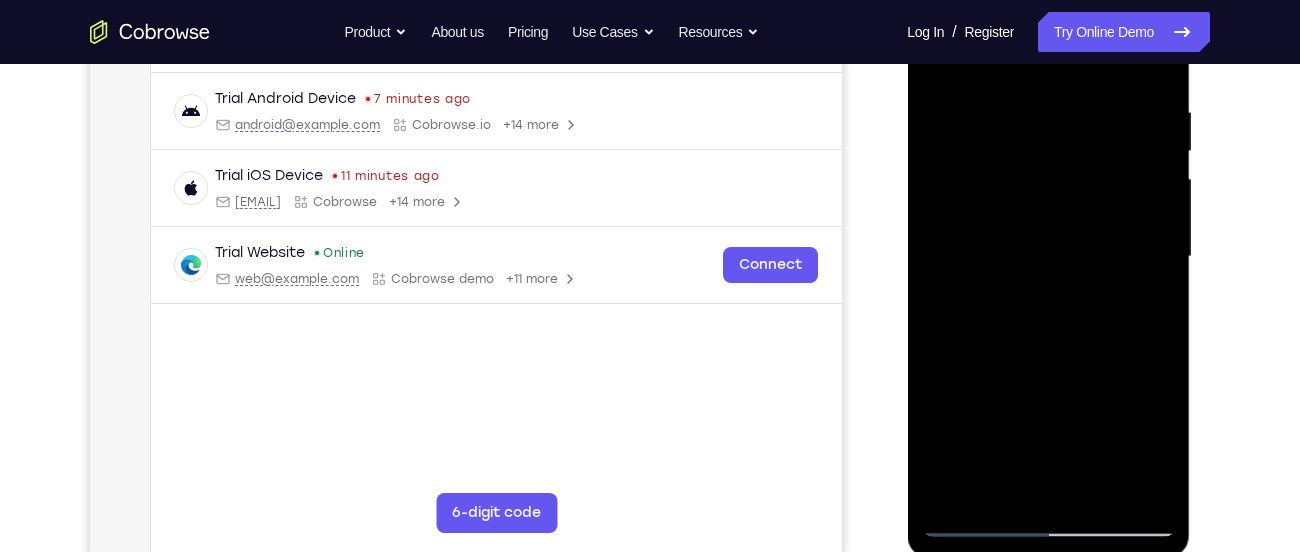 drag, startPoint x: 1024, startPoint y: 351, endPoint x: 1013, endPoint y: 244, distance: 107.563934 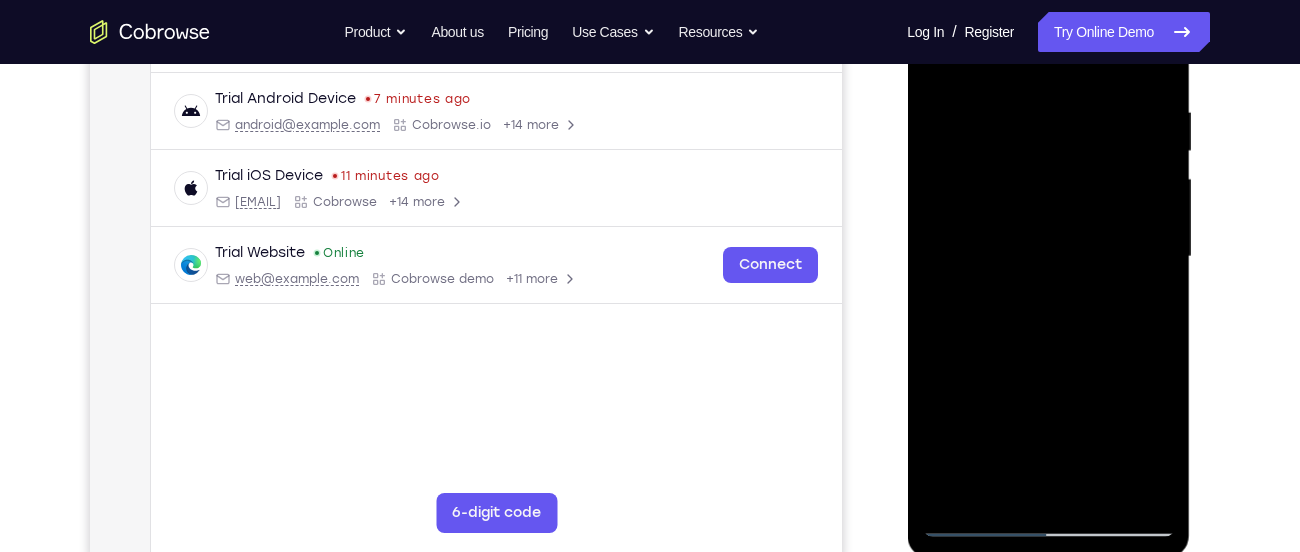 drag, startPoint x: 1007, startPoint y: 419, endPoint x: 1005, endPoint y: 290, distance: 129.0155 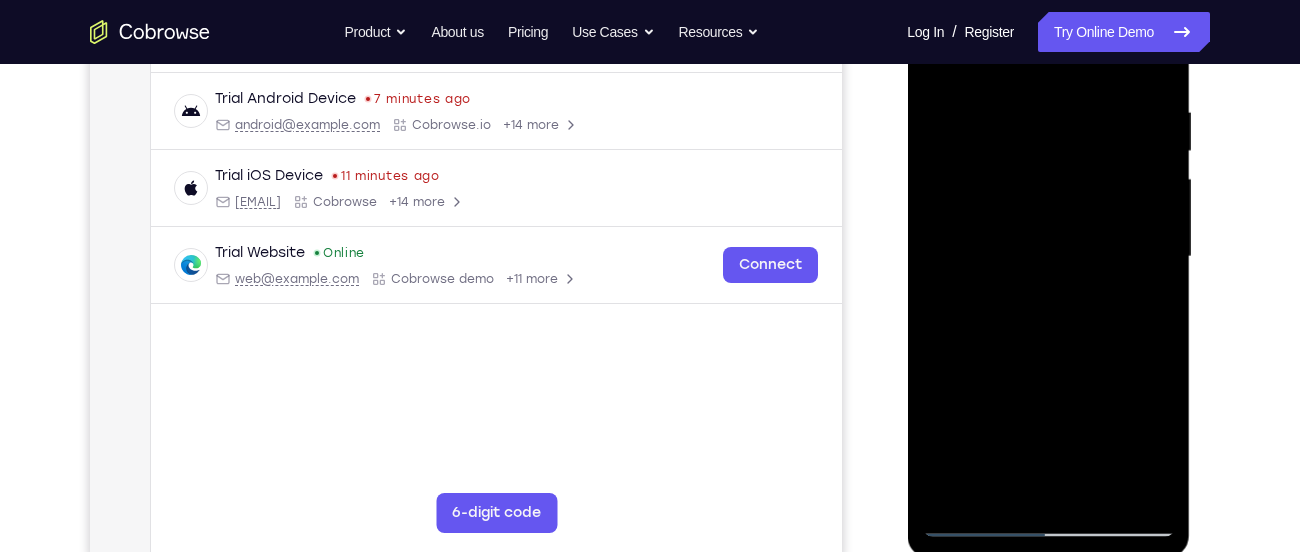 drag, startPoint x: 1080, startPoint y: 299, endPoint x: 1080, endPoint y: 274, distance: 25 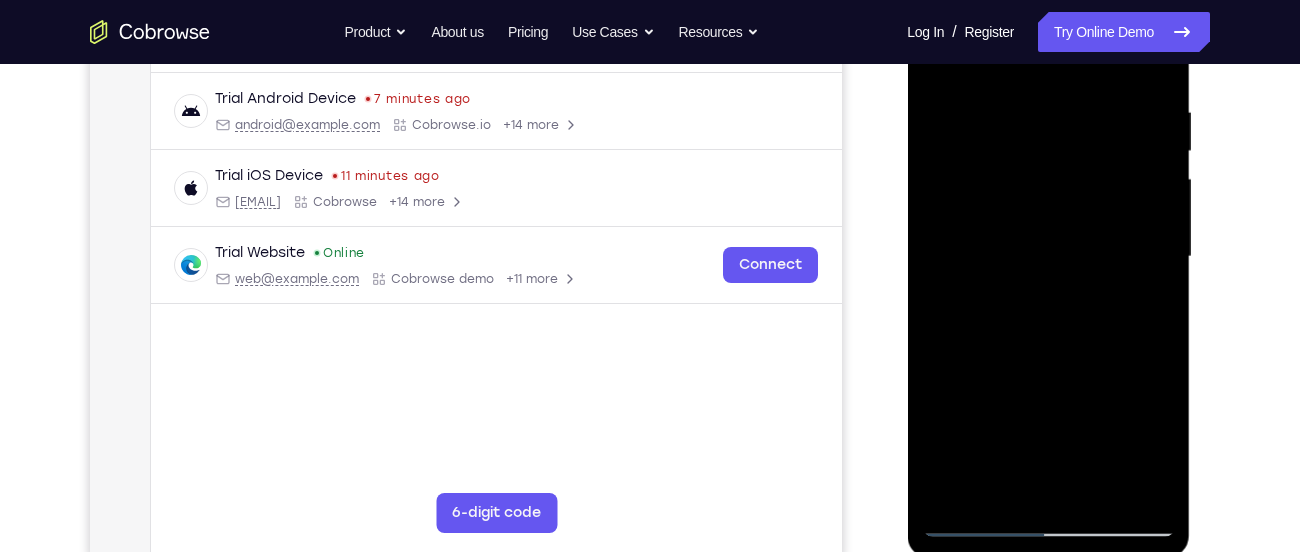drag, startPoint x: 1090, startPoint y: 306, endPoint x: 1086, endPoint y: 274, distance: 32.24903 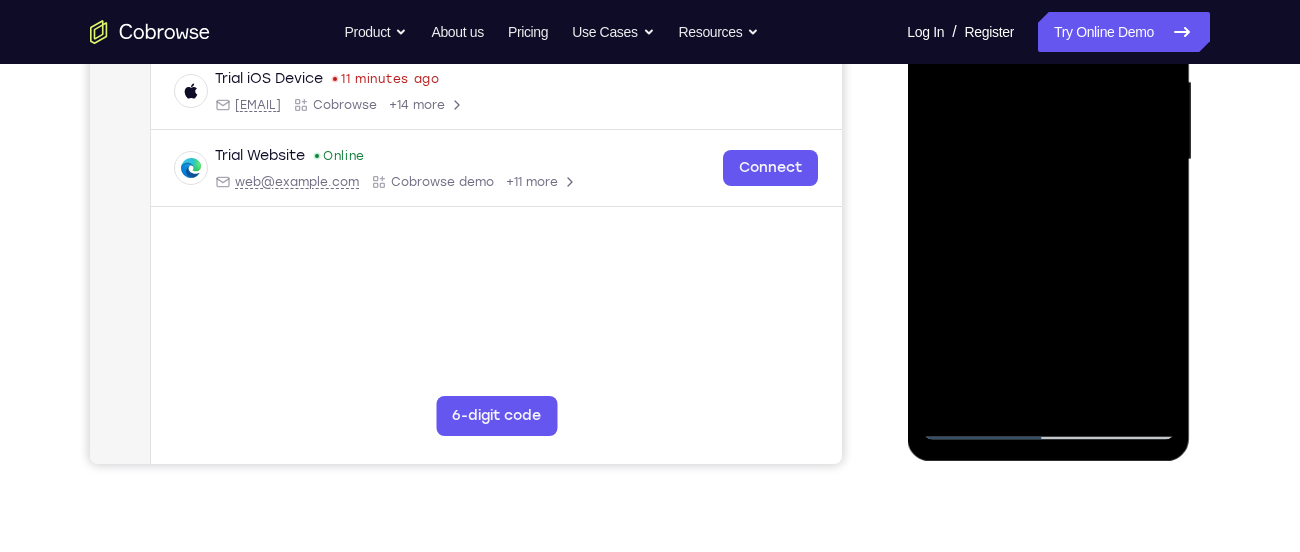 scroll, scrollTop: 487, scrollLeft: 0, axis: vertical 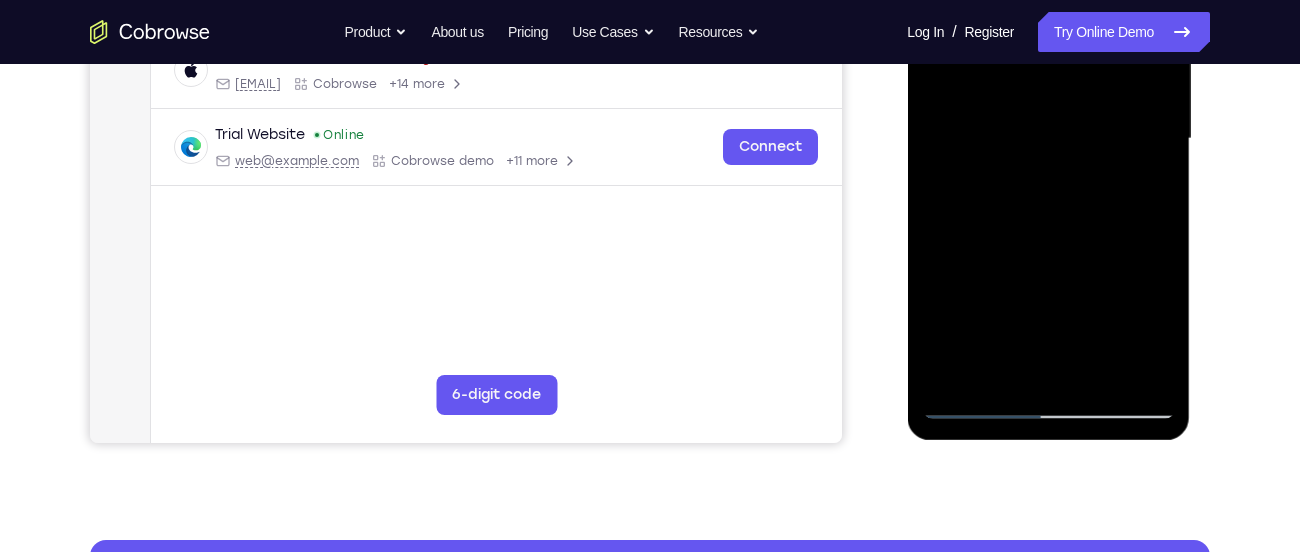 click at bounding box center (1048, 139) 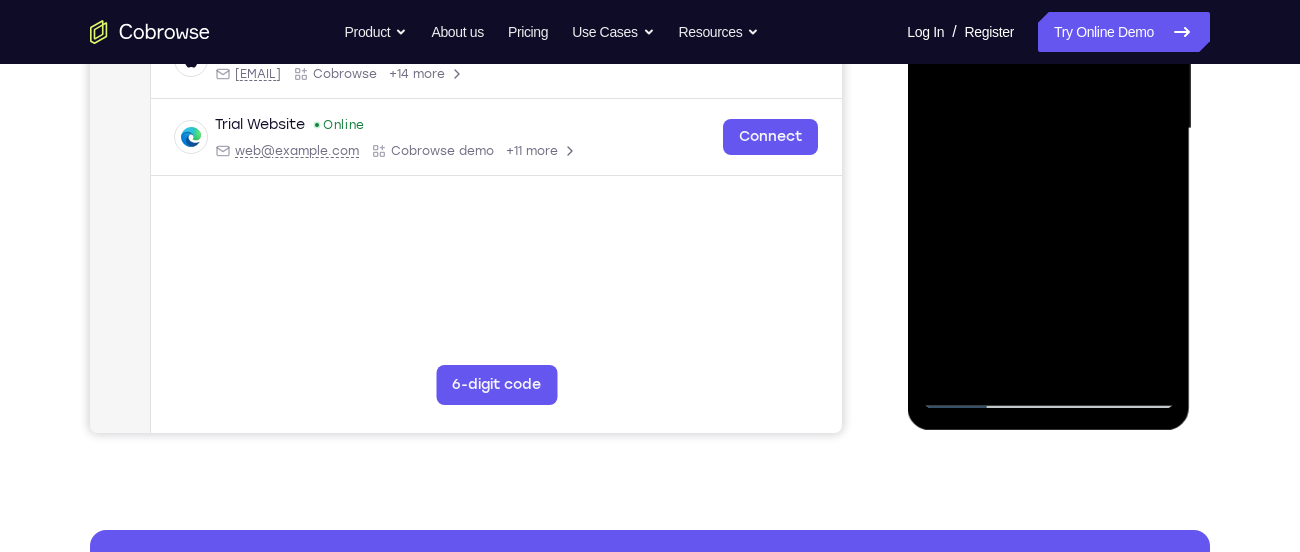 scroll, scrollTop: 522, scrollLeft: 0, axis: vertical 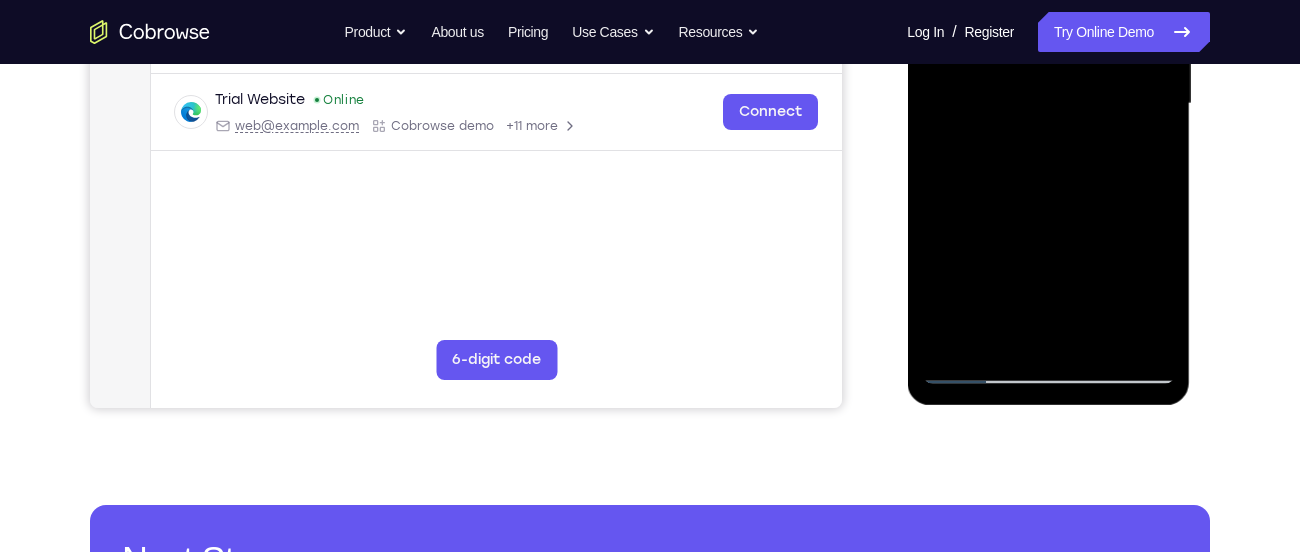 click at bounding box center [1048, 104] 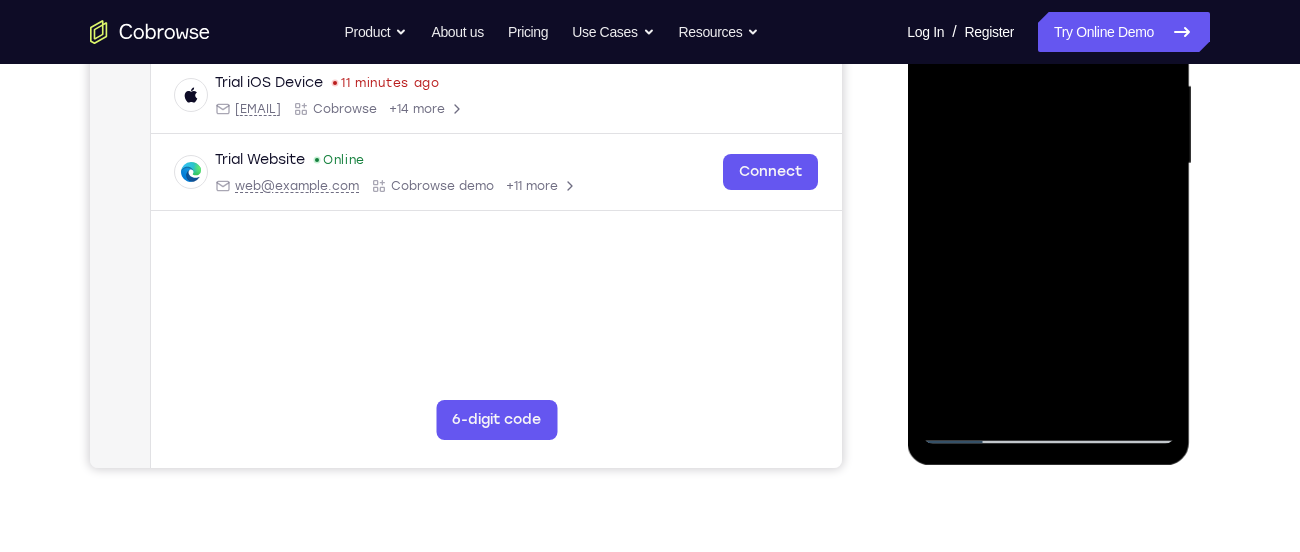 scroll, scrollTop: 473, scrollLeft: 0, axis: vertical 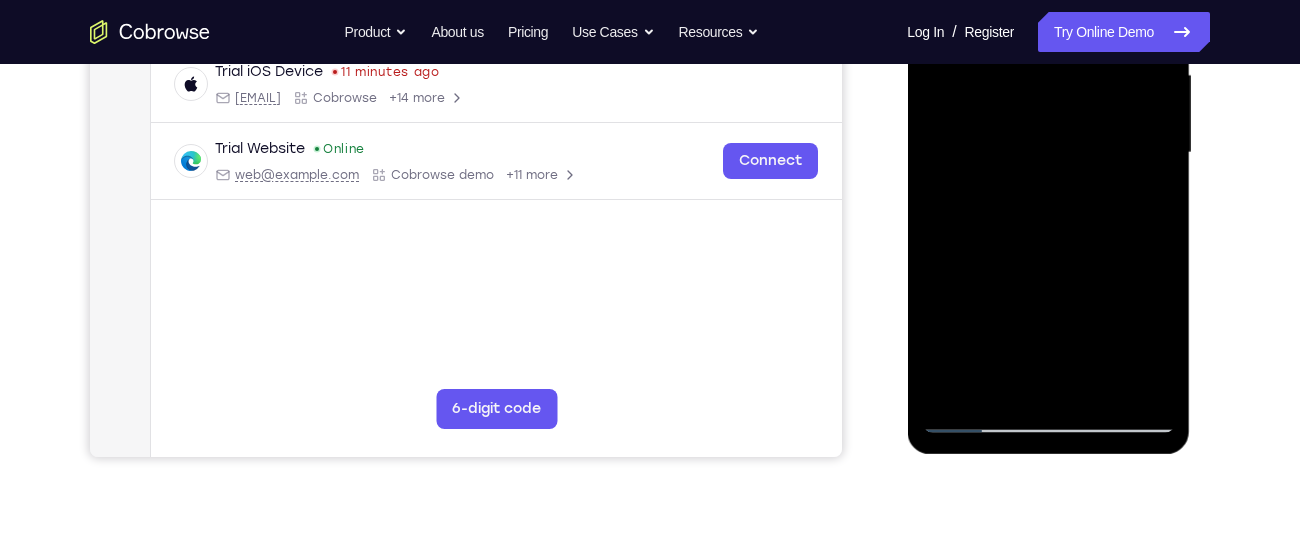 click at bounding box center (1048, 153) 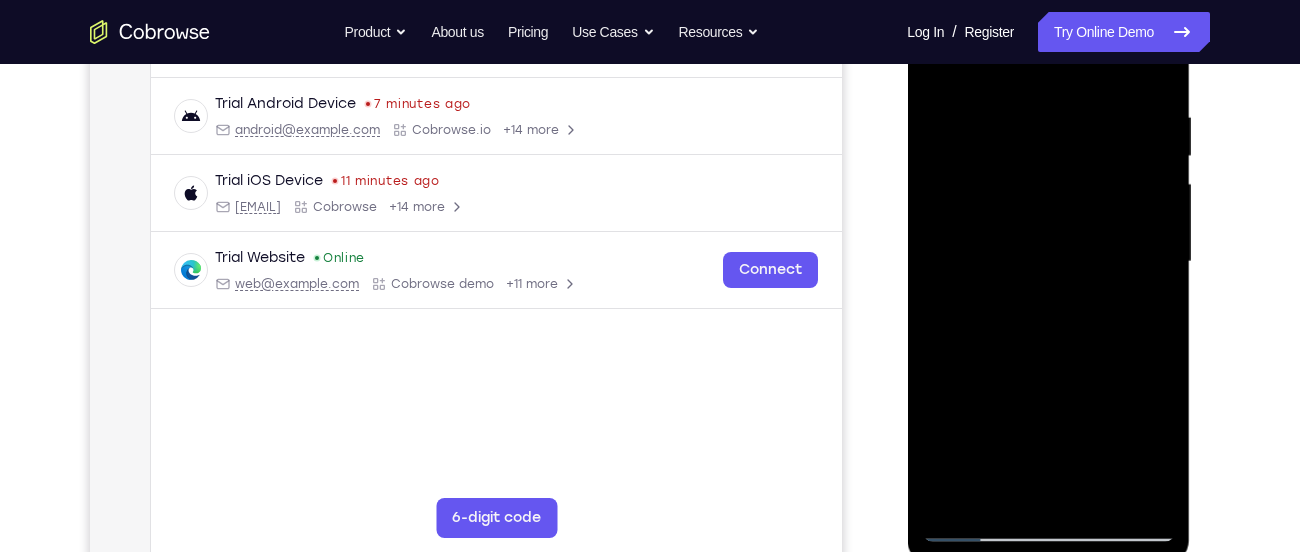 scroll, scrollTop: 360, scrollLeft: 0, axis: vertical 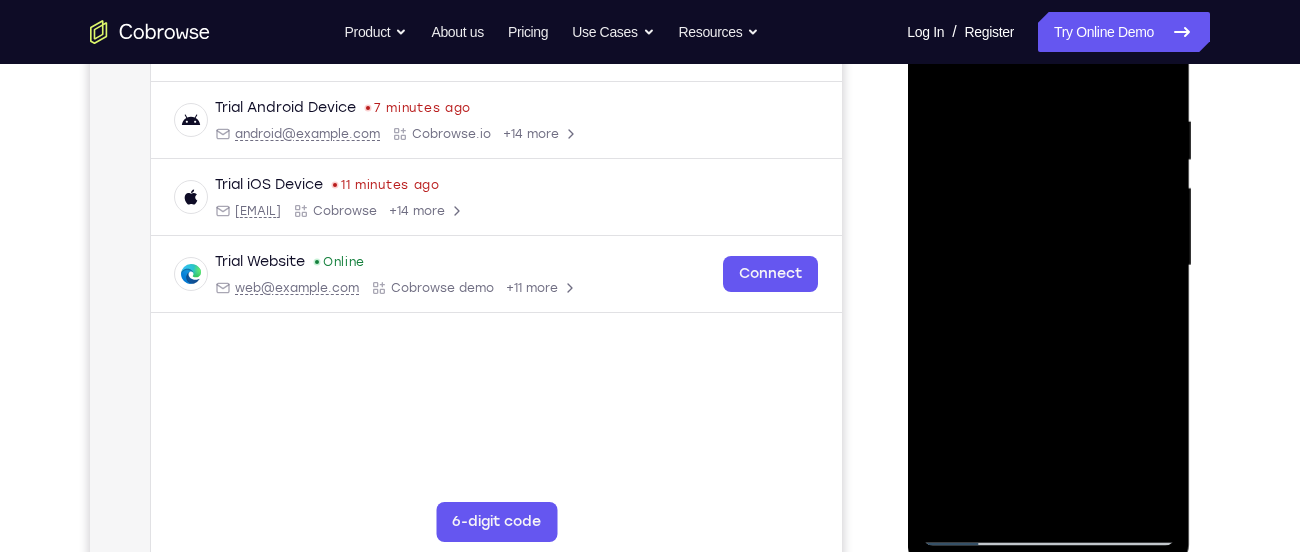 click at bounding box center [1048, 266] 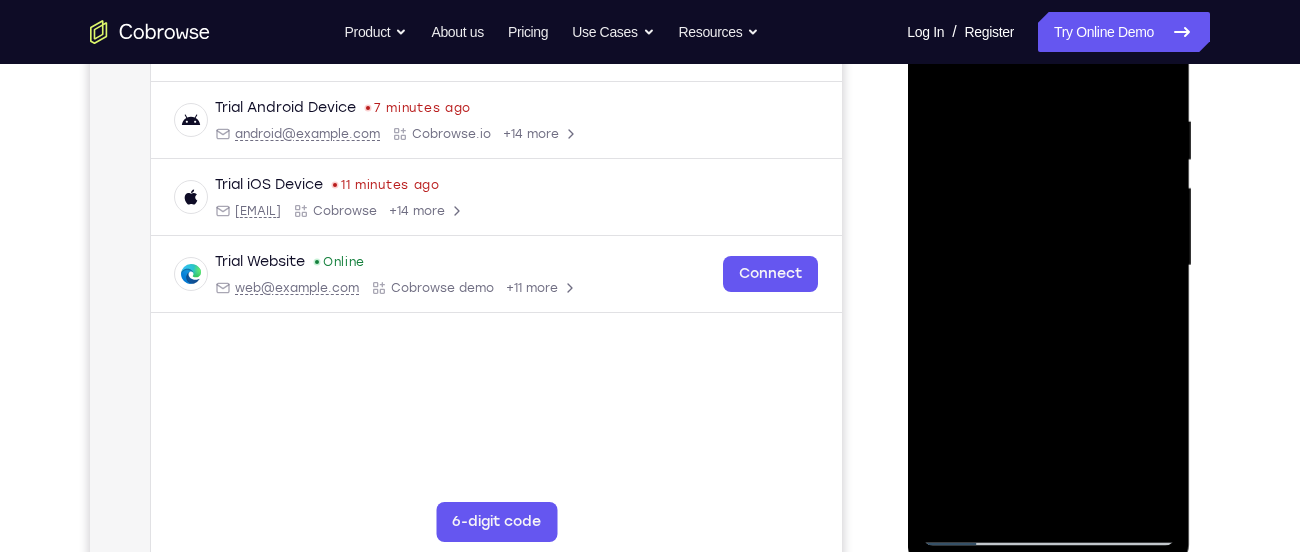 drag, startPoint x: 1049, startPoint y: 100, endPoint x: 941, endPoint y: 104, distance: 108.07405 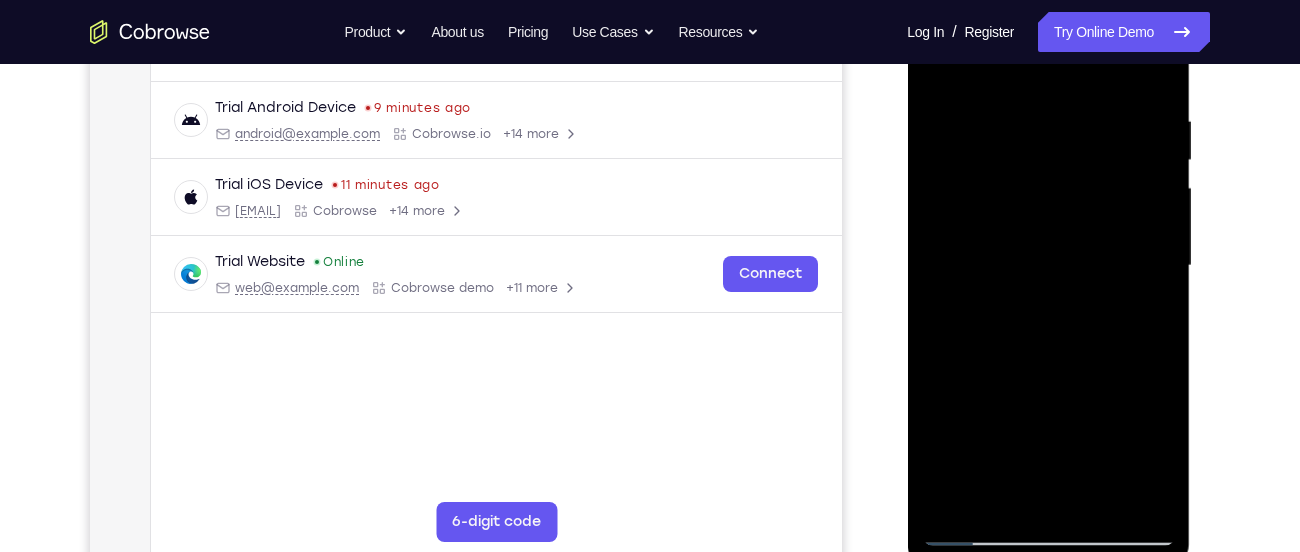 click at bounding box center (1048, 266) 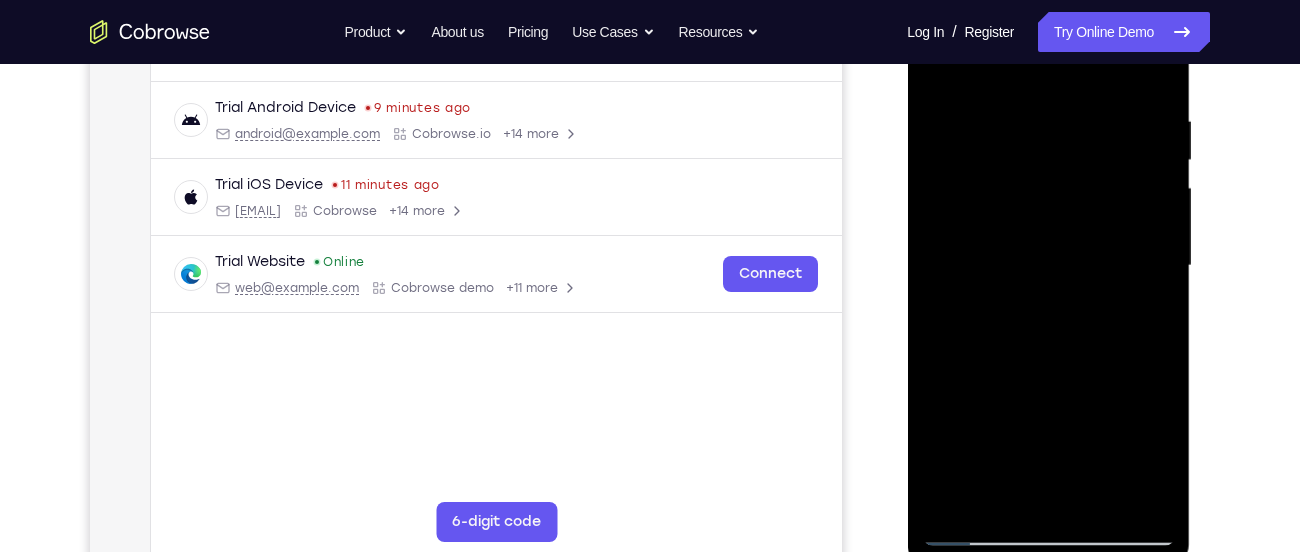 click at bounding box center (1048, 266) 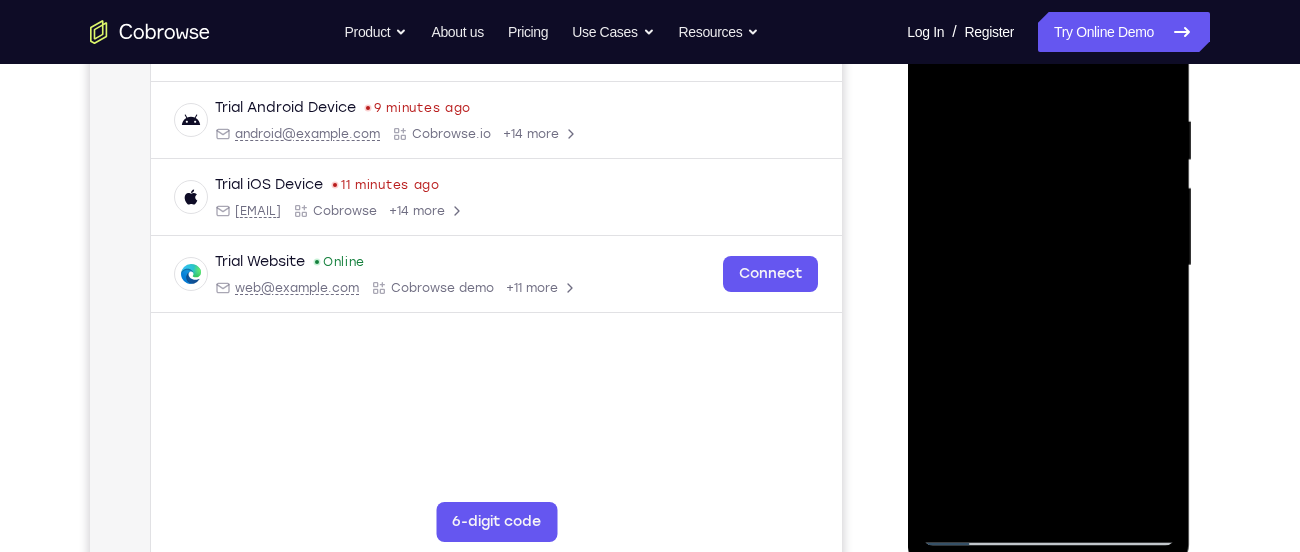 click at bounding box center (1048, 266) 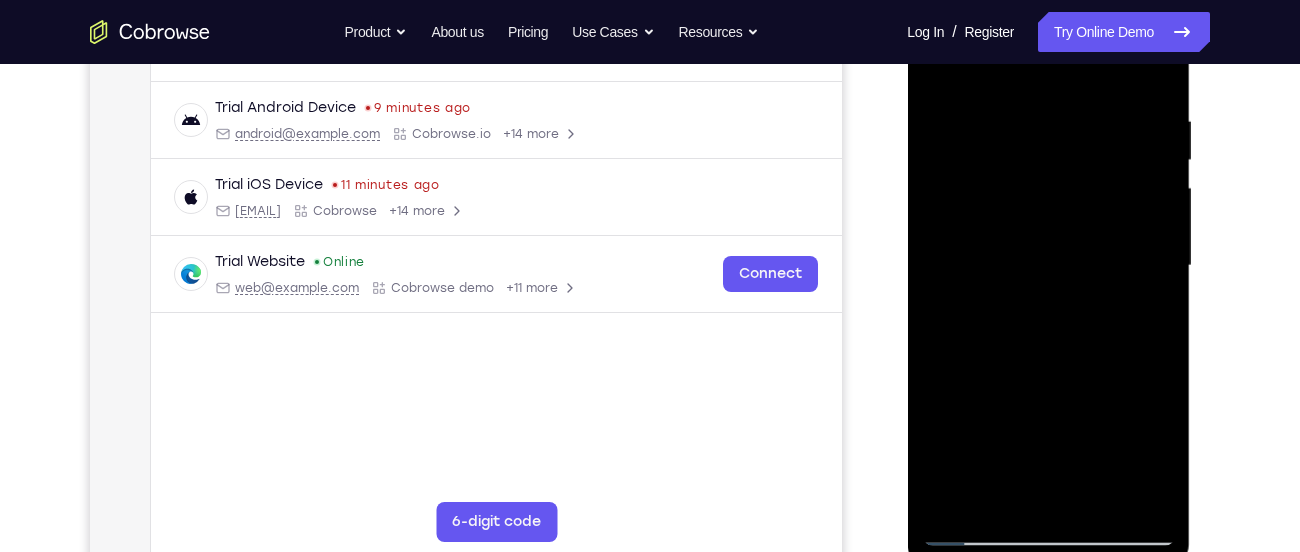 click at bounding box center [1048, 266] 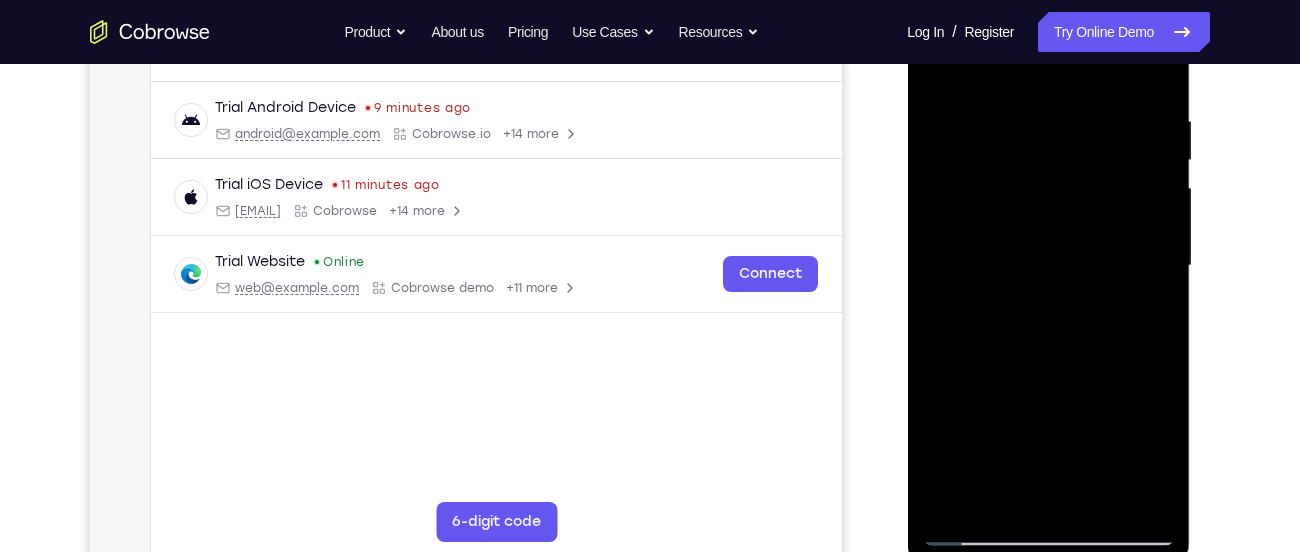 drag, startPoint x: 1083, startPoint y: 471, endPoint x: 1068, endPoint y: 243, distance: 228.49289 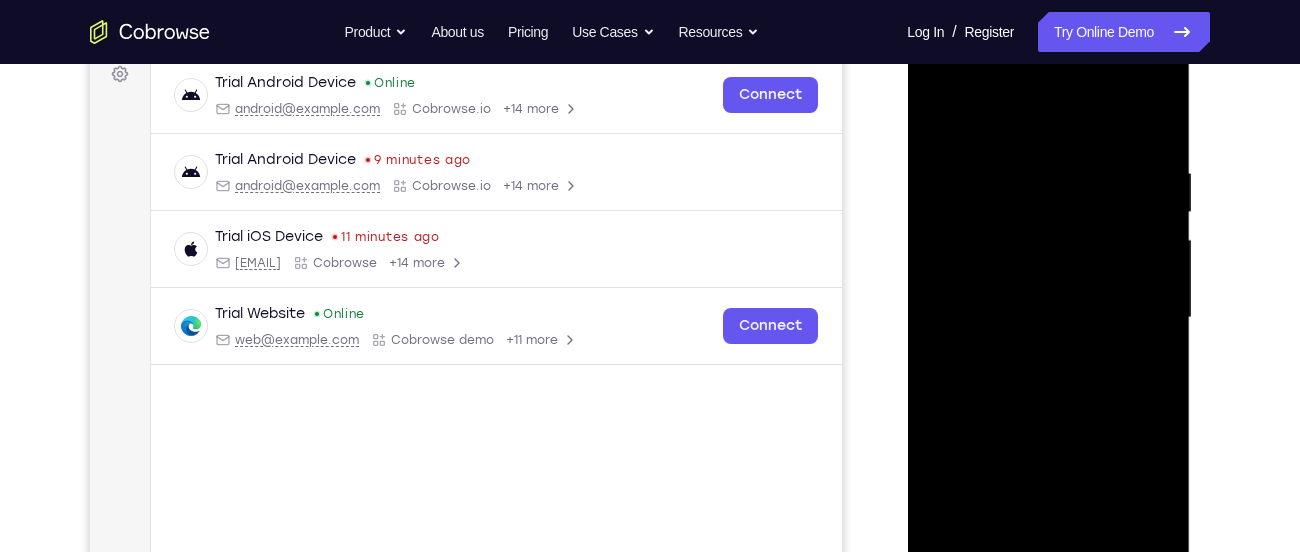 scroll, scrollTop: 305, scrollLeft: 0, axis: vertical 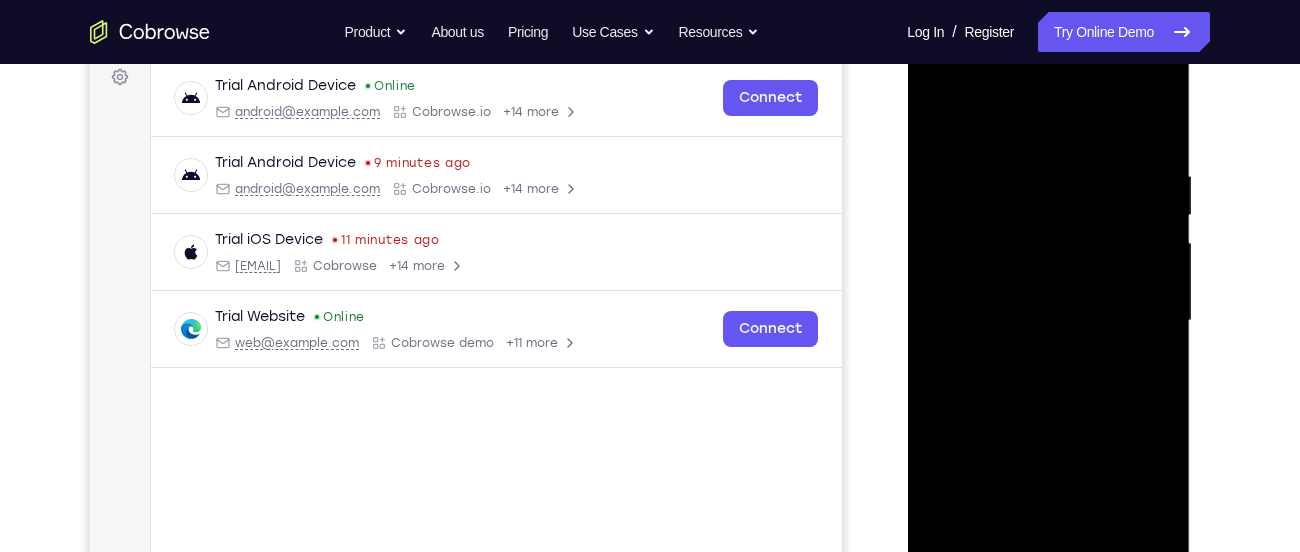 click at bounding box center [1048, 321] 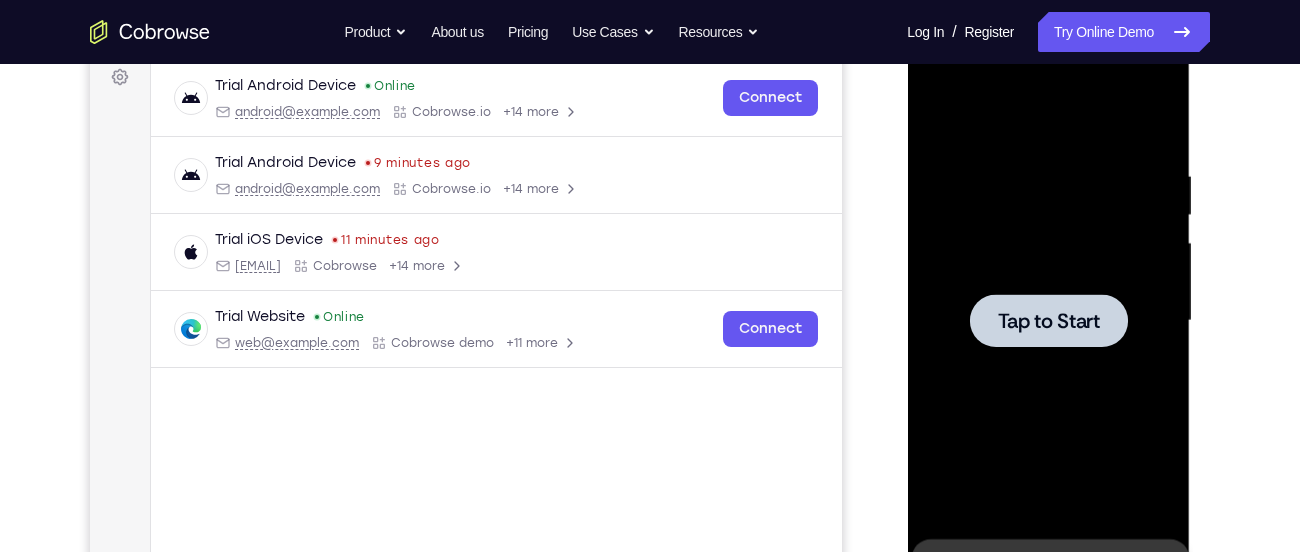 click at bounding box center (1048, 320) 